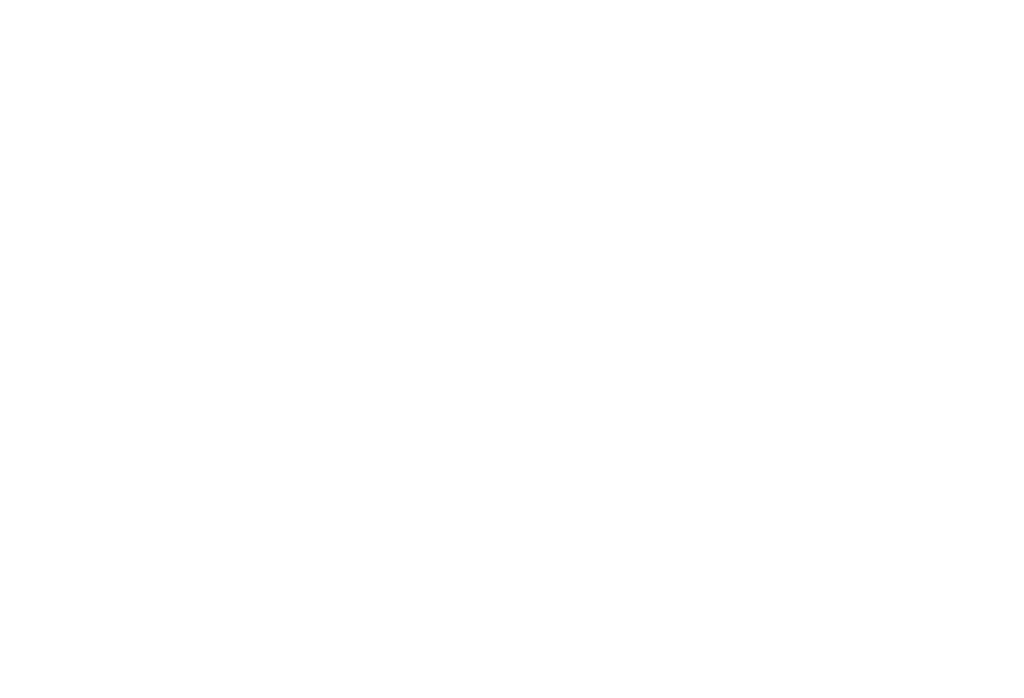 scroll, scrollTop: 0, scrollLeft: 0, axis: both 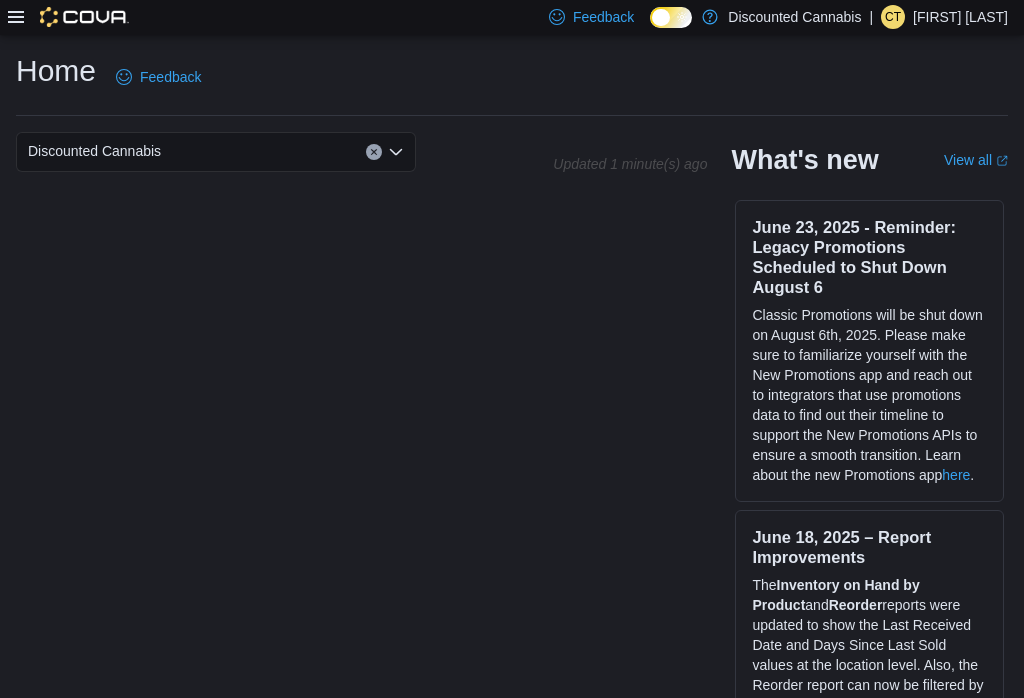 click on "Feedback Dark Mode Discounted Cannabis | ct [FIRST] [LAST]" at bounding box center [512, 17] 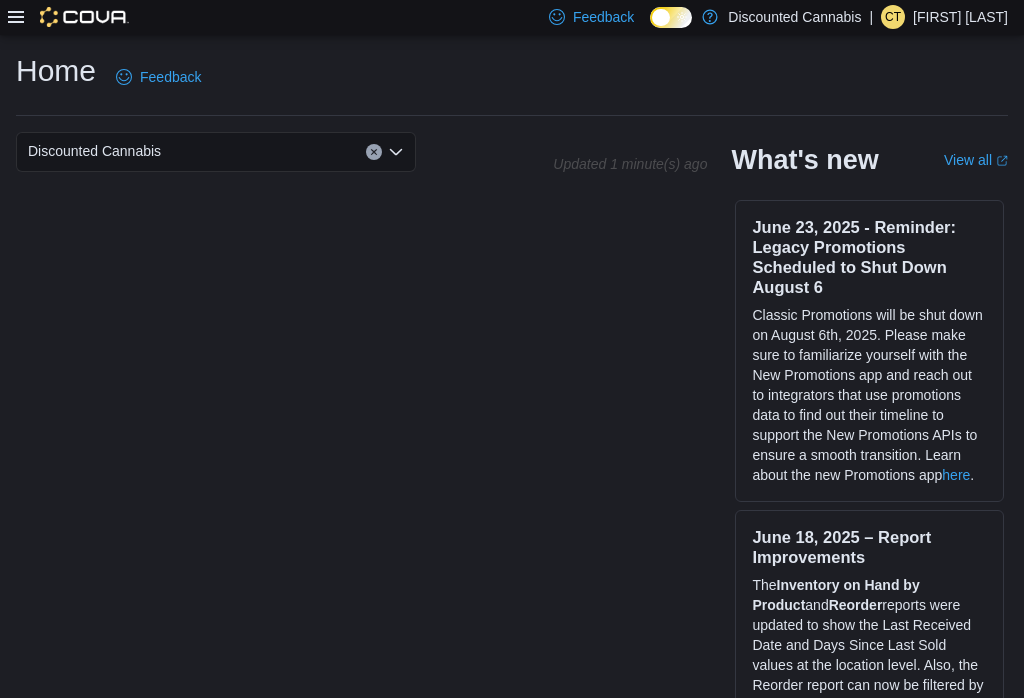 click 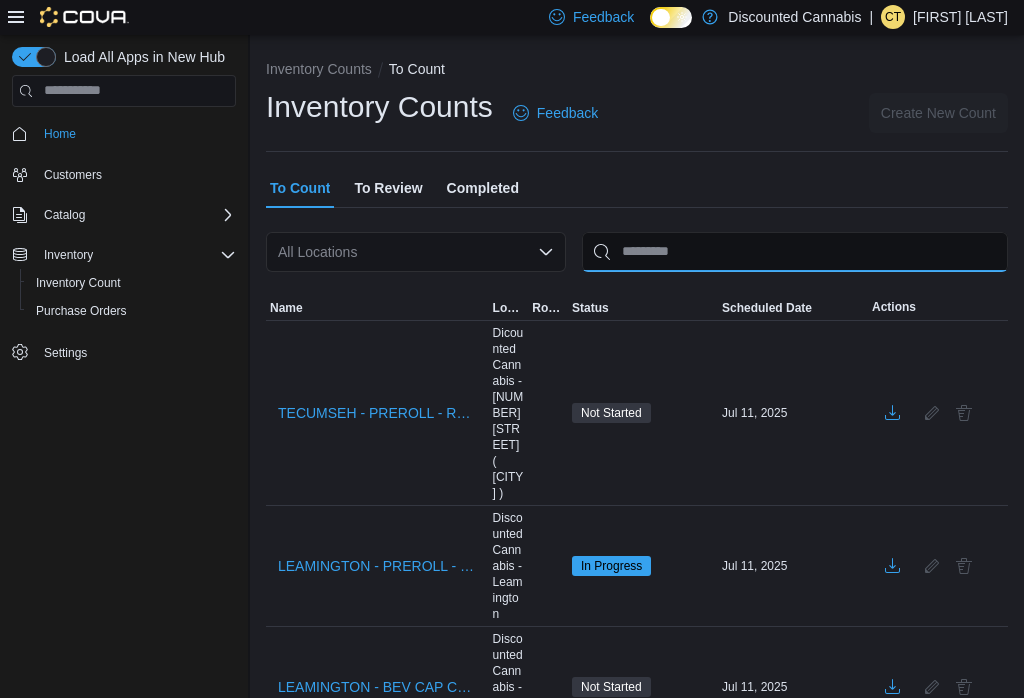 click at bounding box center [795, 252] 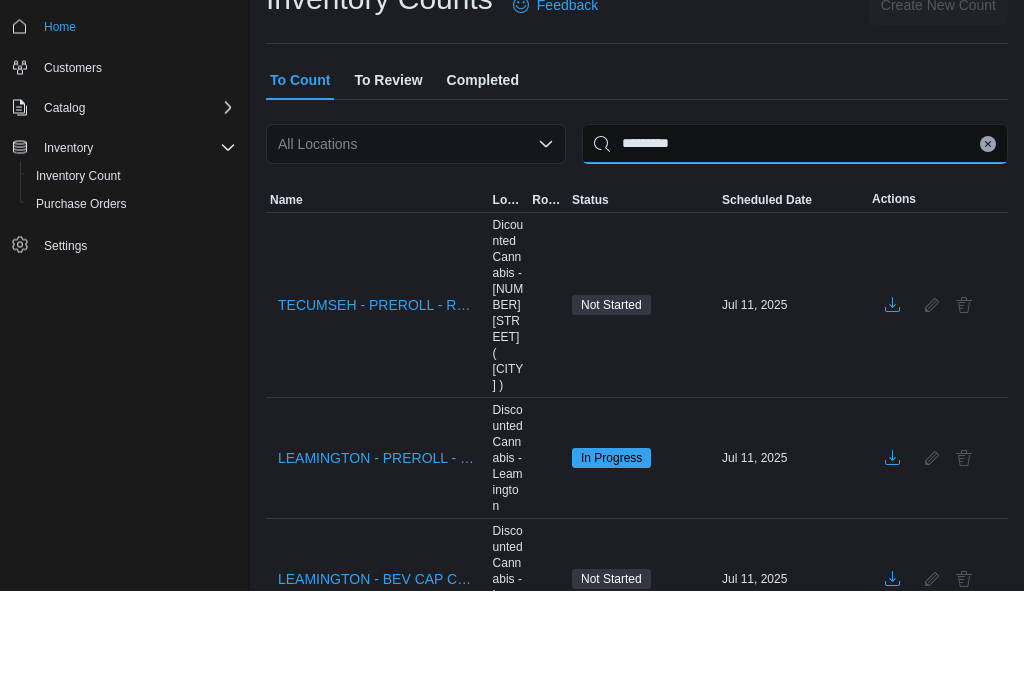 type on "*********" 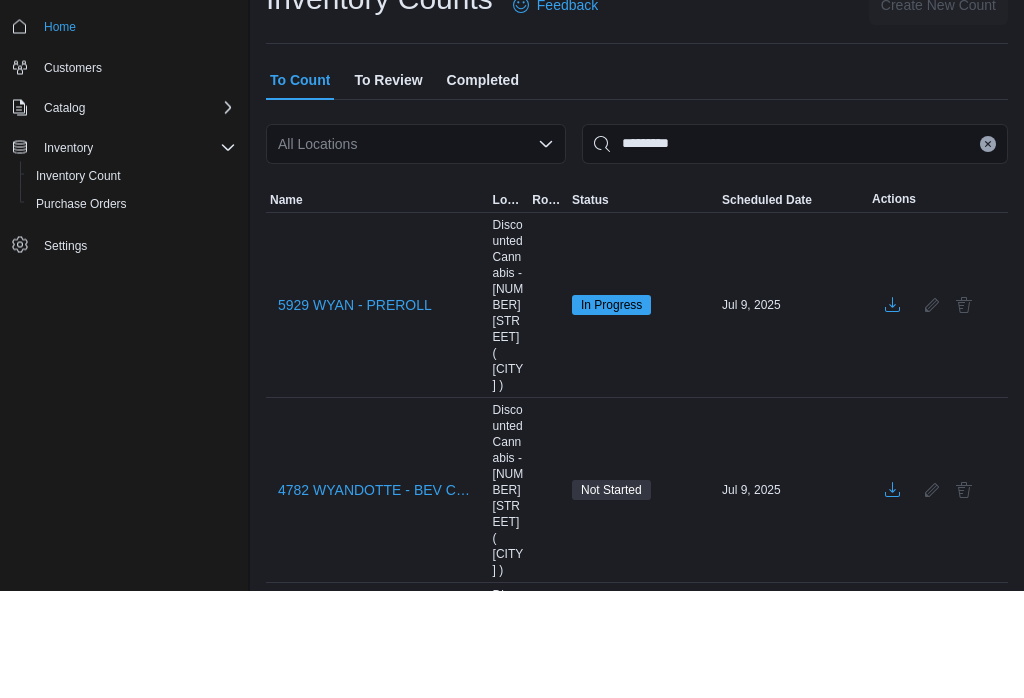 click on "To Count To Review Completed" at bounding box center (637, 188) 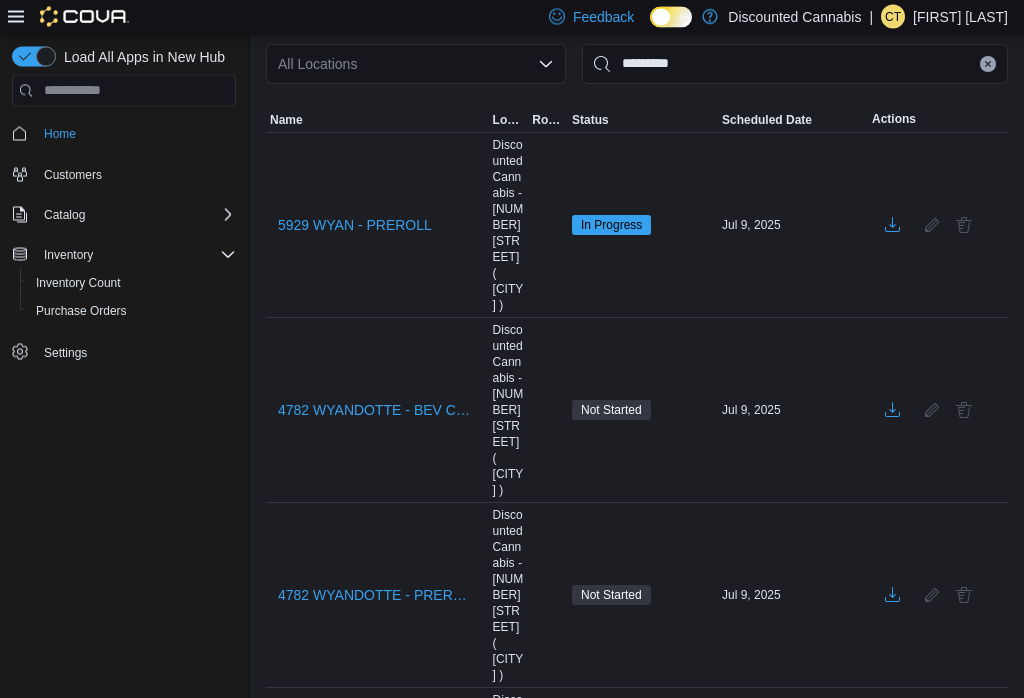 scroll, scrollTop: 182, scrollLeft: 0, axis: vertical 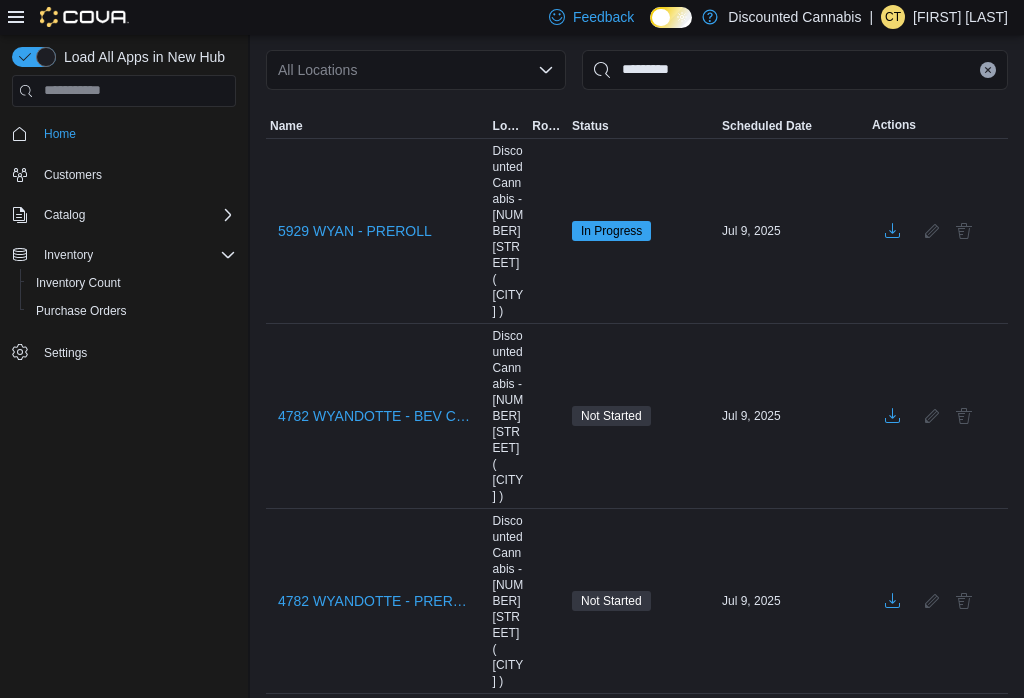 click on "5929 WYAN - PREROLL" at bounding box center [355, 231] 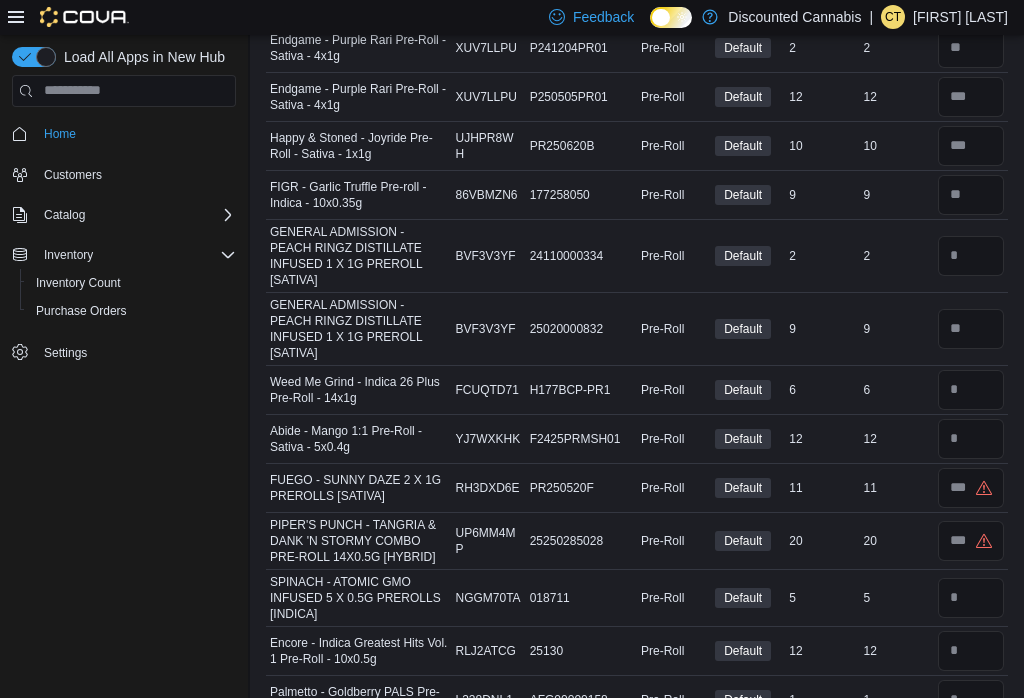 scroll, scrollTop: 2368, scrollLeft: 0, axis: vertical 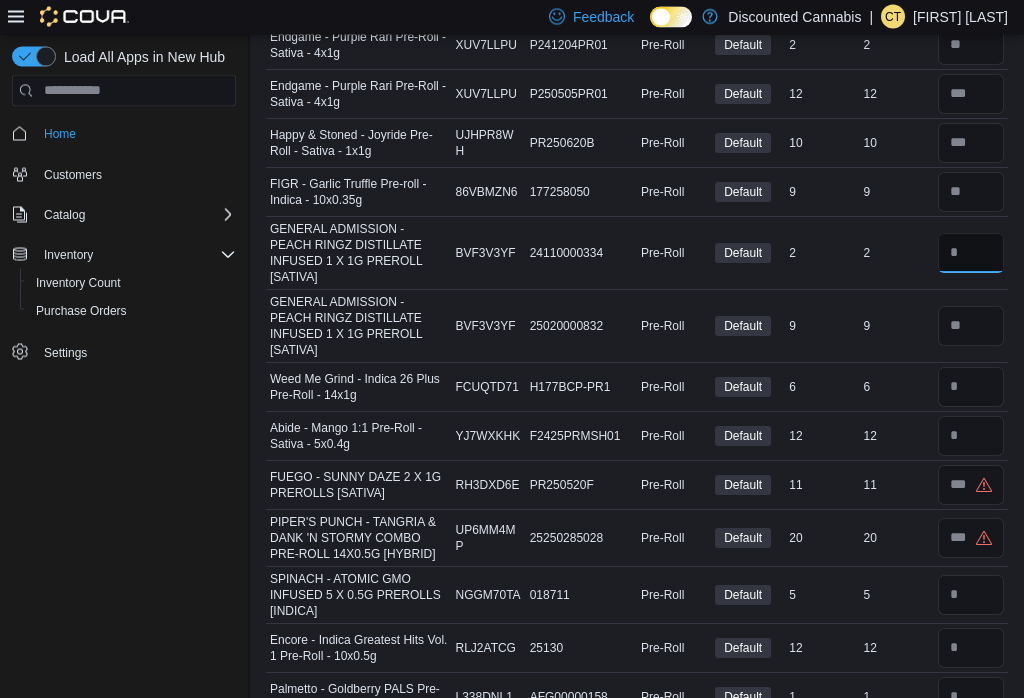 click at bounding box center (971, 254) 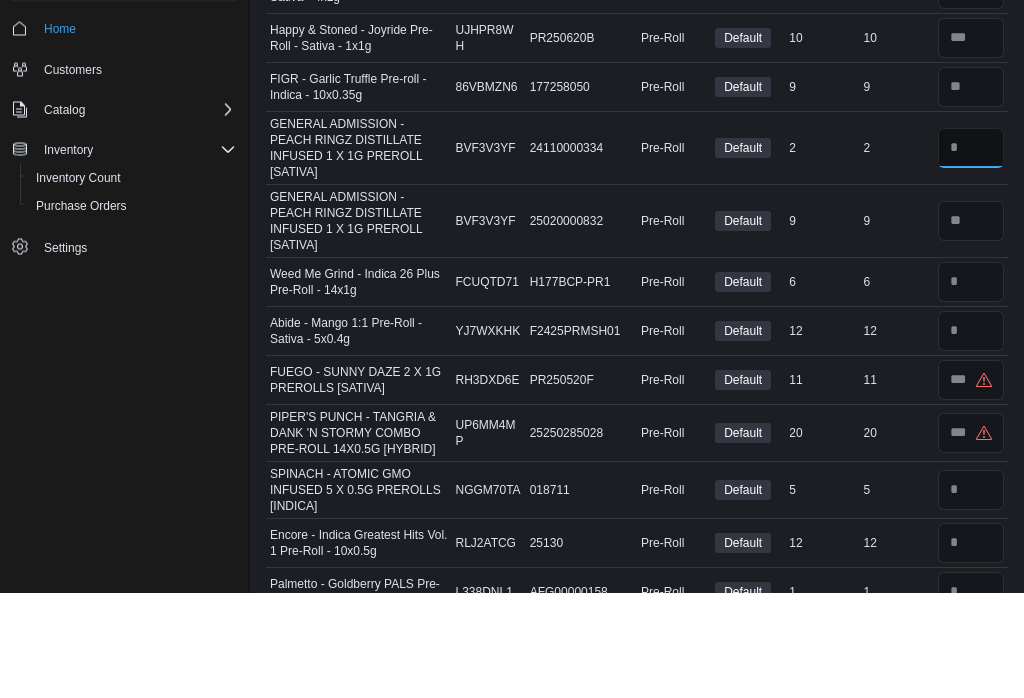type on "*" 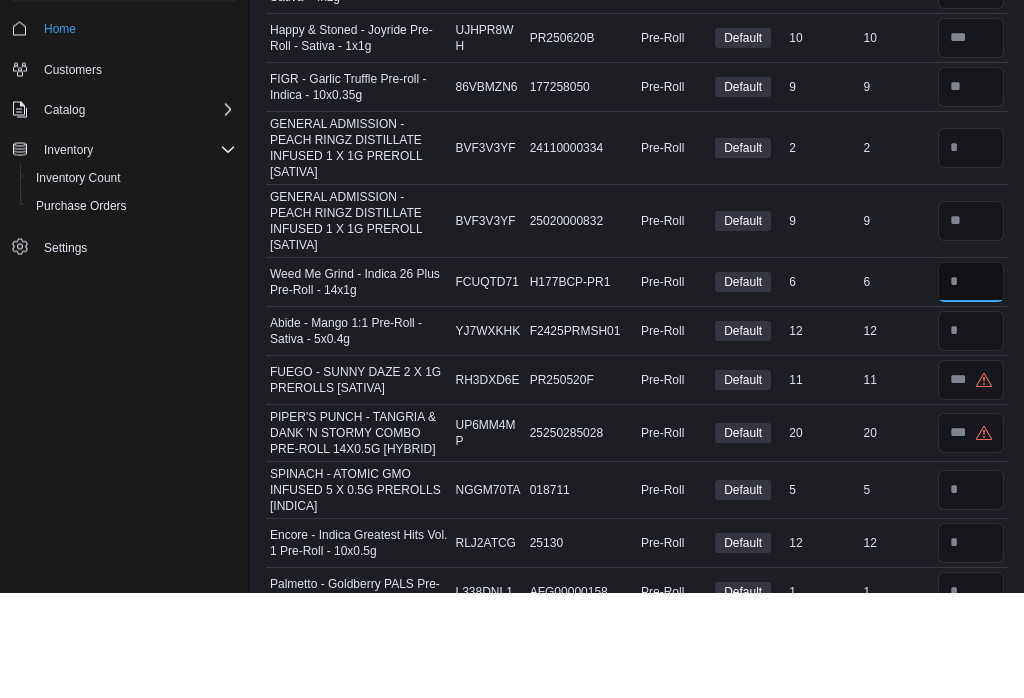 click at bounding box center (971, 388) 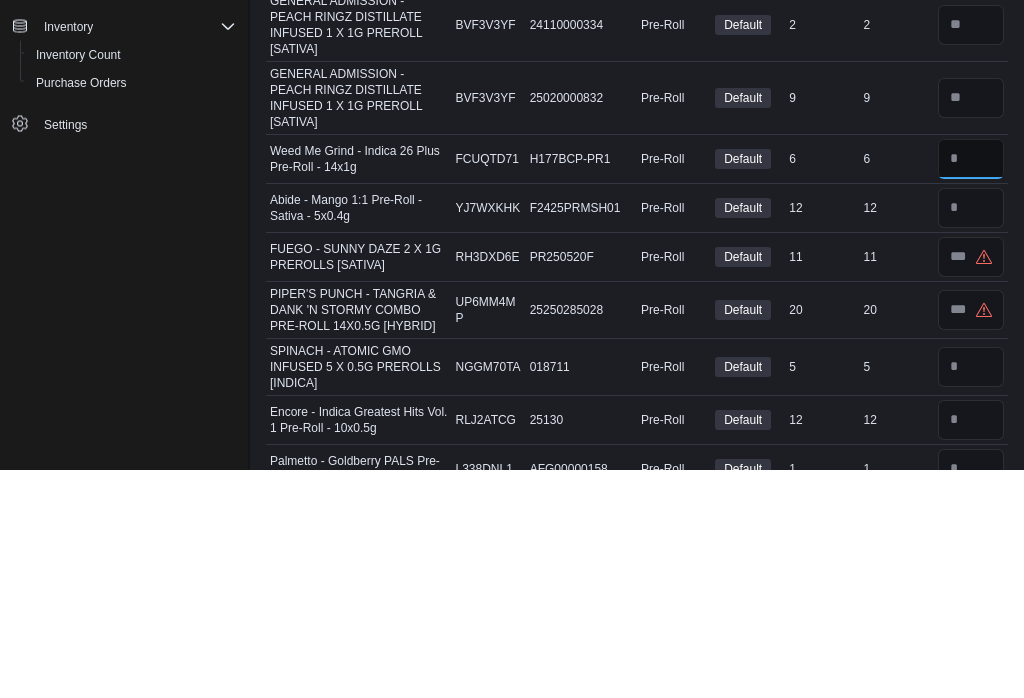 type on "*" 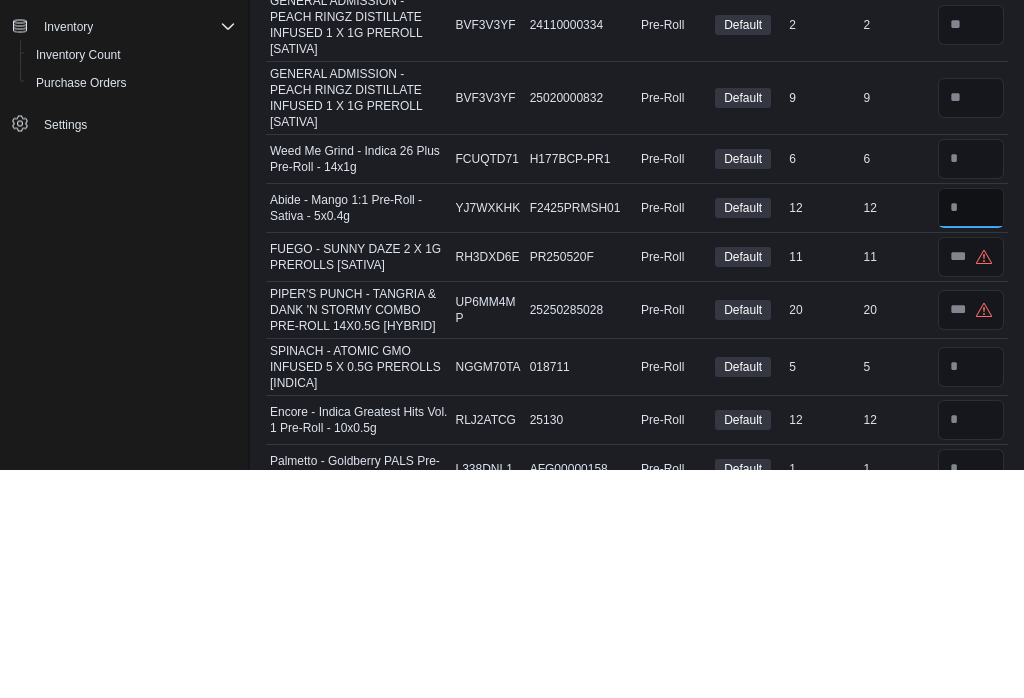 click at bounding box center (971, 437) 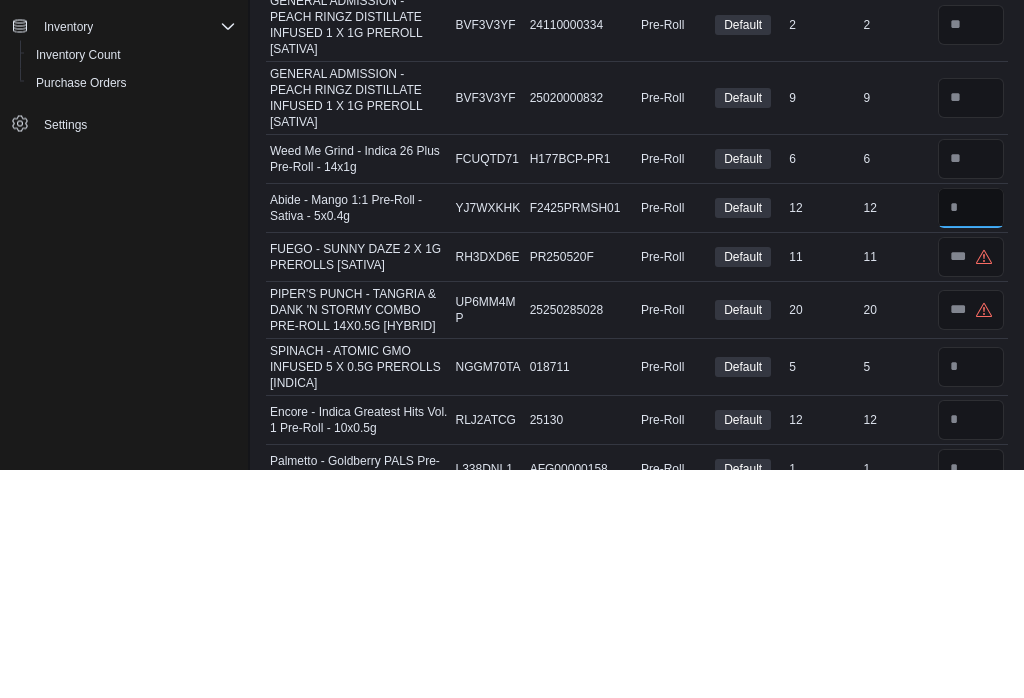 type on "**" 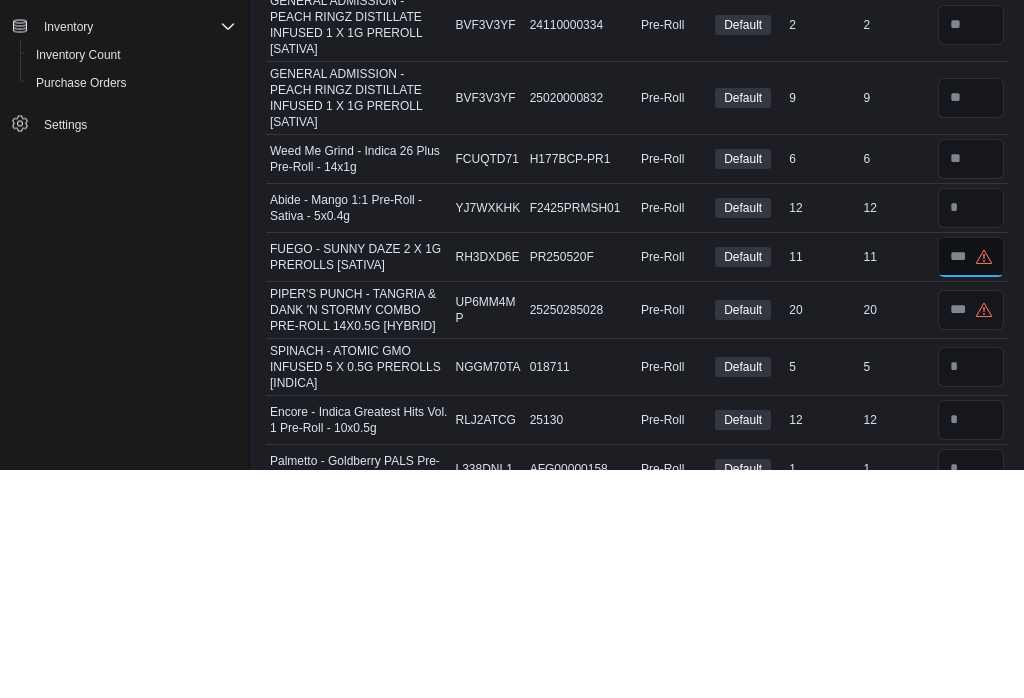 click at bounding box center [971, 486] 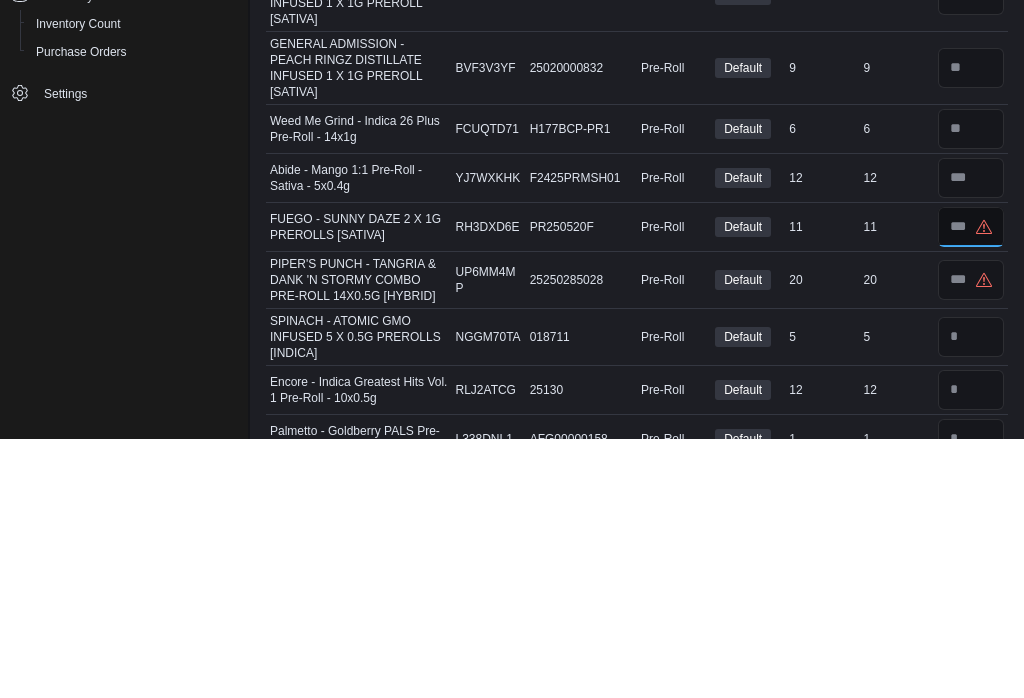 type on "*" 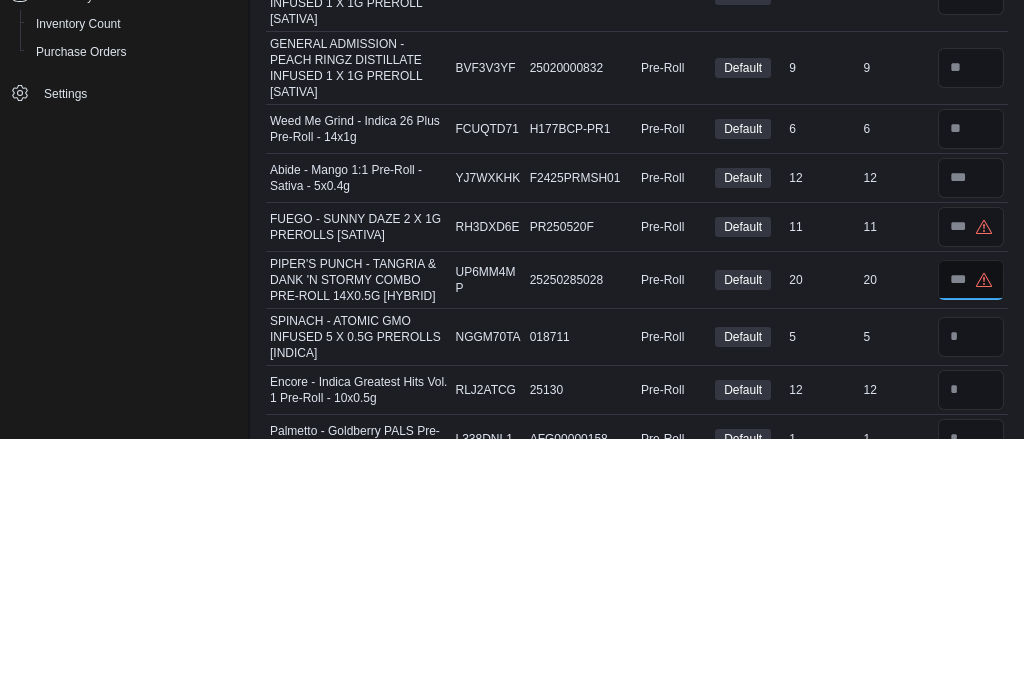 click at bounding box center [971, 539] 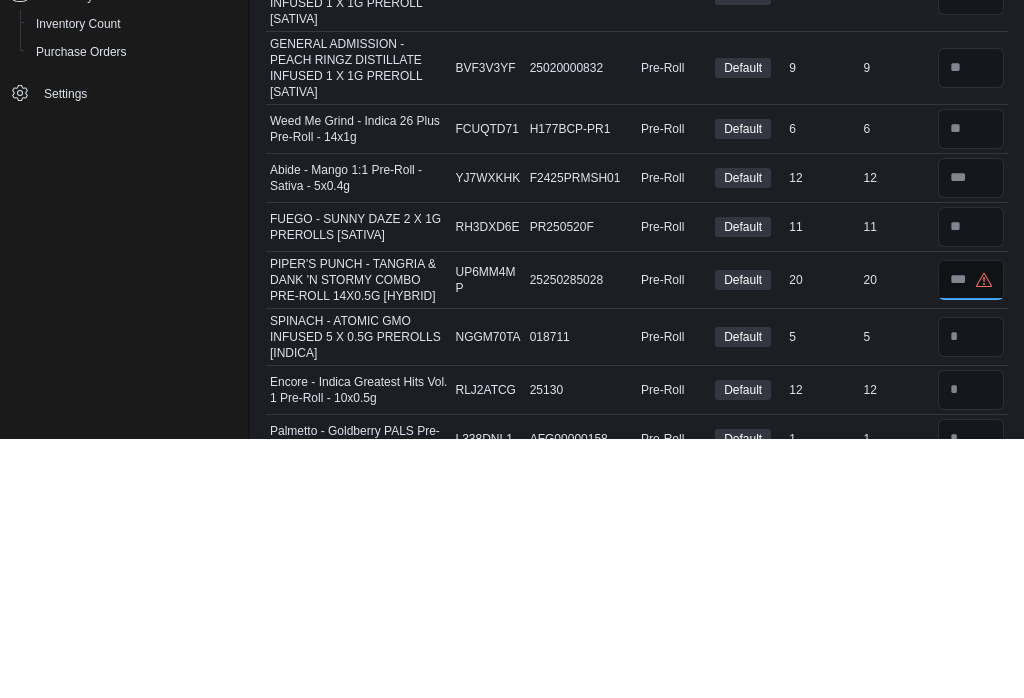 type 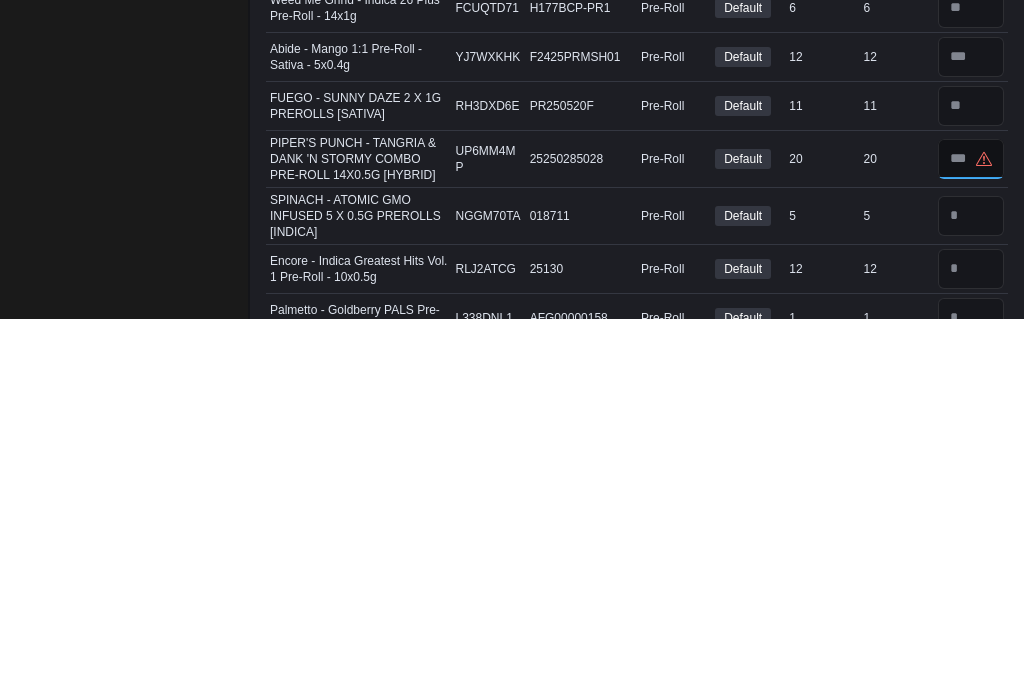 type on "*" 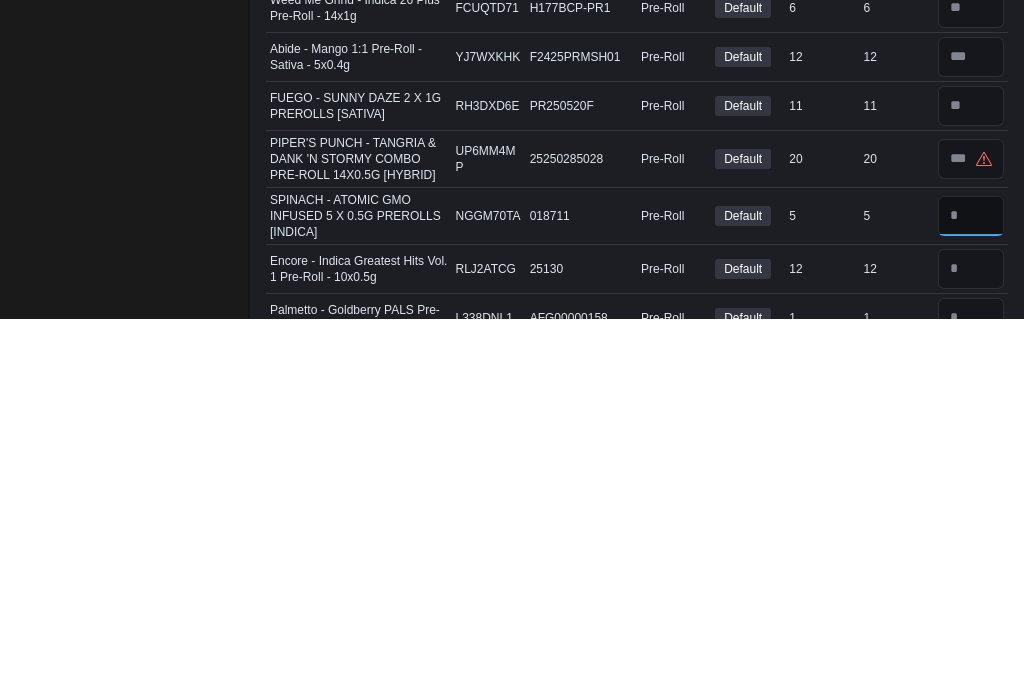 click at bounding box center (971, 596) 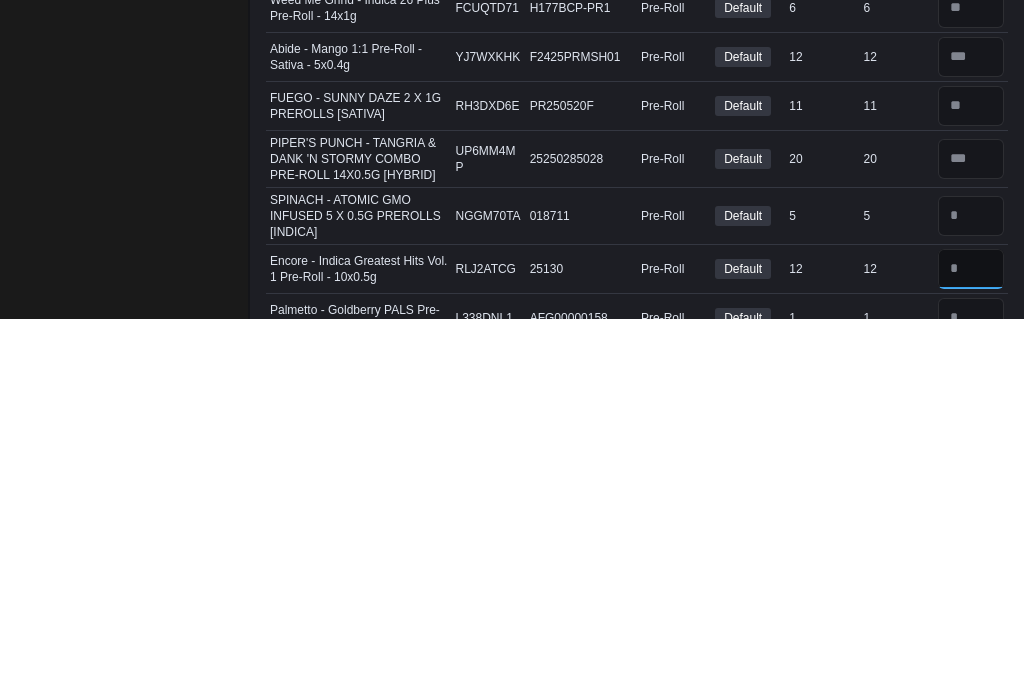 click at bounding box center (971, 649) 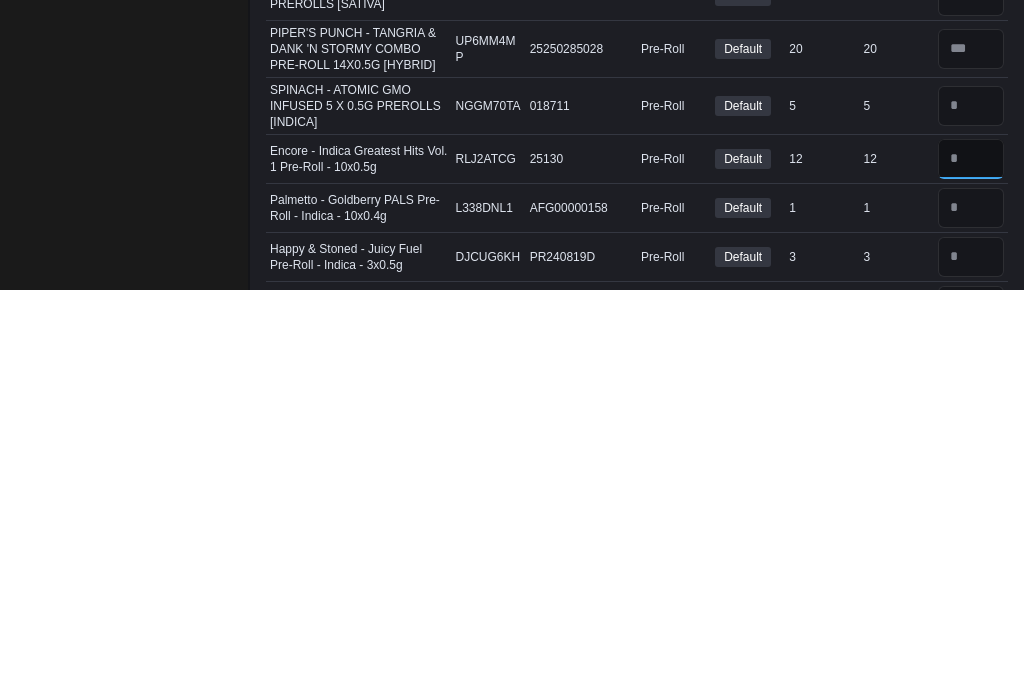 type on "**" 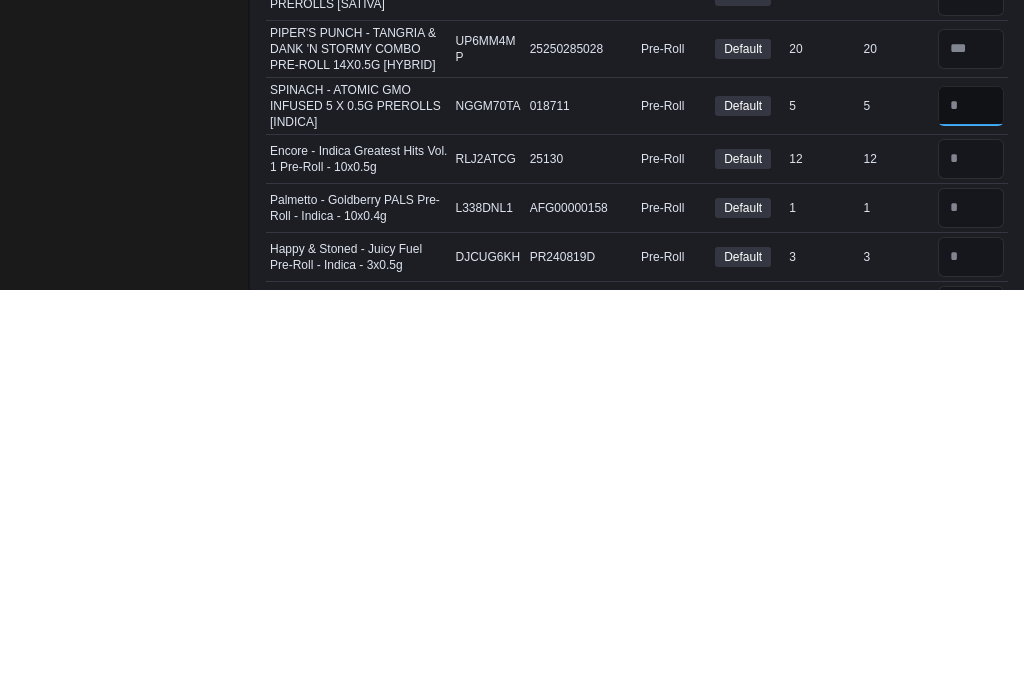 click at bounding box center [971, 514] 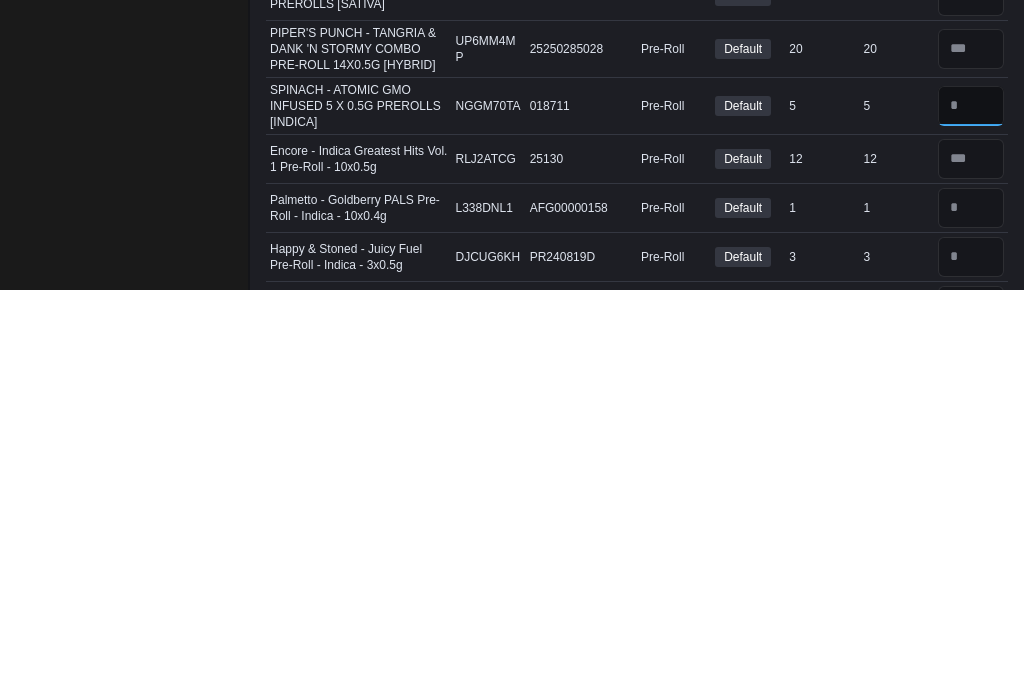 type on "*" 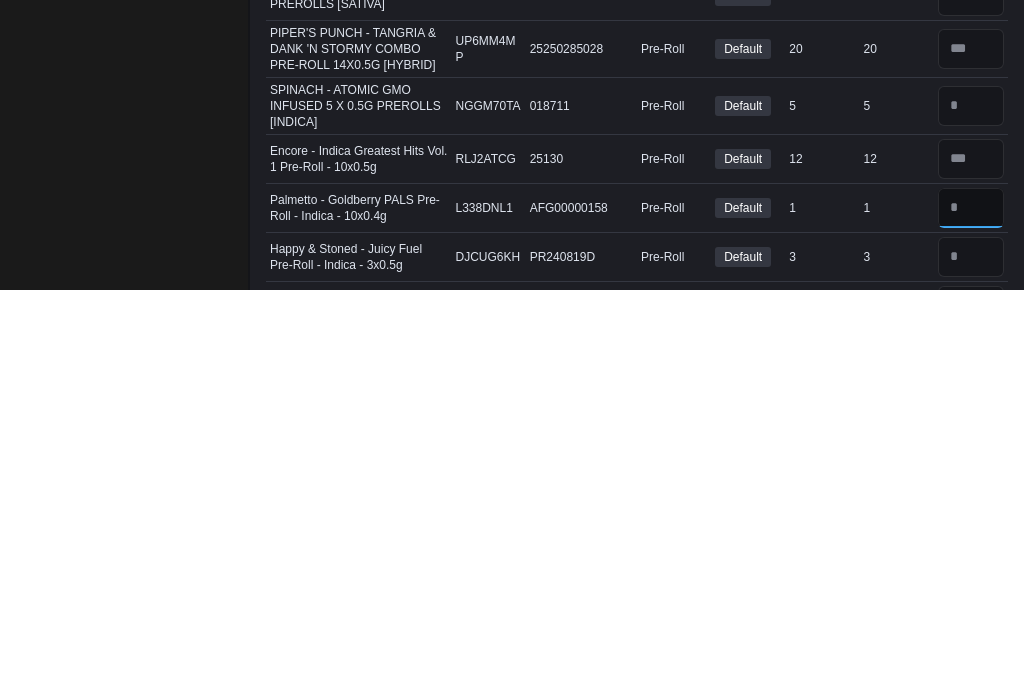 click at bounding box center (971, 616) 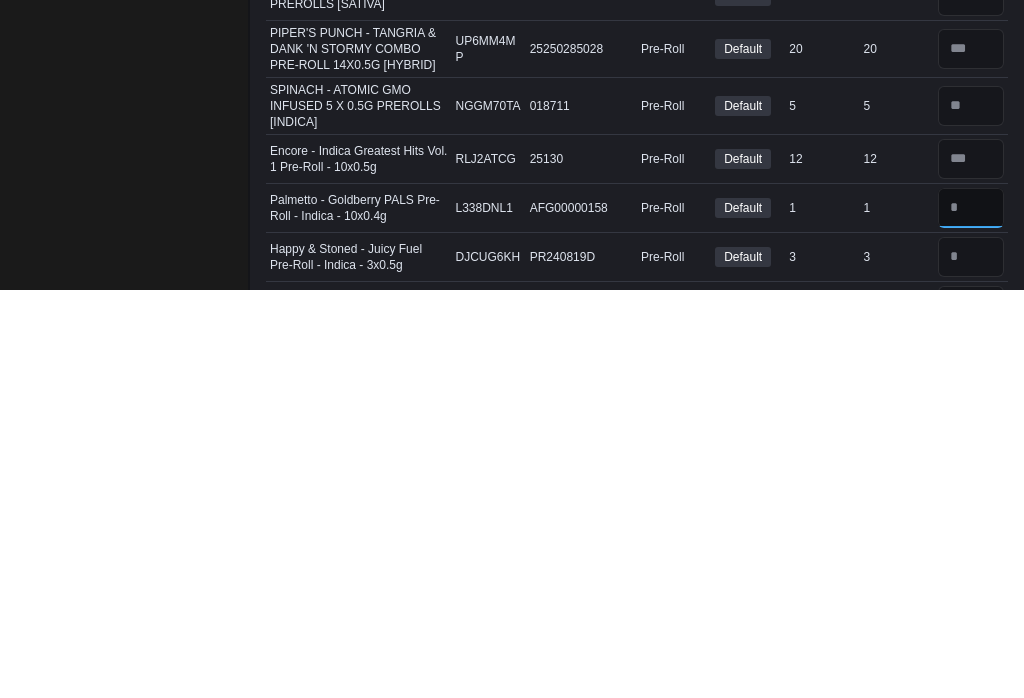 type on "*" 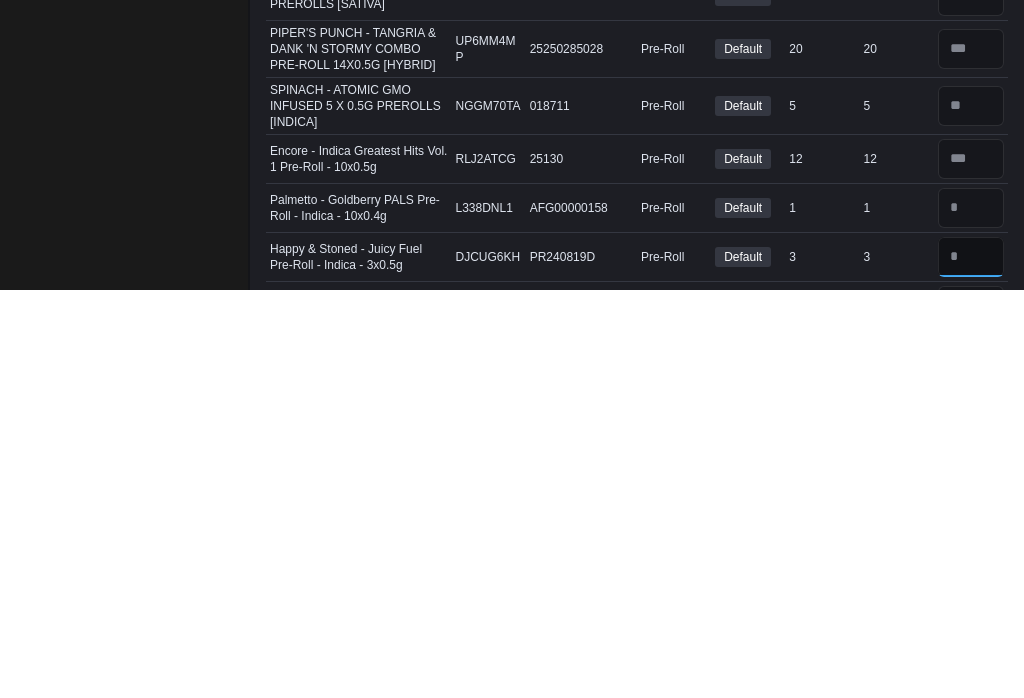 click at bounding box center [971, 665] 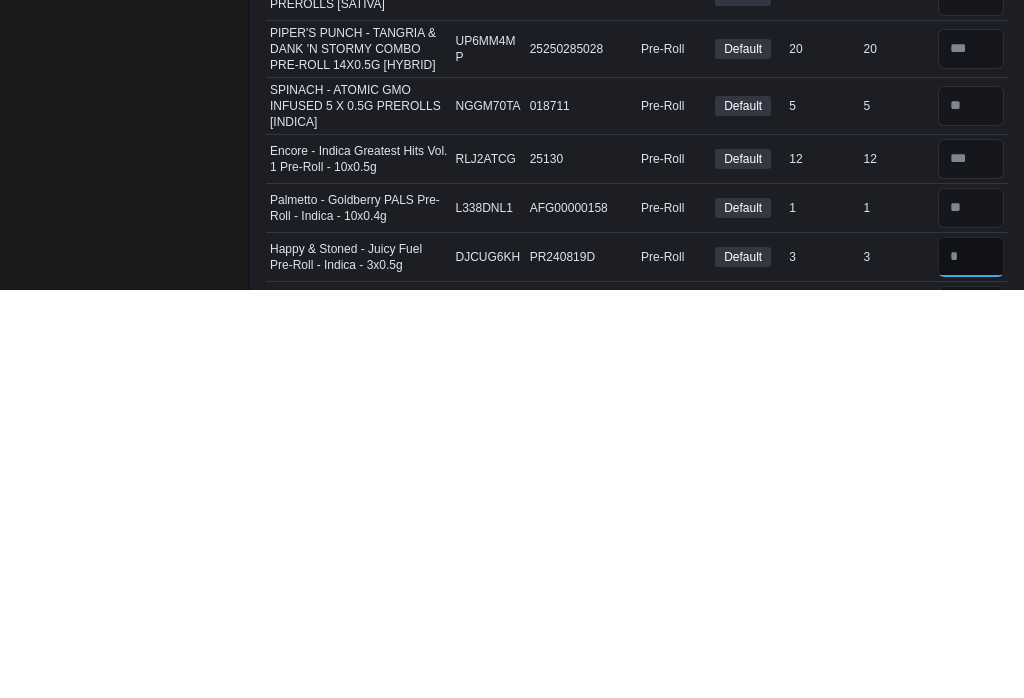 type 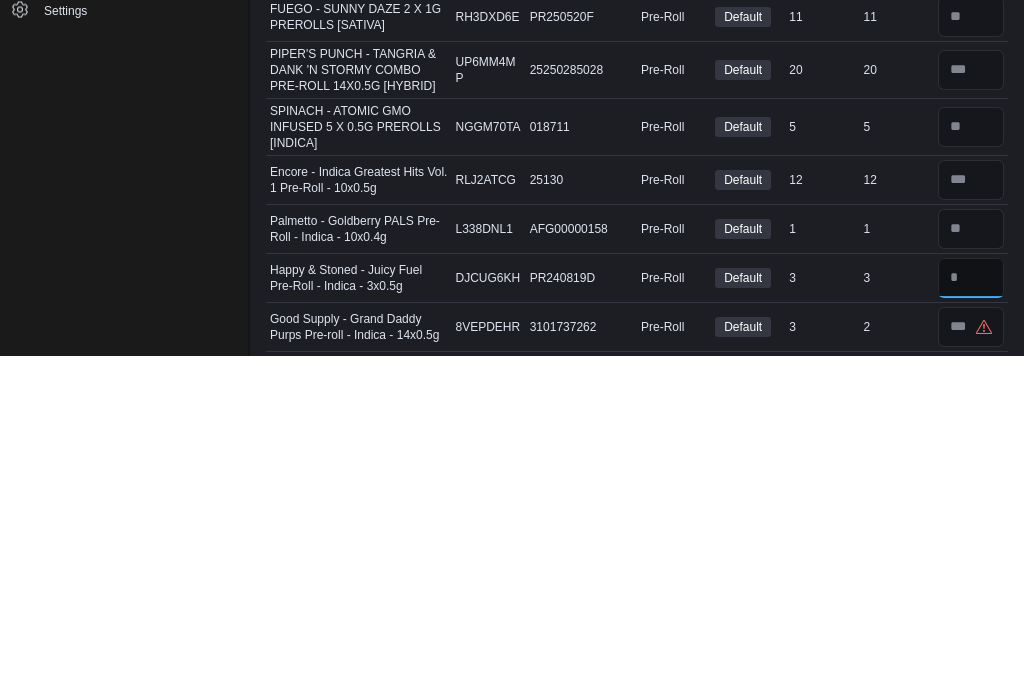 type on "*" 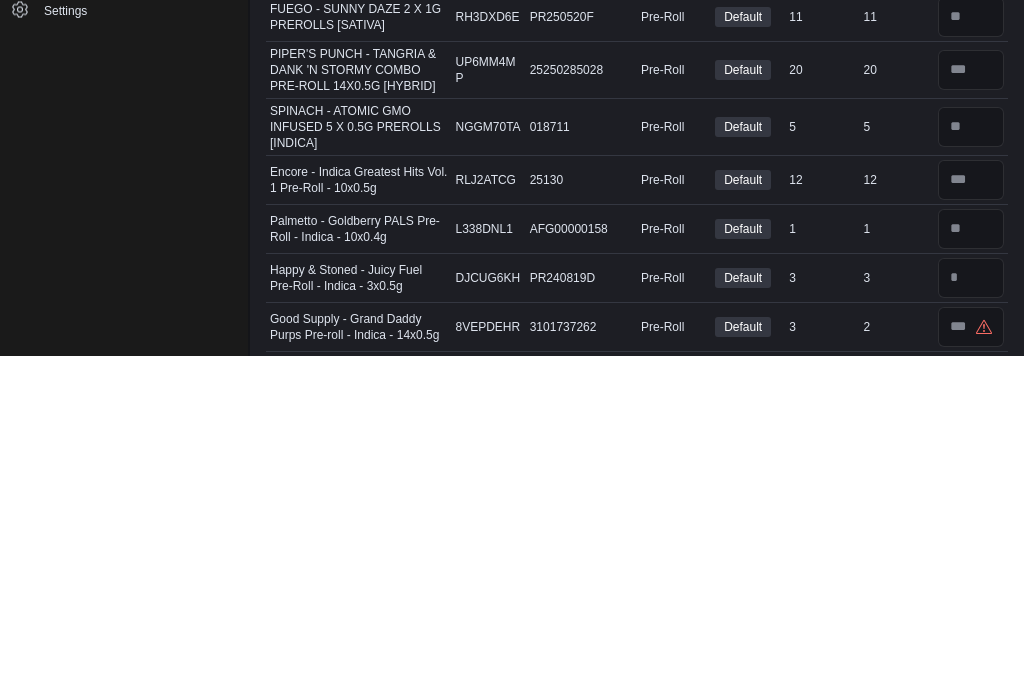 click on "Inventory Counts Count in progress: 5929 WYAN - PREROLL Count: 5929 WYAN - PREROLL  Cancel Save End Count Refresh Real Time Stock Sorting This table contains 271 rows. Product Name Catalog SKU Package Number Classification Room In Stock Real Time Stock Quantity Encore - Sativa Greatest Hits Vol. 1 Pre-Roll - 10x0.5g Catalog SKU X0RWX3AG Package Number 25129 Pre-Roll Default In Stock 12  Real Time Stock 12  The Original Fraser Valley Weed Co. - D. Burger Joints - Indica - 14x0.5g Catalog SKU 2AMTXCJ5 Package Number 00008812 Pre-Roll Default In Stock 12  Real Time Stock 12  THE ORIGINAL FRASER VALLEY WEED CO. - BIG RED PRE-ROLL 20X0.5G [INDICA] Catalog SKU ZAZUTACT Package Number 00008369 Pre-Roll Default In Stock 23  Real Time Stock 23  COUNTRYSIDE CANNABIS - PURPLE SUNSET LIVE RESIN INFUSED PRE-ROLL 5X0.5G [INDICA] Catalog SKU JK3F805B Package Number IR114872C Pre-Roll Default In Stock 1  Real Time Stock 1  Pistol and Paris - Blackout Bobby Pre-Roll - Indica - 3x0.5g Catalog SKU PDW4XK0H Package Number 2  2" at bounding box center [637, 4809] 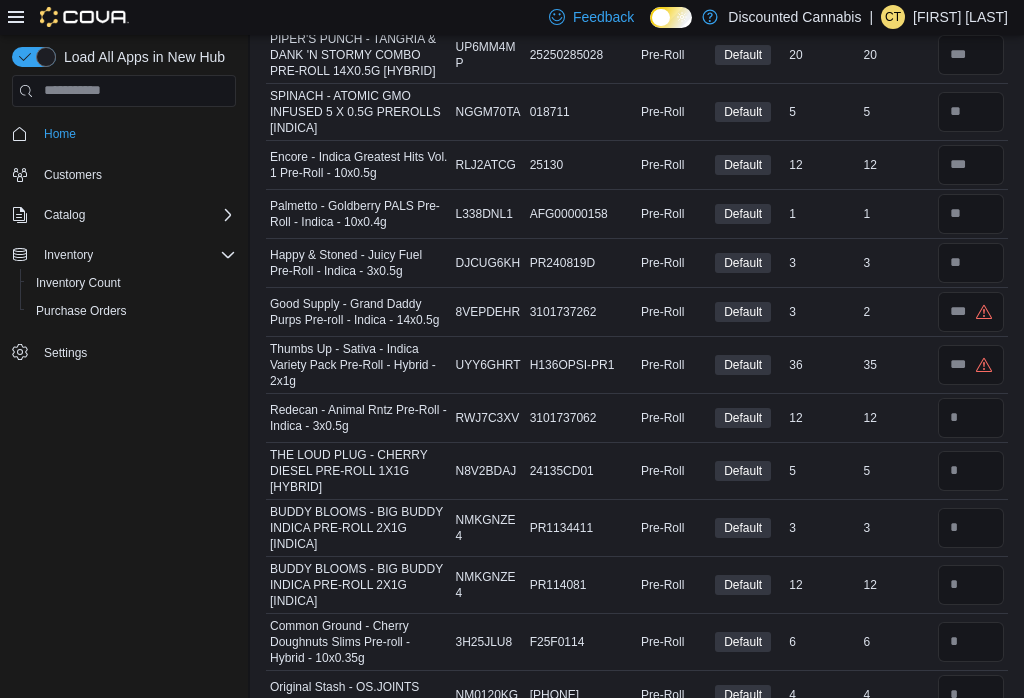 scroll, scrollTop: 2855, scrollLeft: 0, axis: vertical 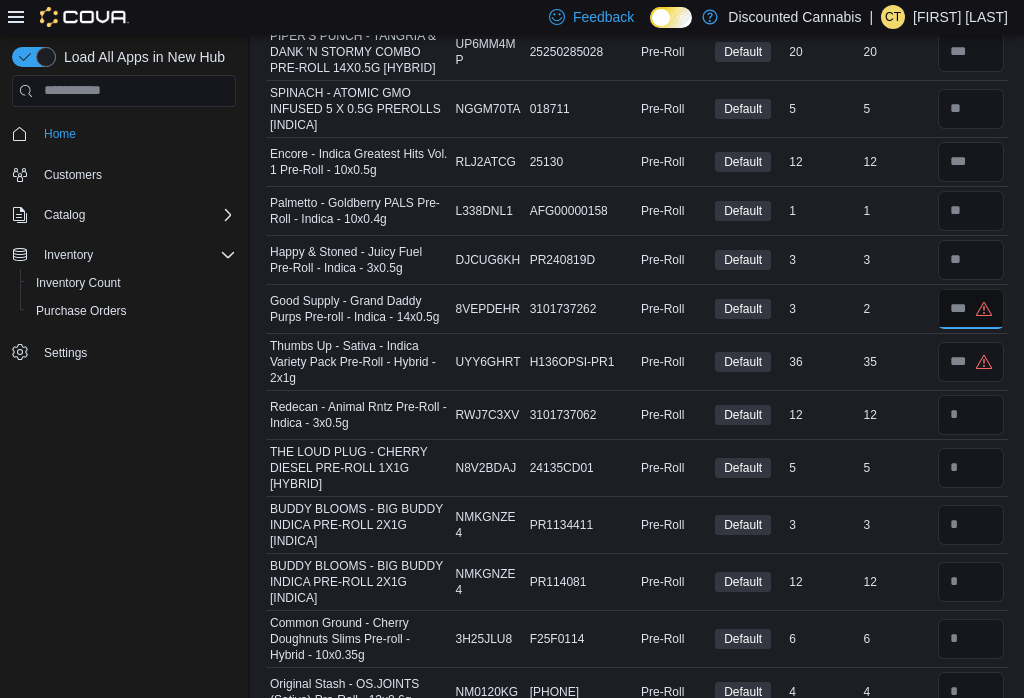 click at bounding box center [971, 309] 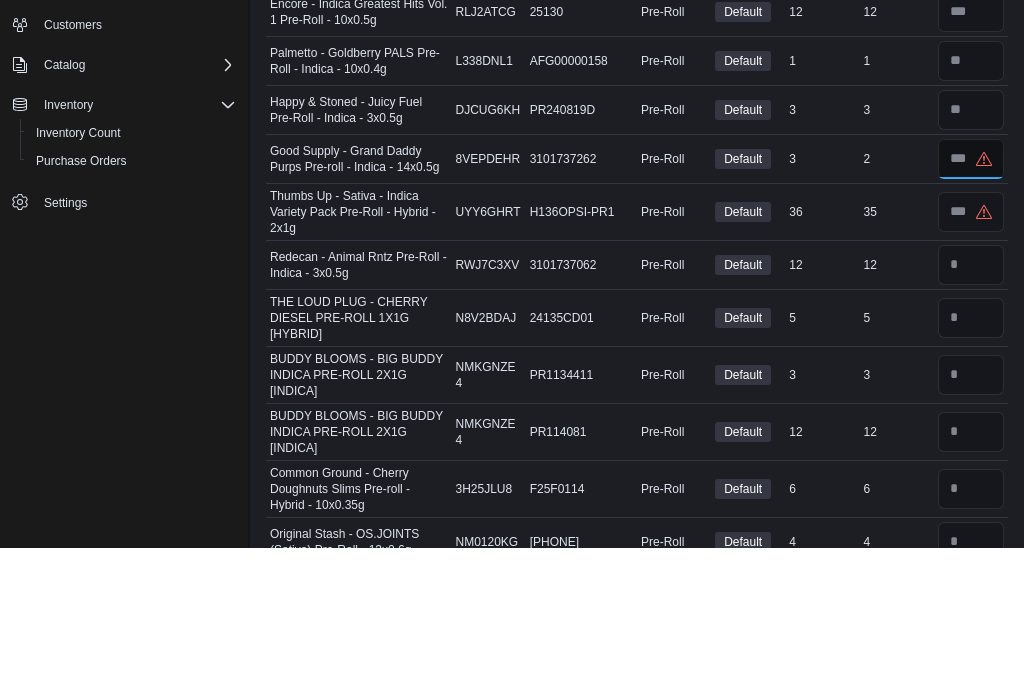 type on "*" 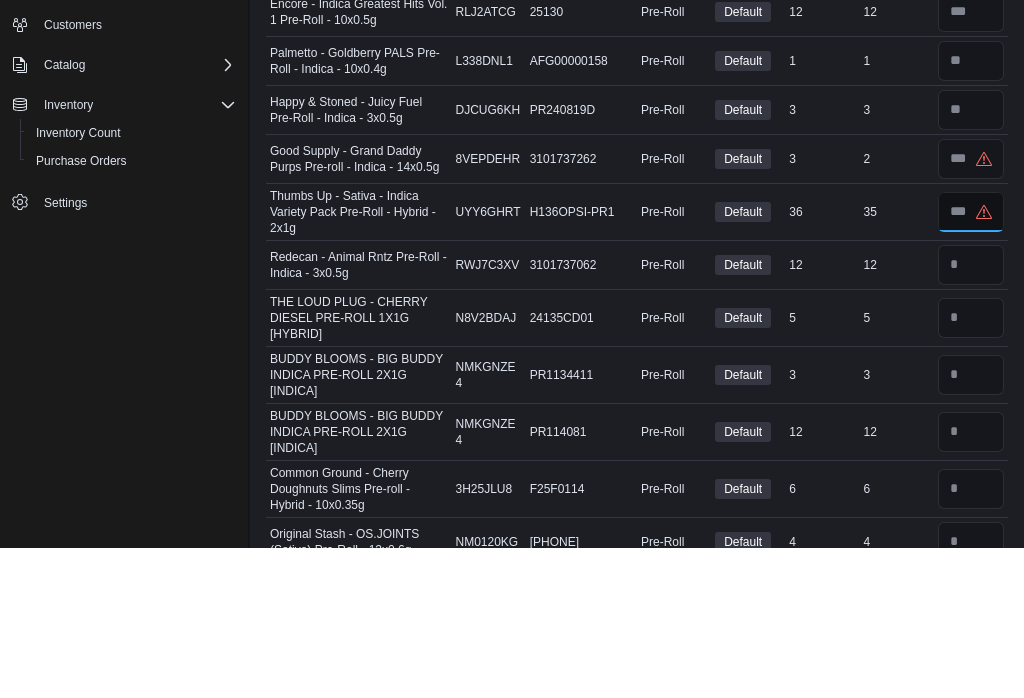 click at bounding box center (971, 362) 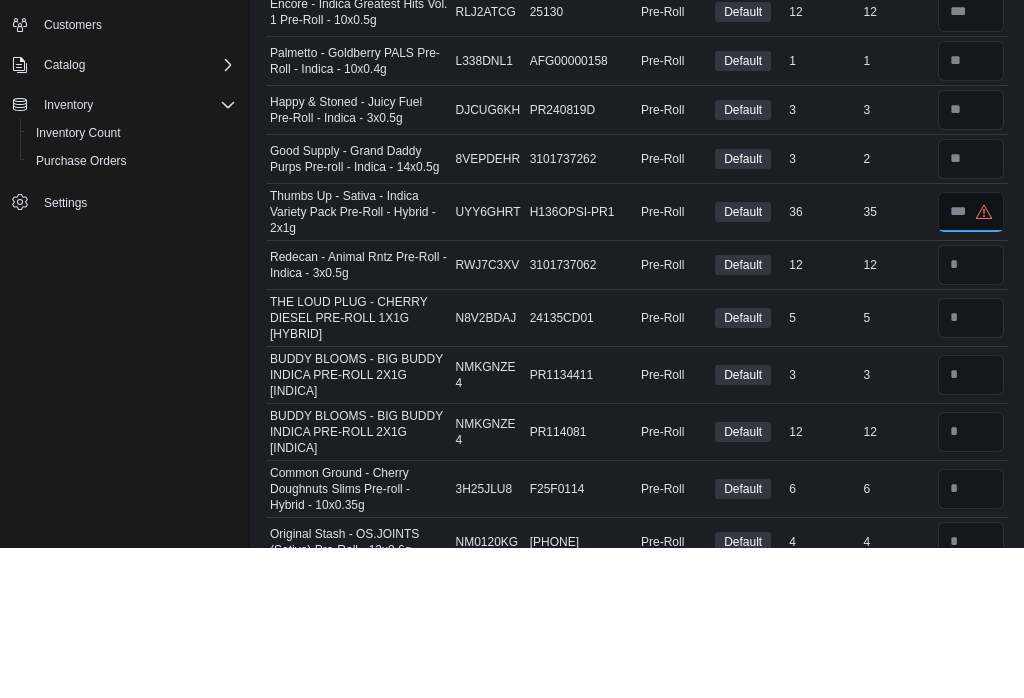 type on "**" 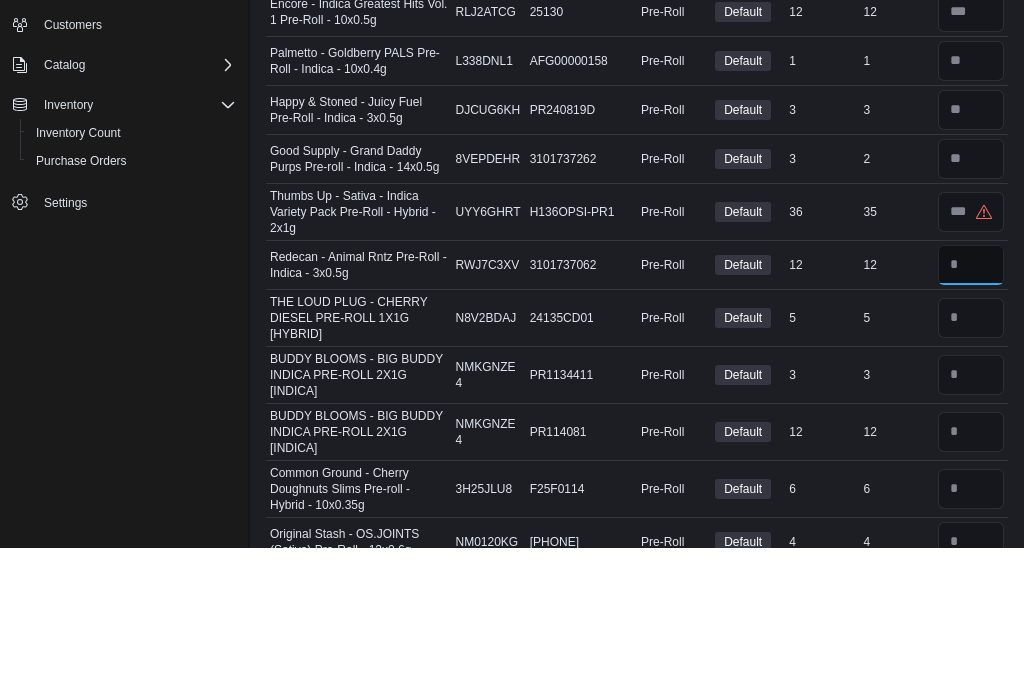 click at bounding box center (971, 415) 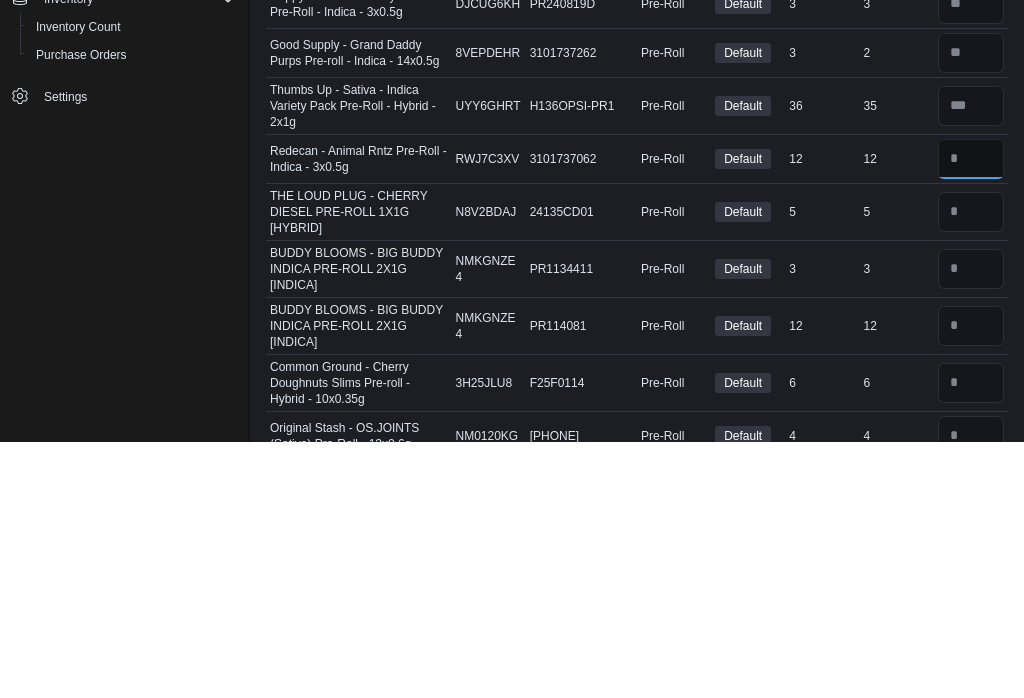 type on "**" 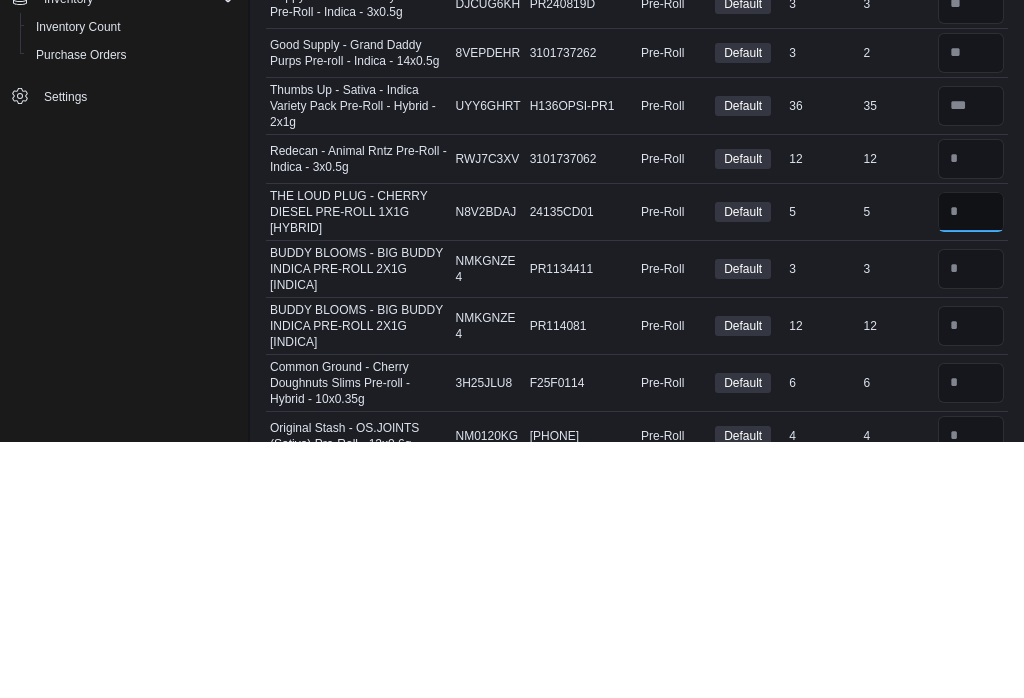 click at bounding box center [971, 468] 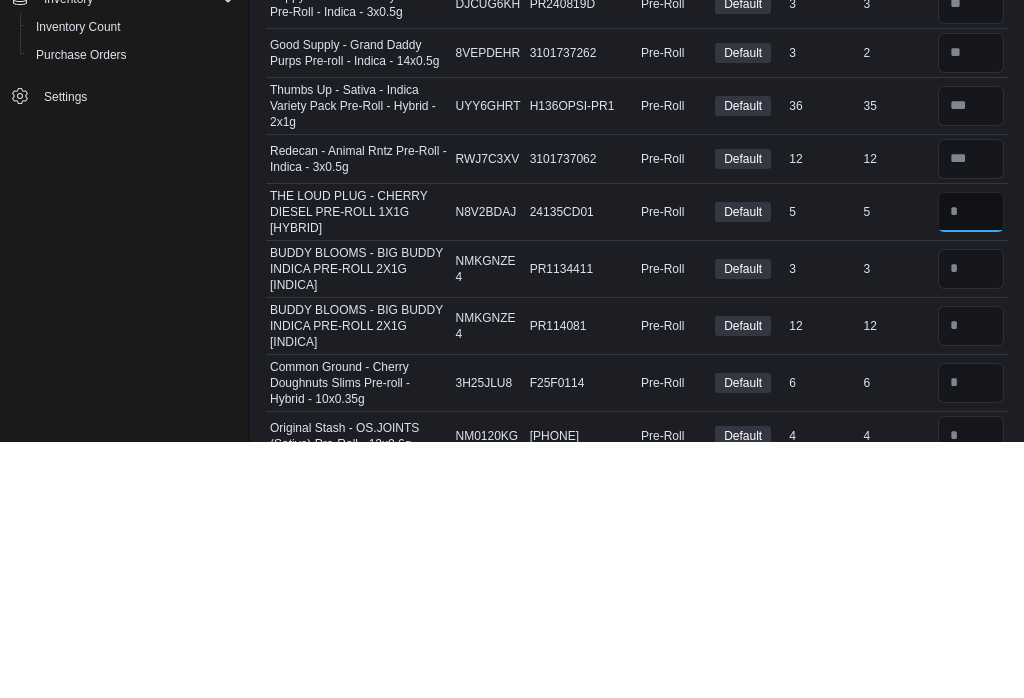 type on "*" 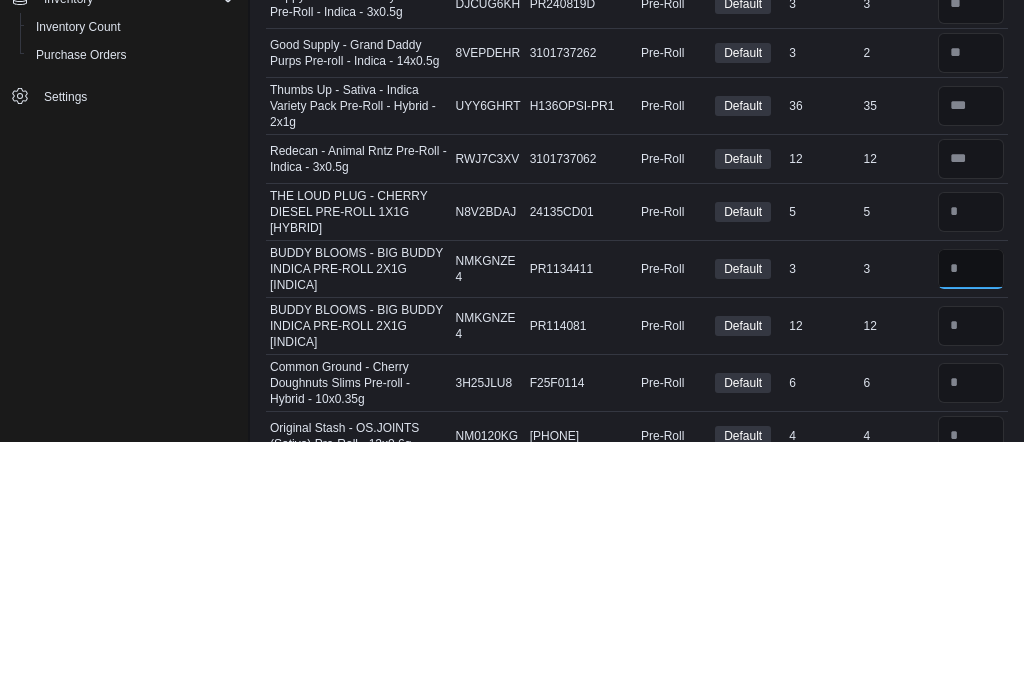 click at bounding box center [971, 525] 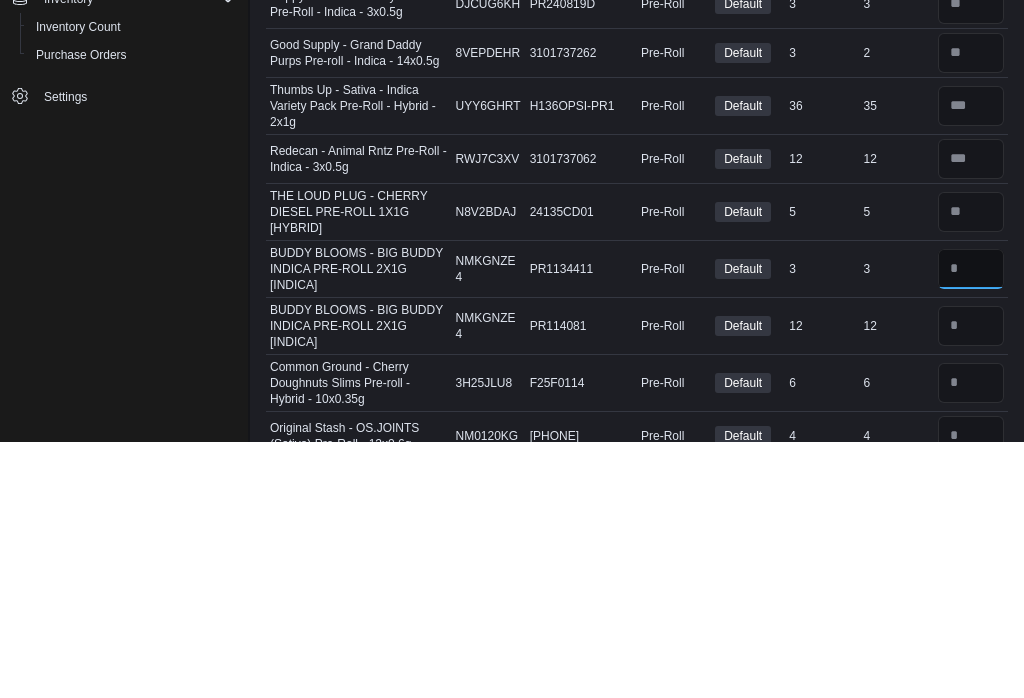 type 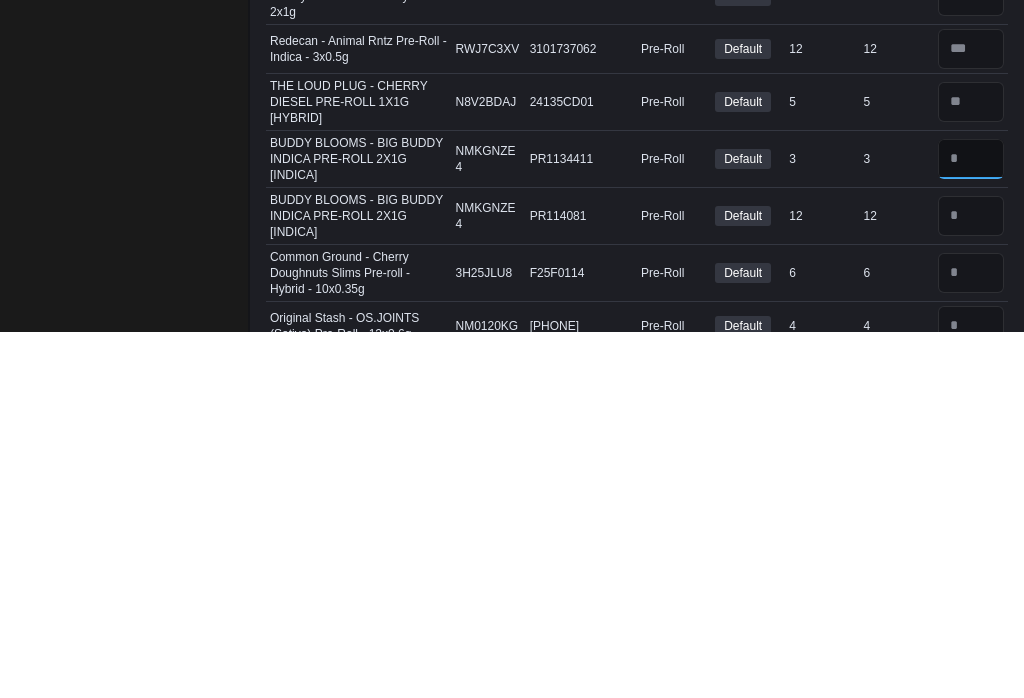 type on "*" 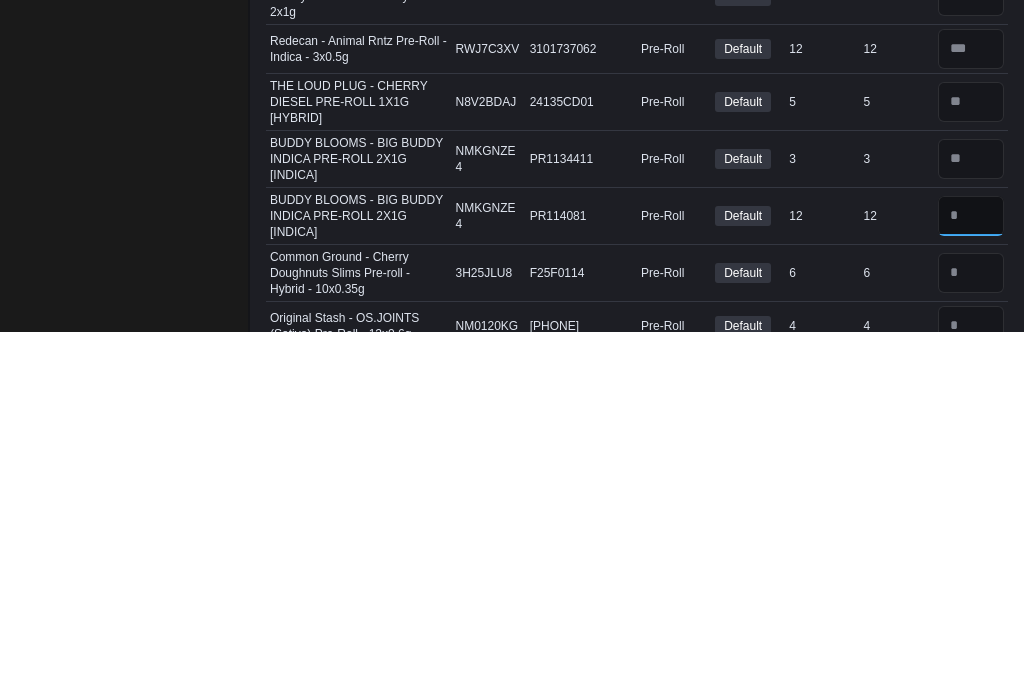 type 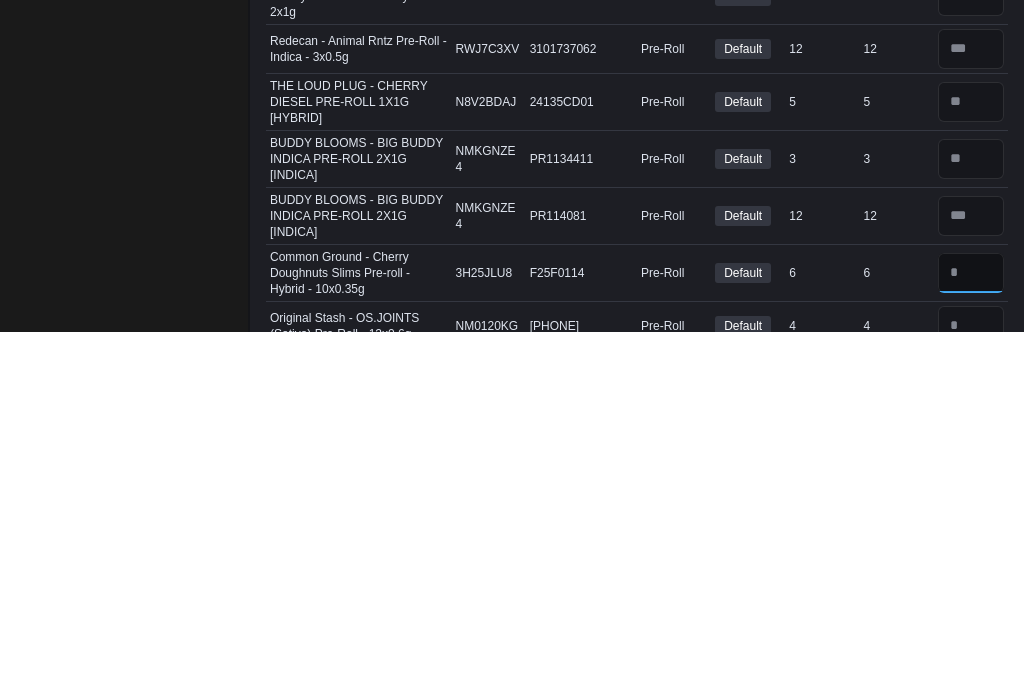 type 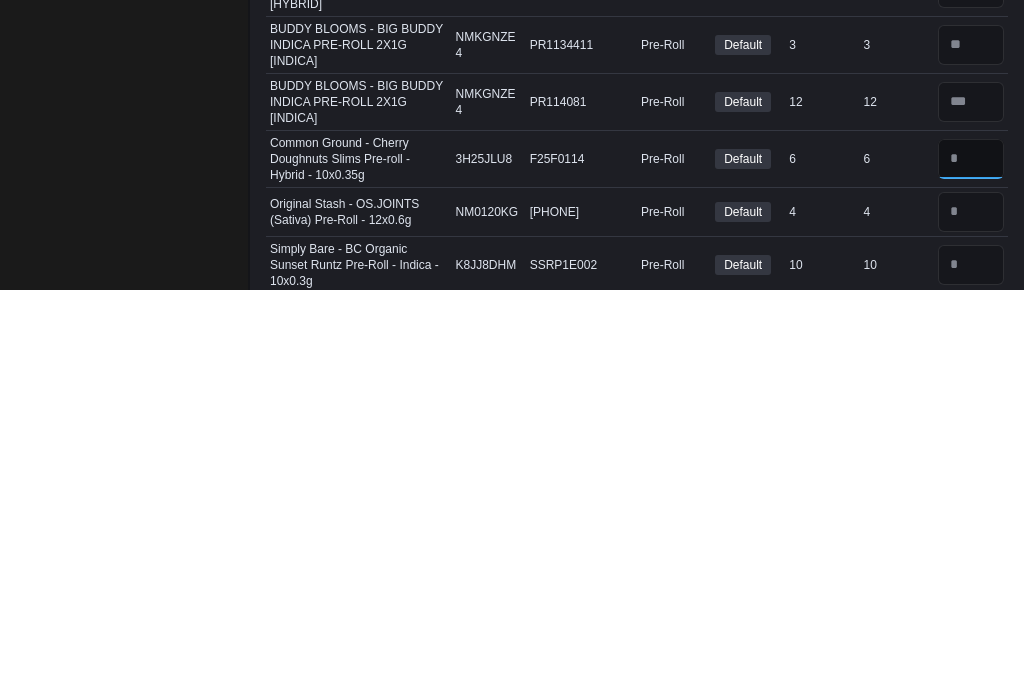 type on "*" 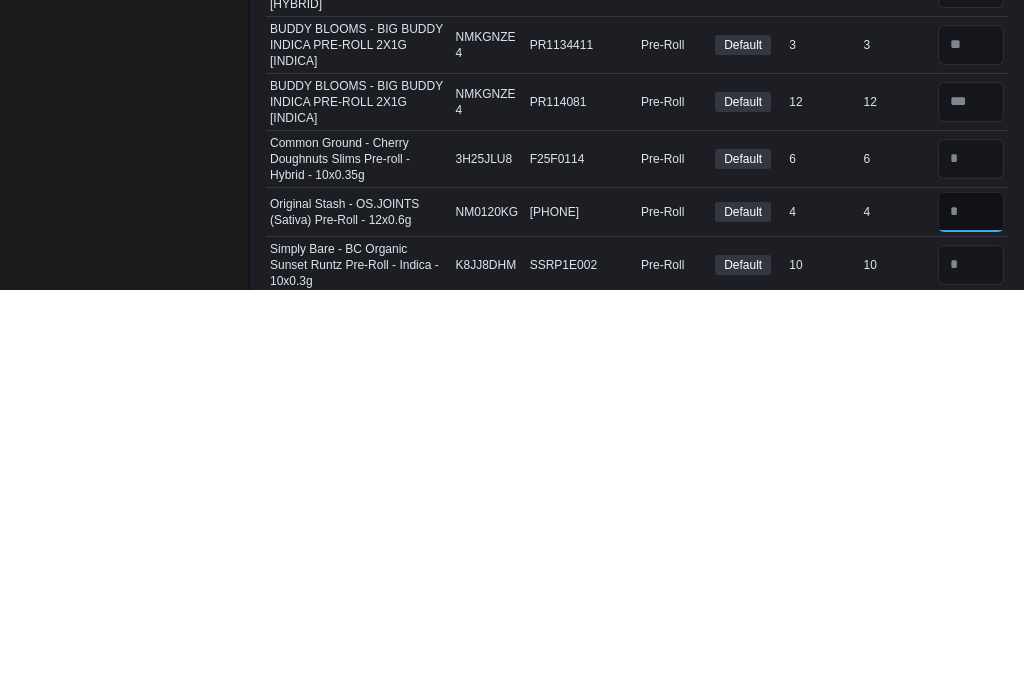 click at bounding box center [971, 620] 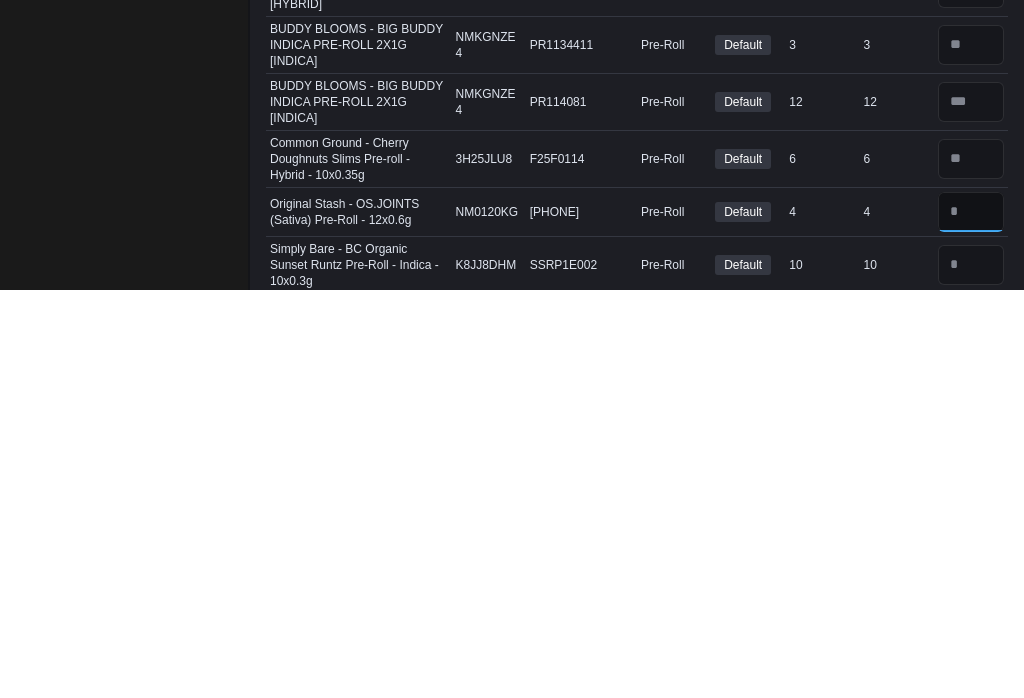 type on "*" 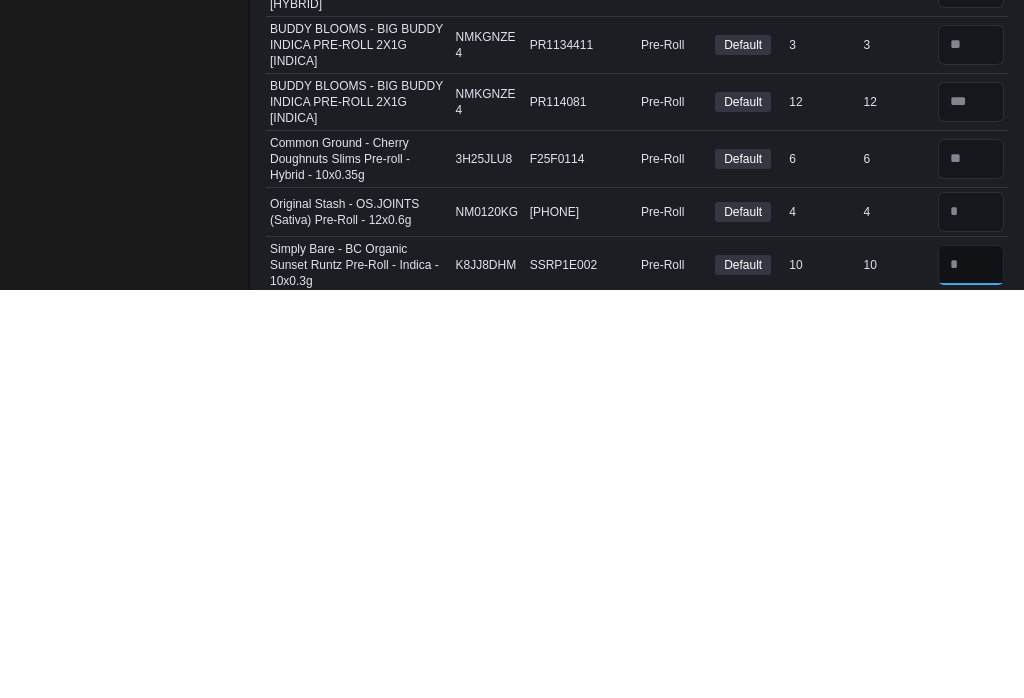 click at bounding box center [971, 673] 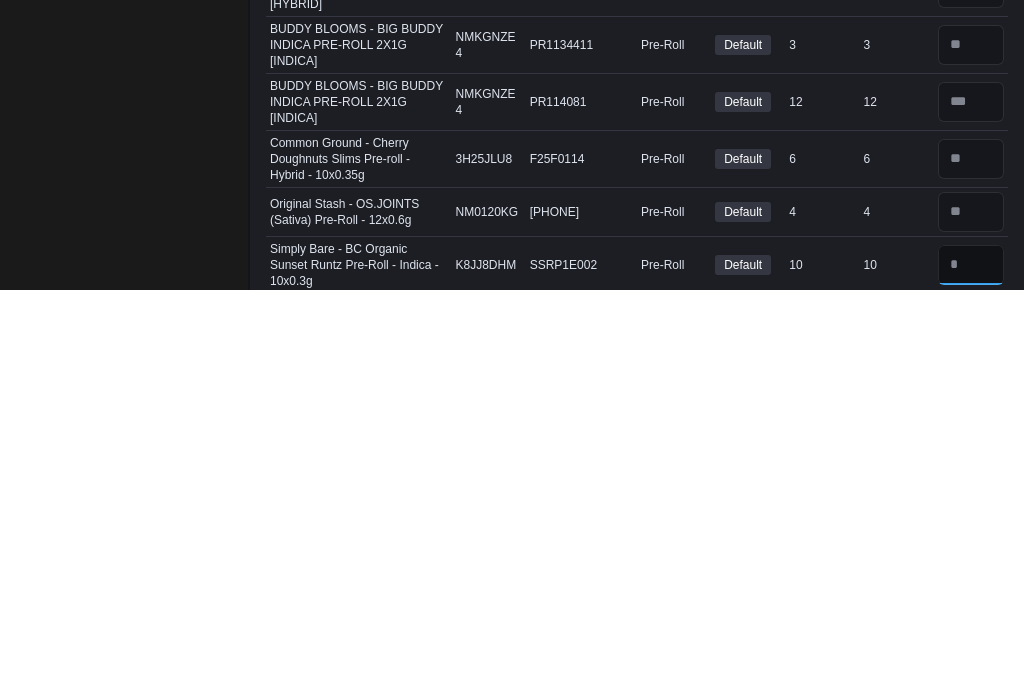 type 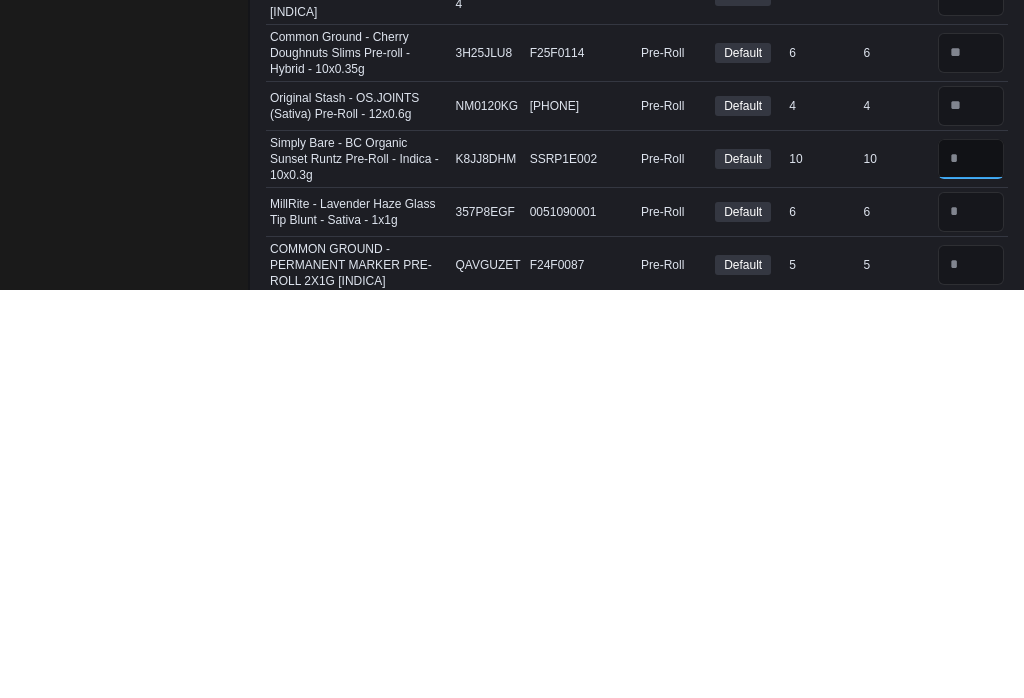 type on "*" 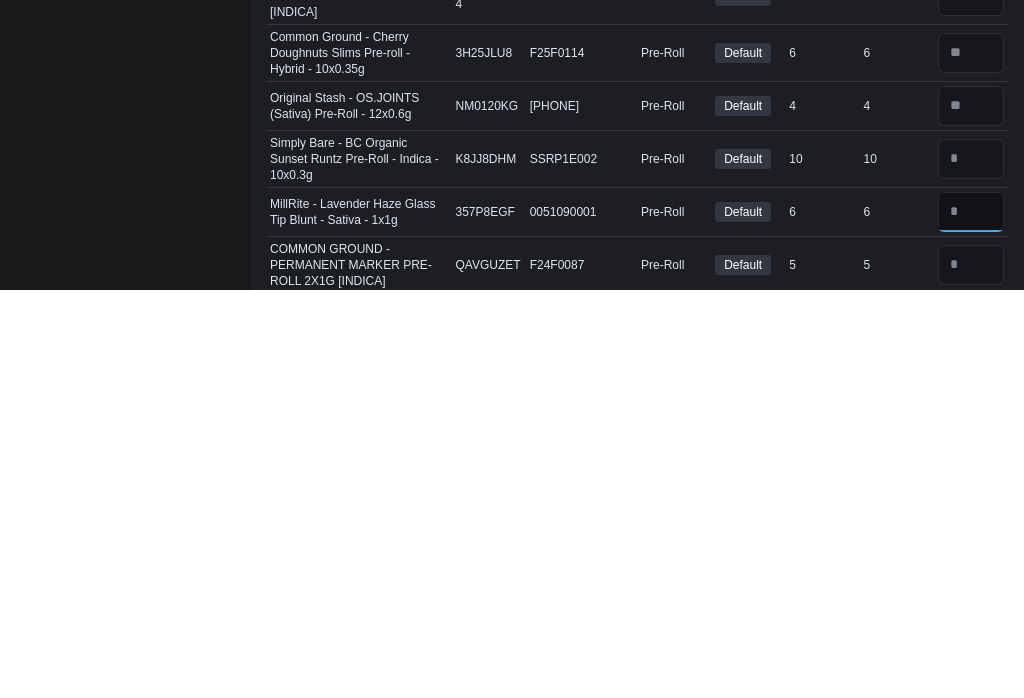 click at bounding box center (971, 620) 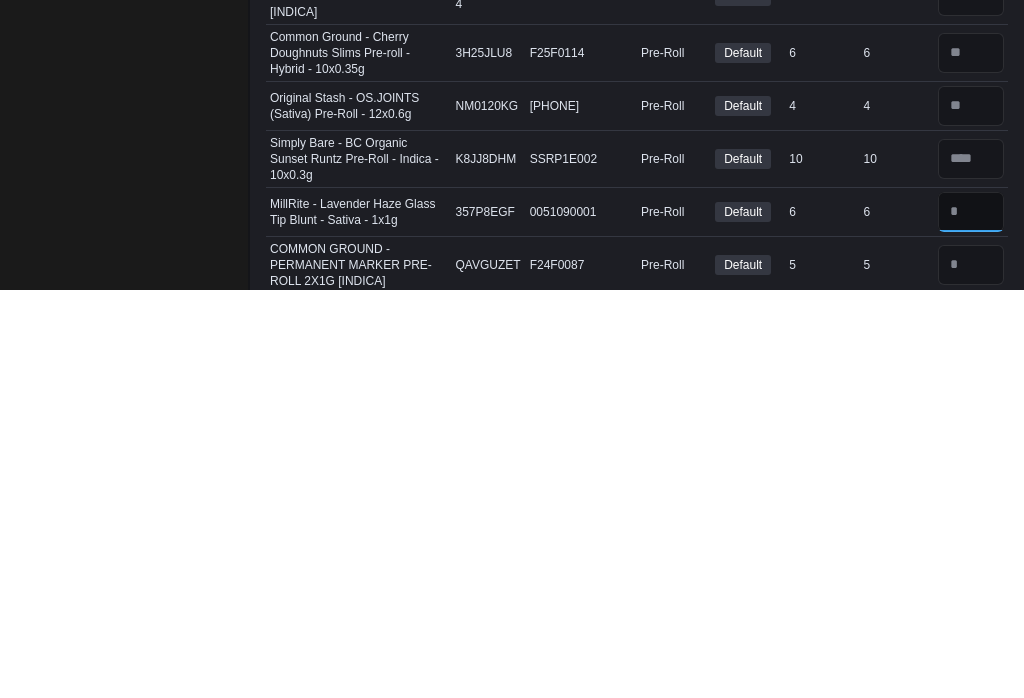 type on "*" 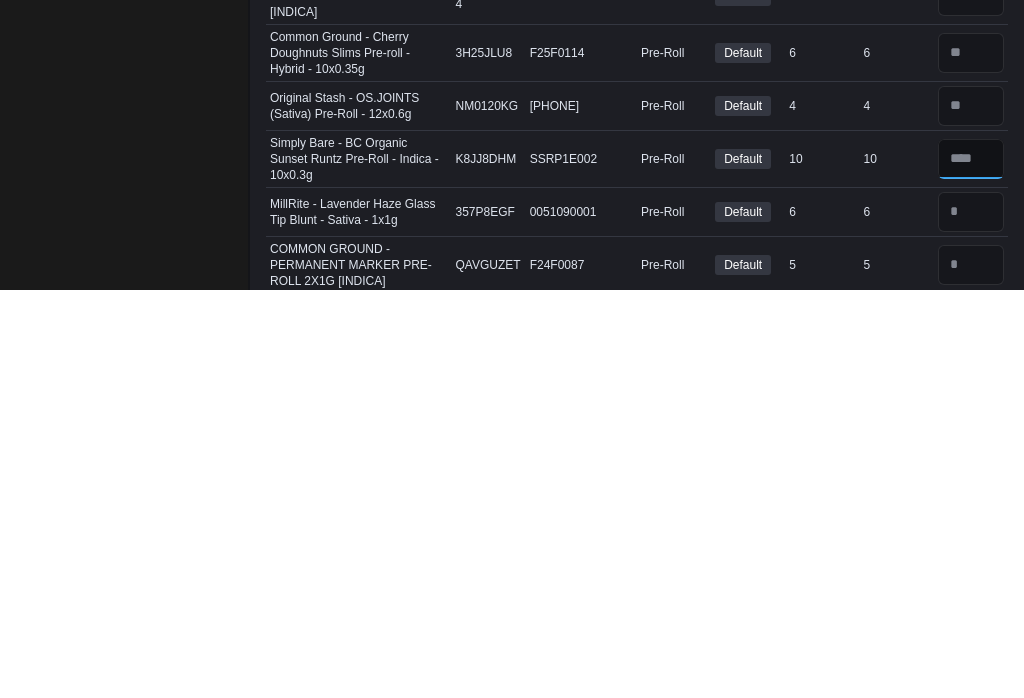 click at bounding box center [971, 567] 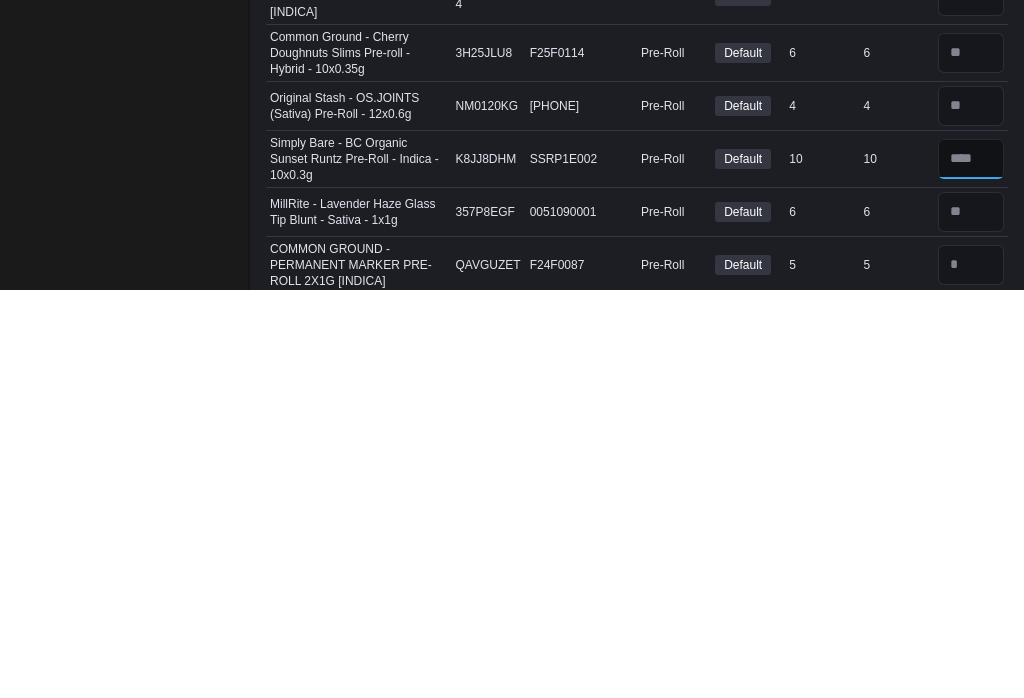 type on "**" 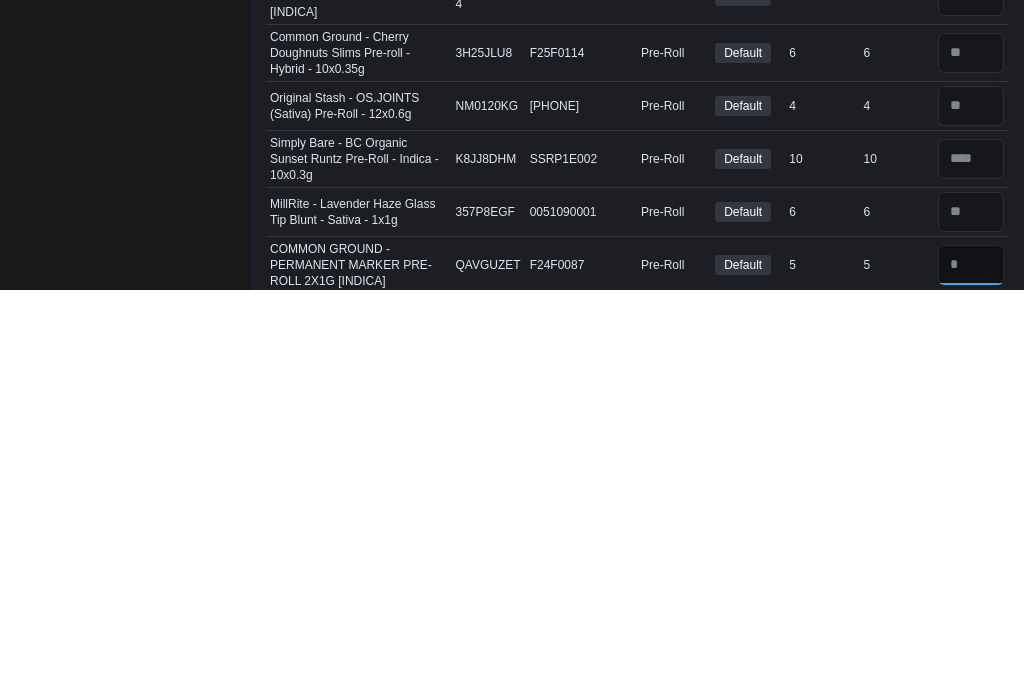 click at bounding box center (971, 673) 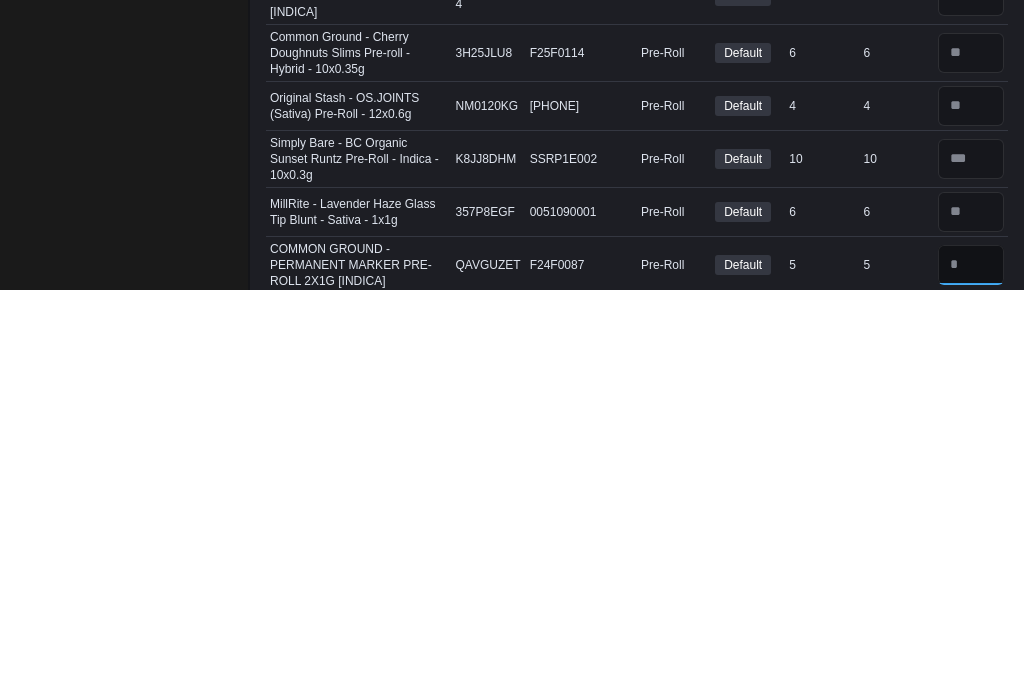 scroll, scrollTop: 3139, scrollLeft: 0, axis: vertical 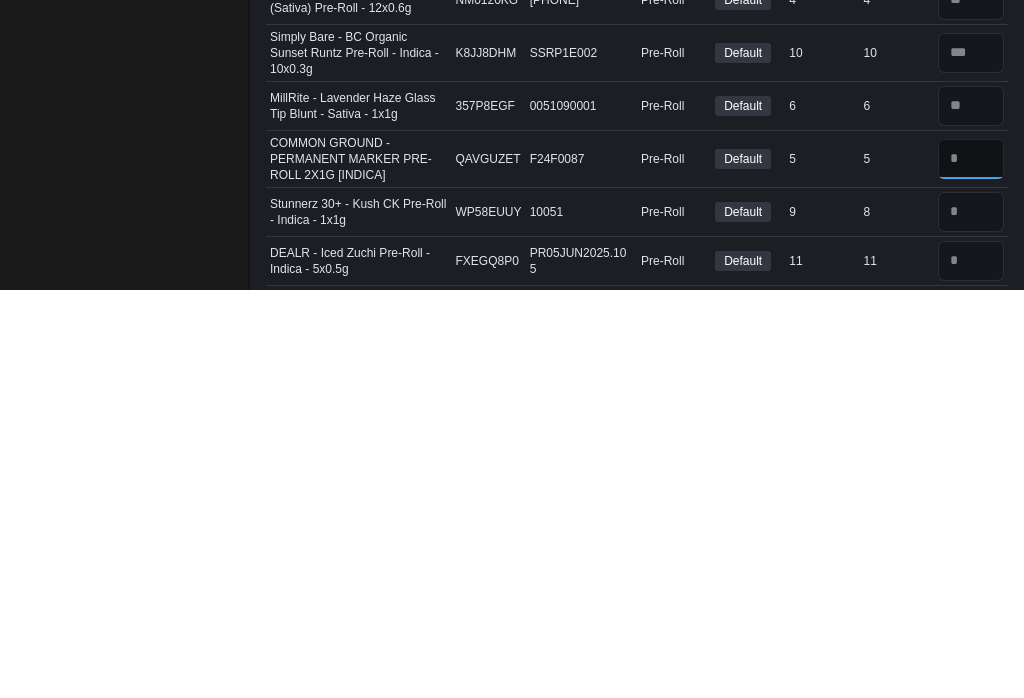 type on "*" 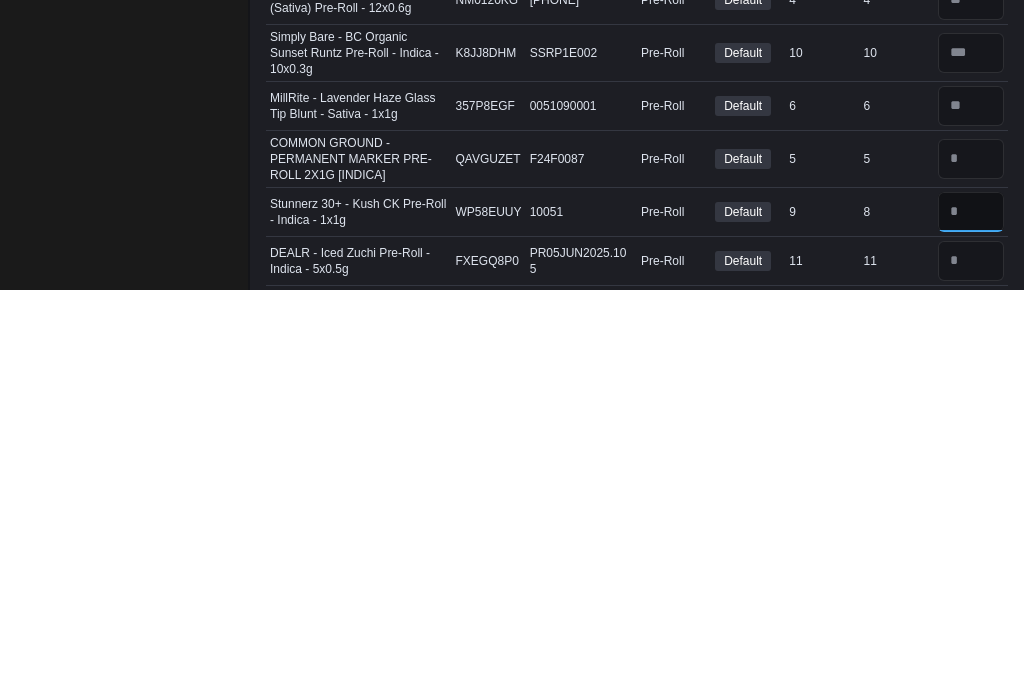 click at bounding box center (971, 620) 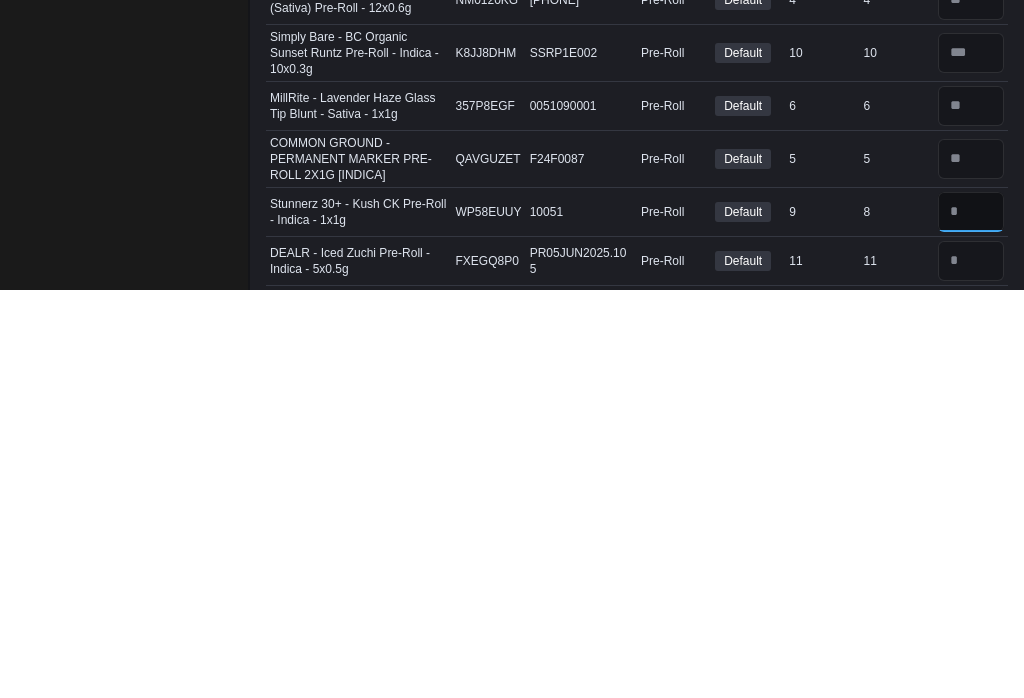 type on "*" 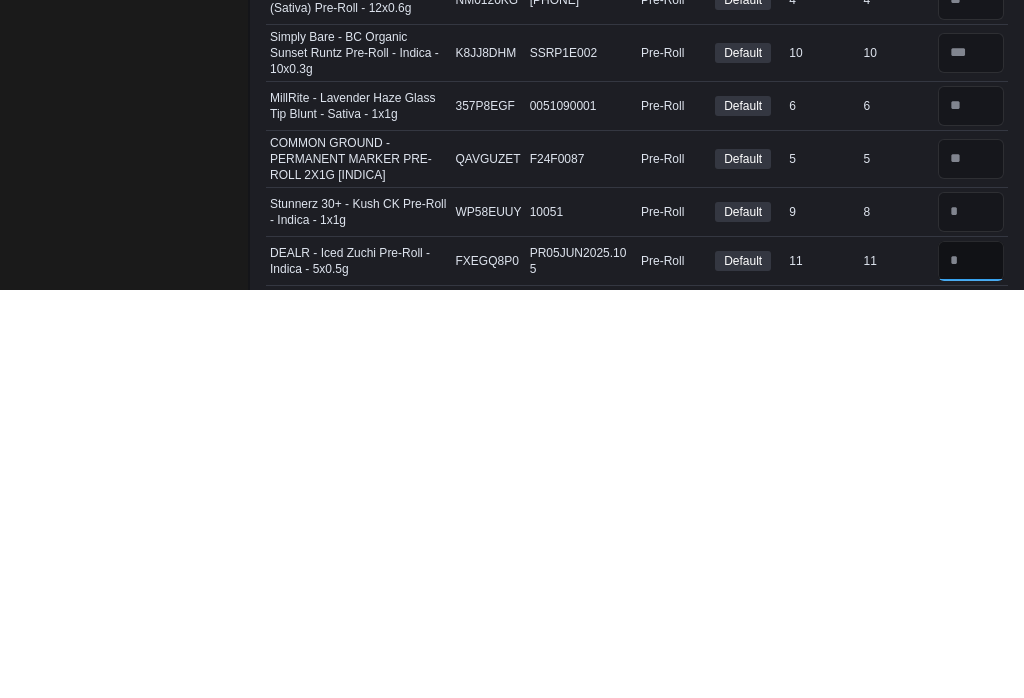 click at bounding box center [971, 669] 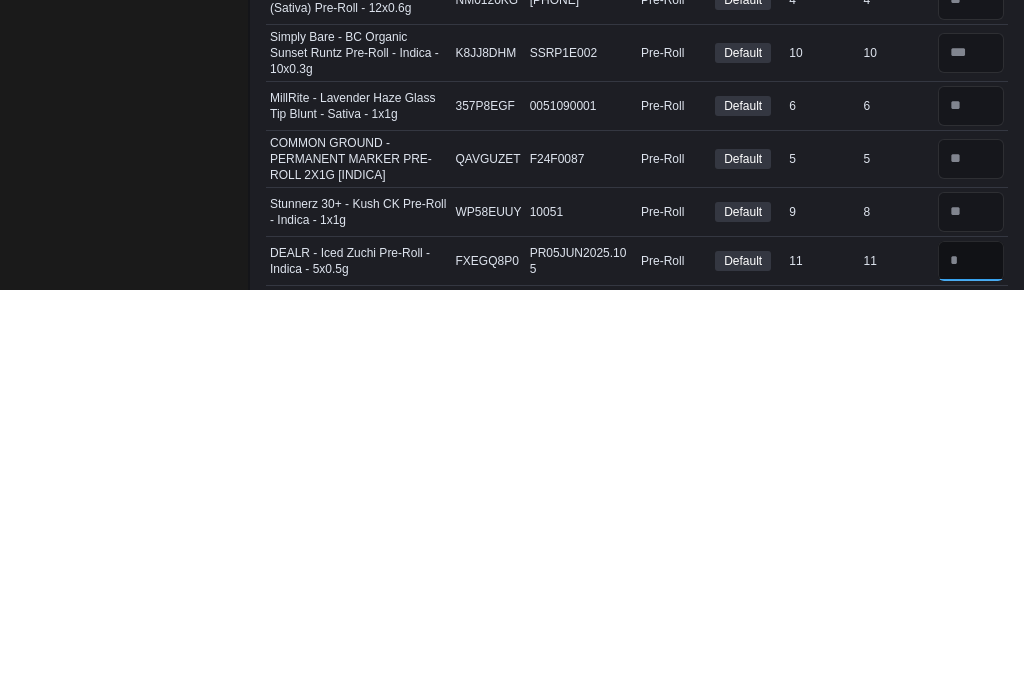 scroll, scrollTop: 3241, scrollLeft: 0, axis: vertical 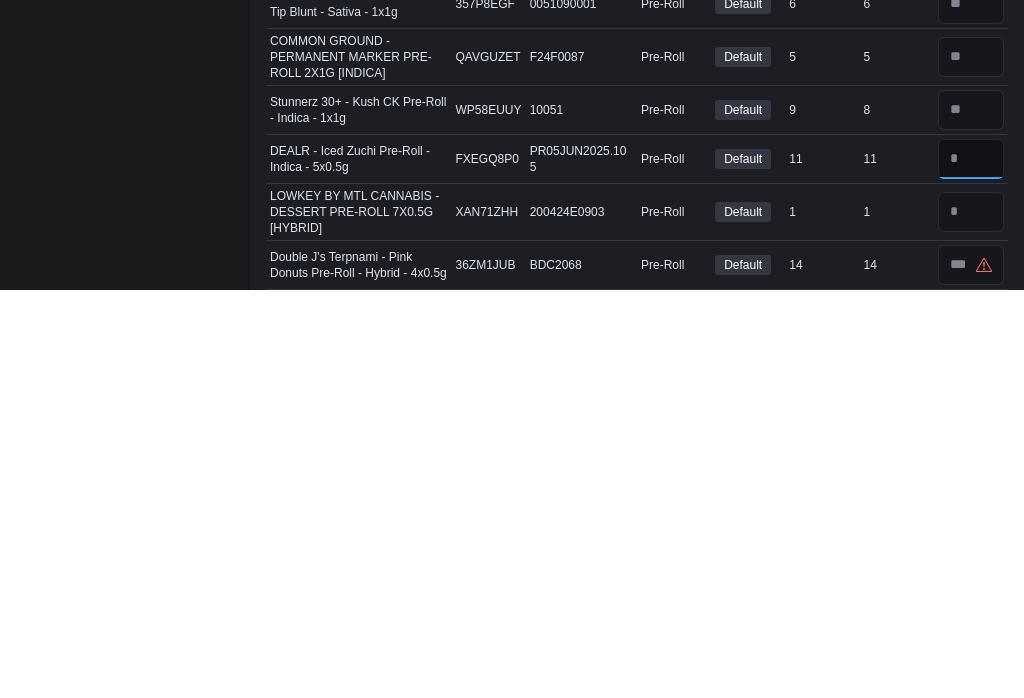 type on "**" 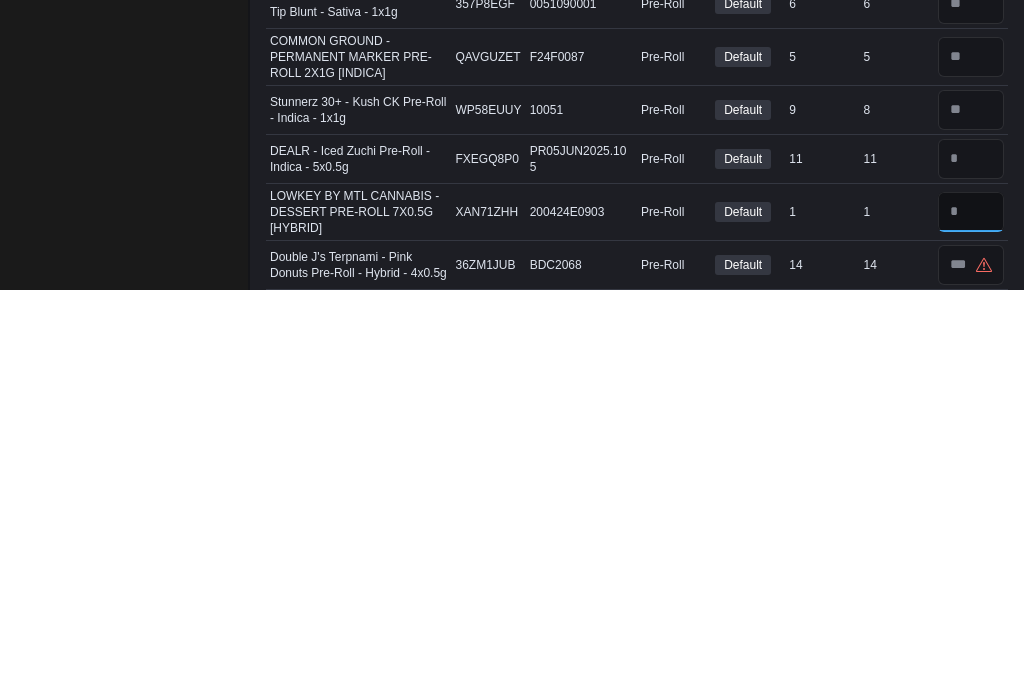 click at bounding box center (971, 620) 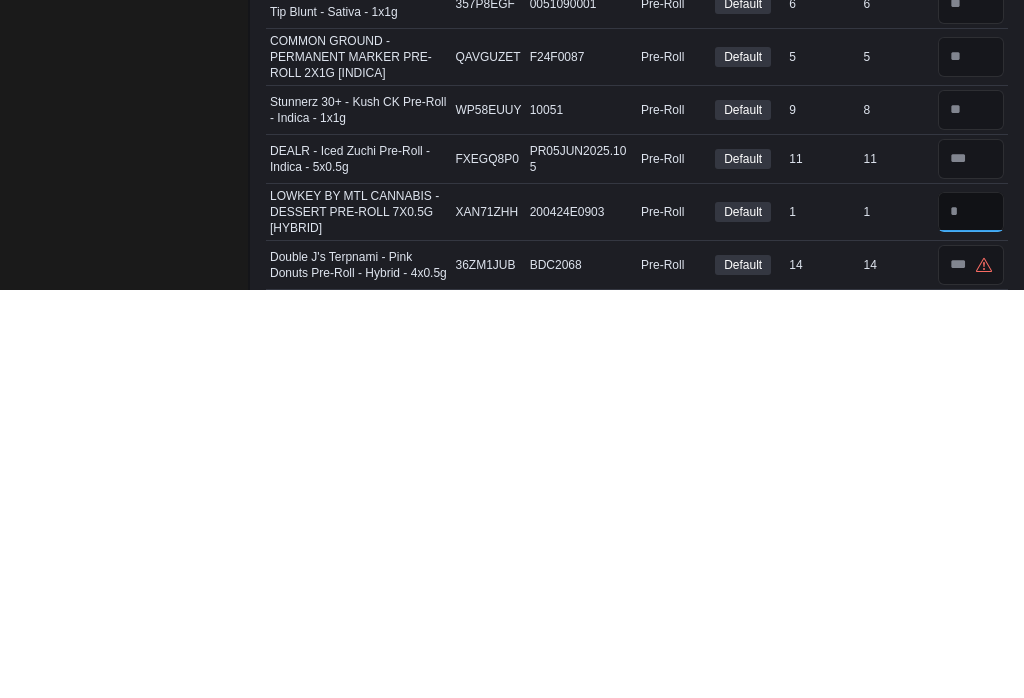 type 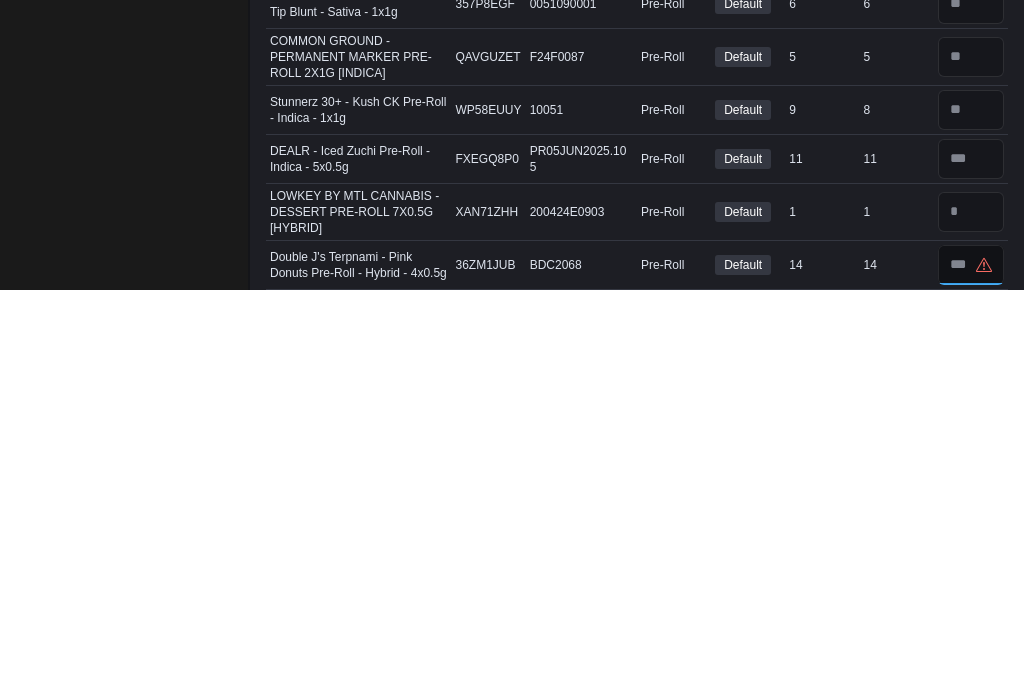 click at bounding box center (971, 673) 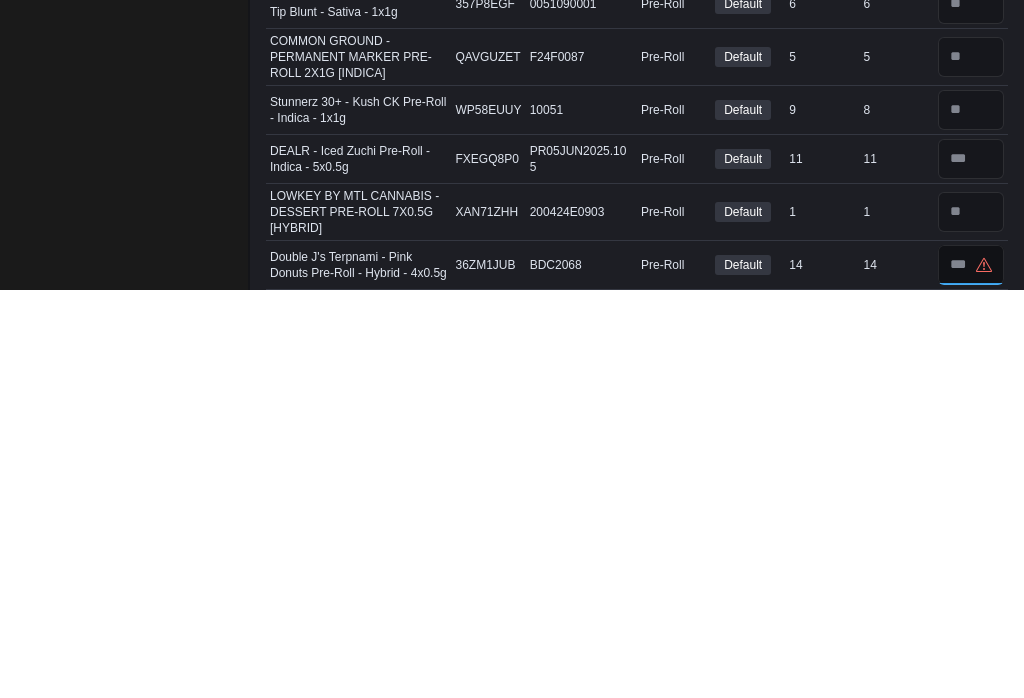 scroll, scrollTop: 3347, scrollLeft: 0, axis: vertical 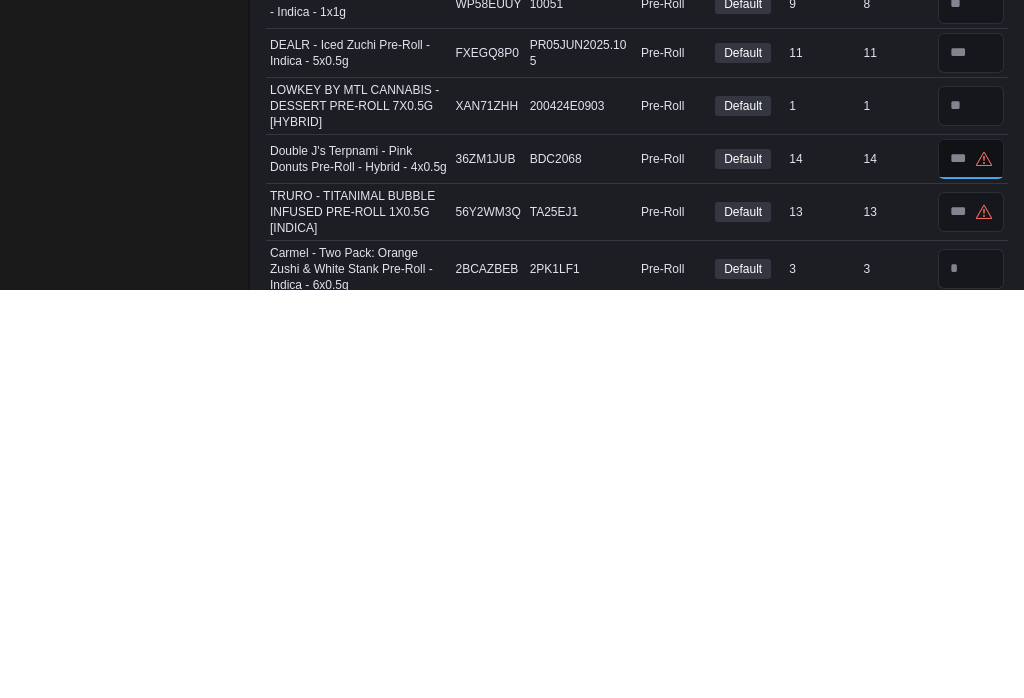 type on "**" 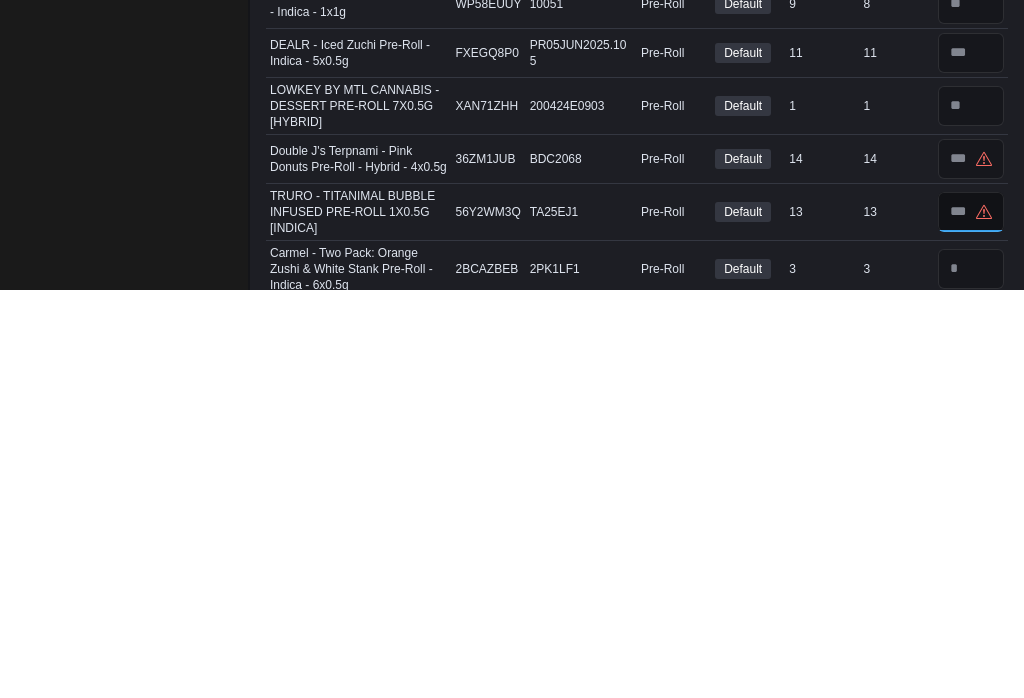 click at bounding box center [971, 620] 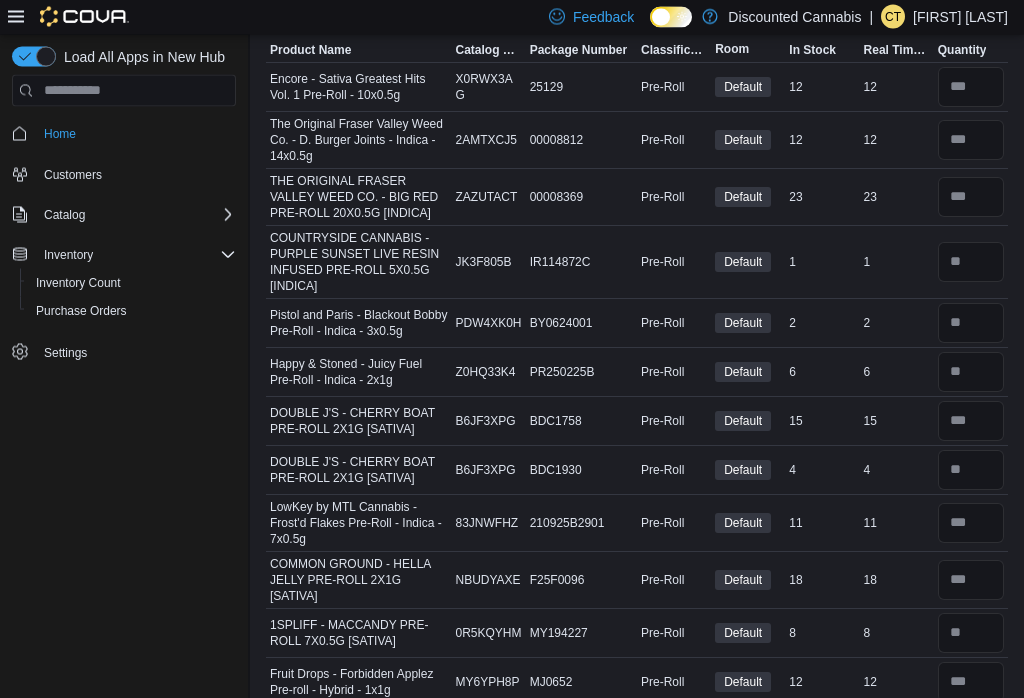 scroll, scrollTop: 0, scrollLeft: 0, axis: both 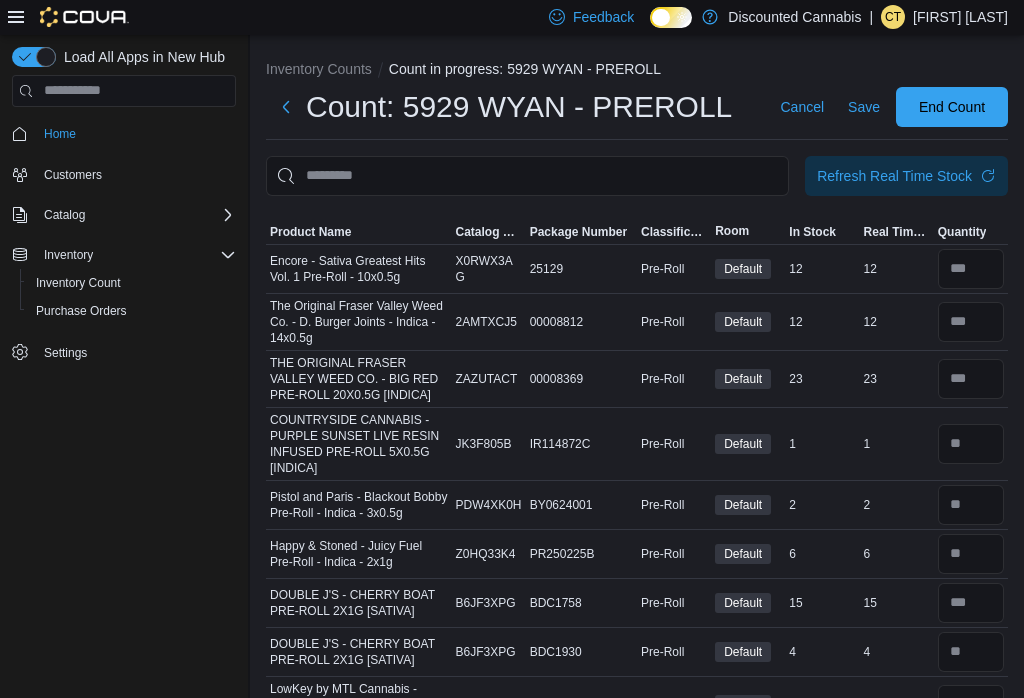 type on "**" 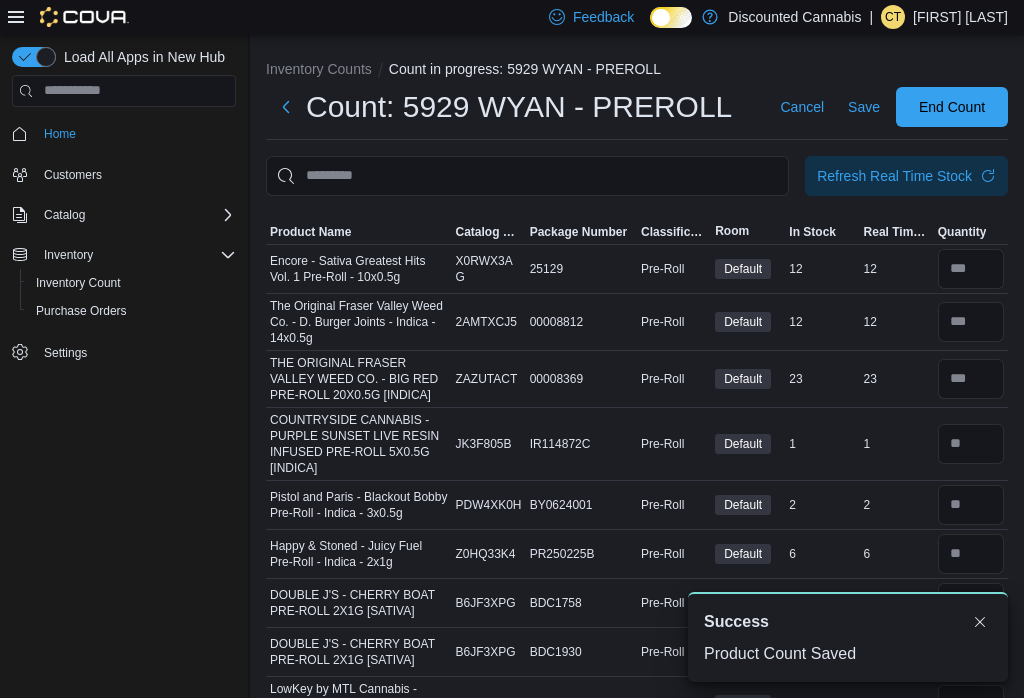 scroll, scrollTop: 0, scrollLeft: 0, axis: both 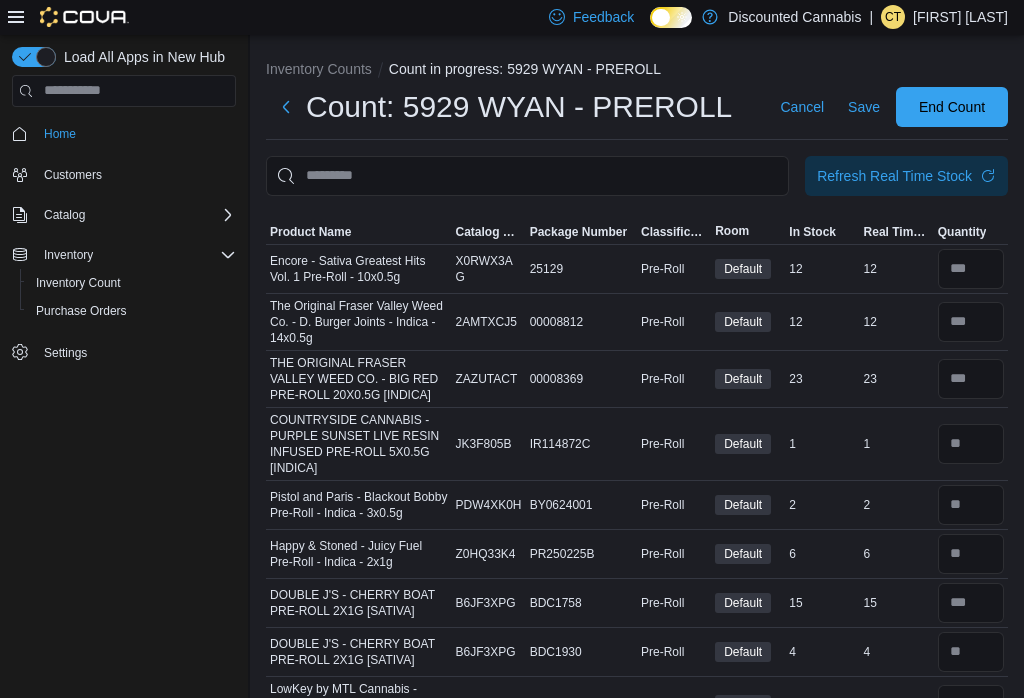 click on "Save" at bounding box center (864, 107) 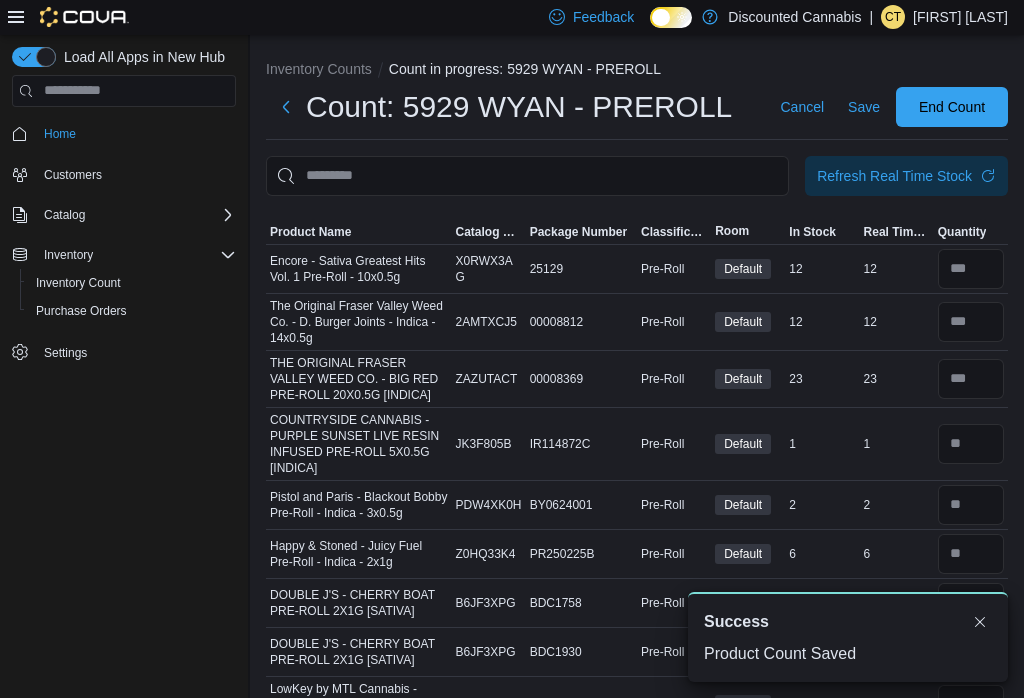 scroll, scrollTop: 0, scrollLeft: 0, axis: both 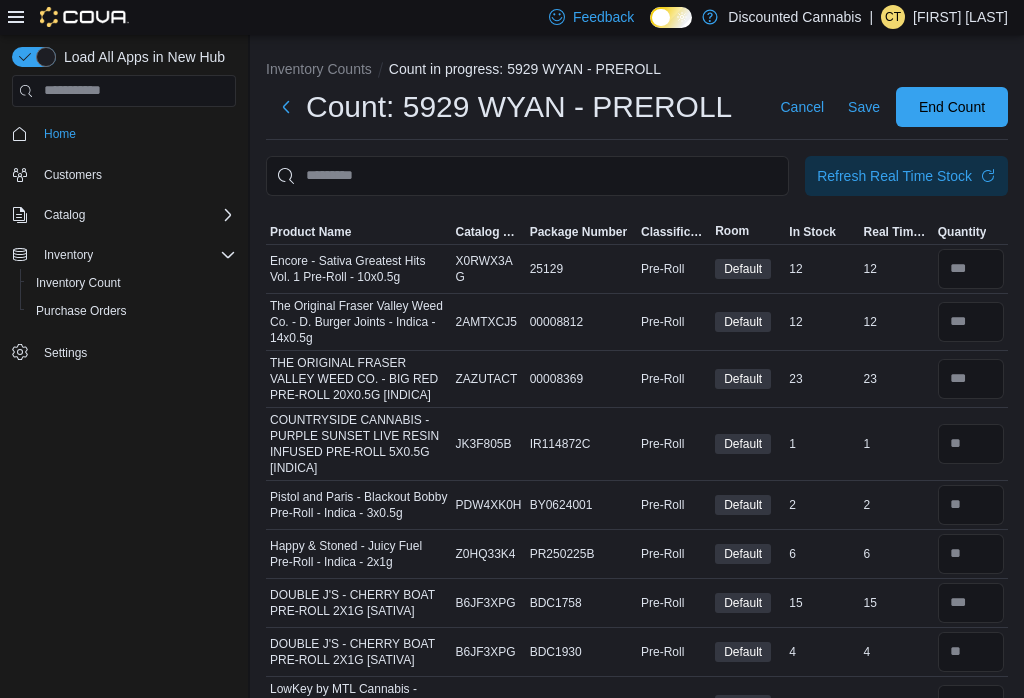 click on "Refresh Real Time Stock" at bounding box center (894, 176) 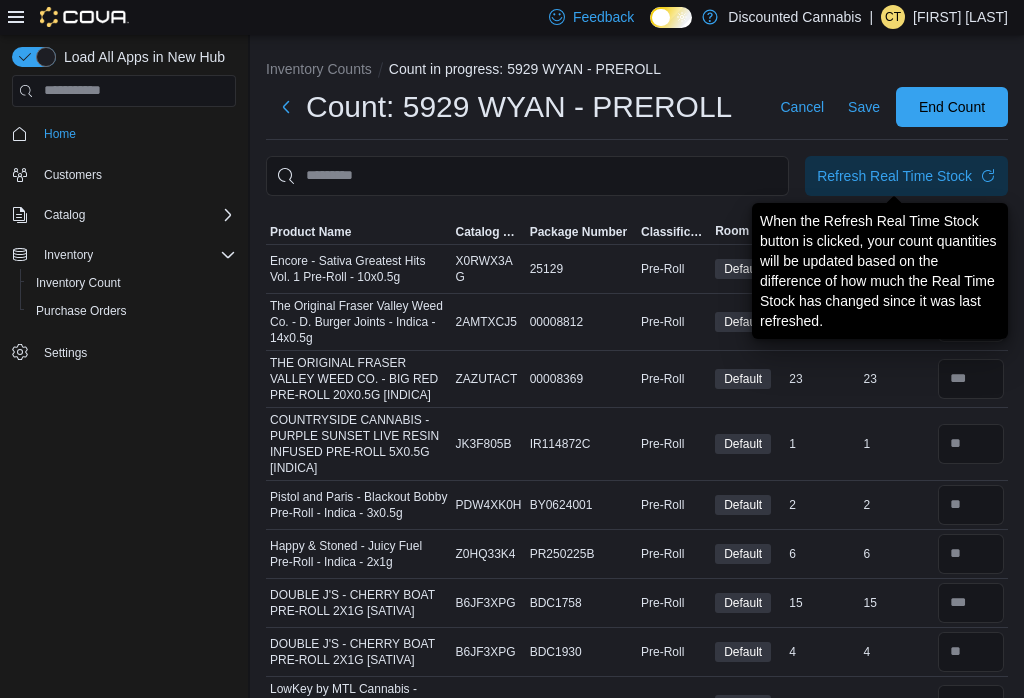 click on "Save" at bounding box center [864, 107] 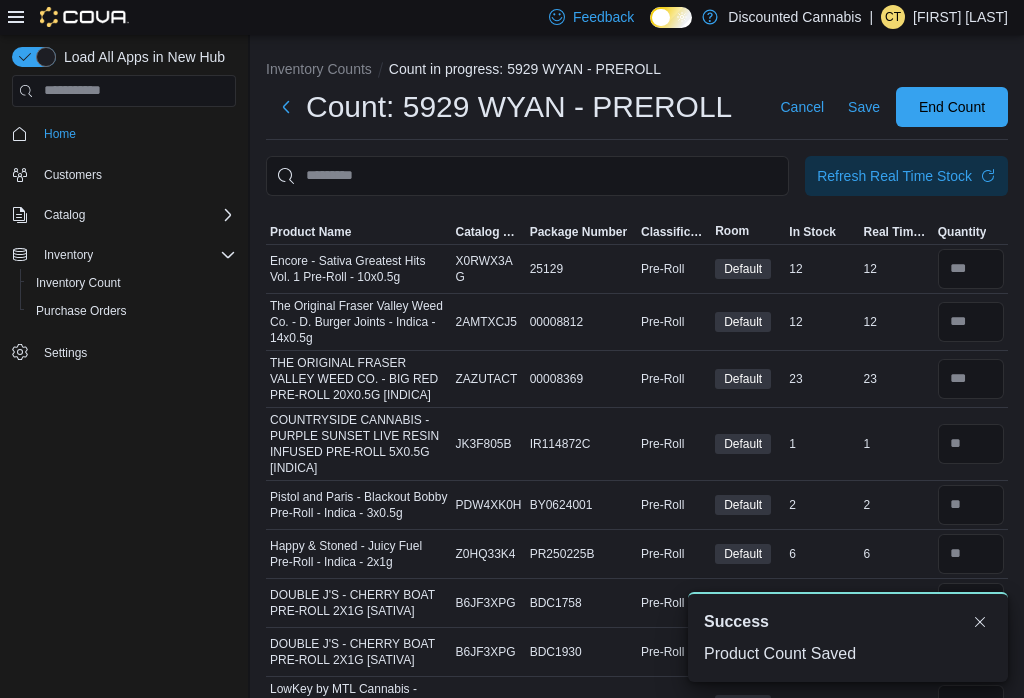 scroll, scrollTop: 0, scrollLeft: 0, axis: both 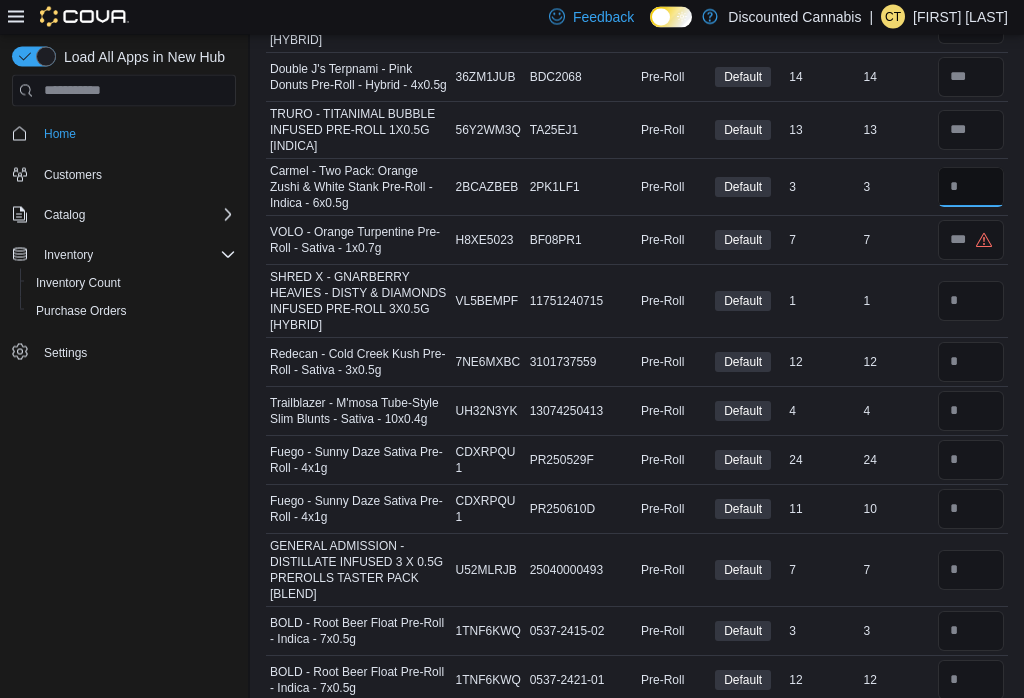 click at bounding box center [971, 188] 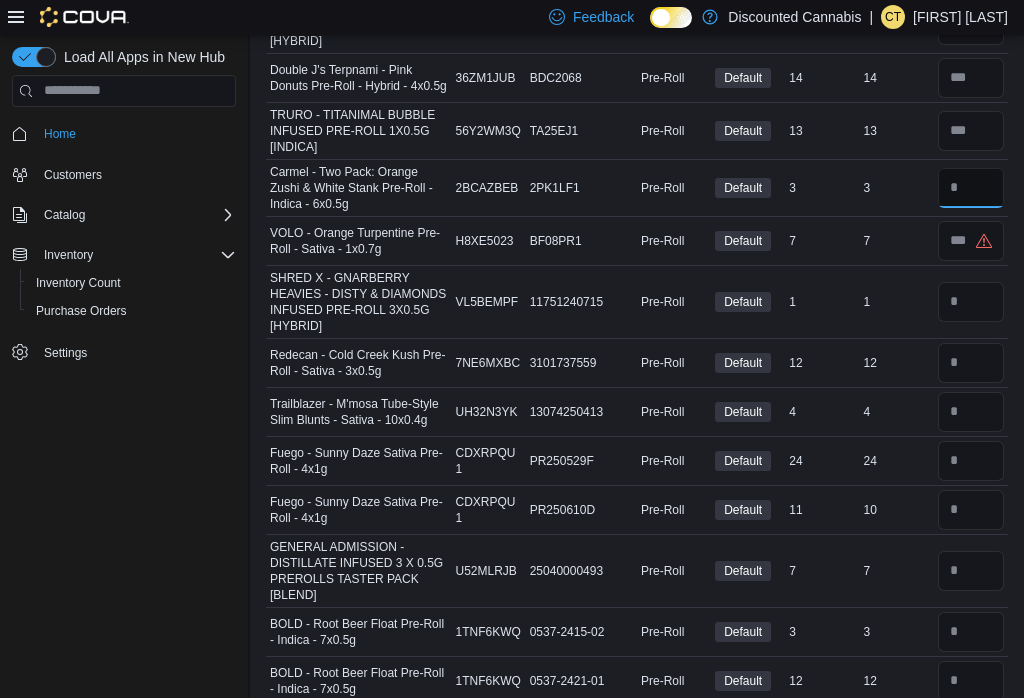 type on "*" 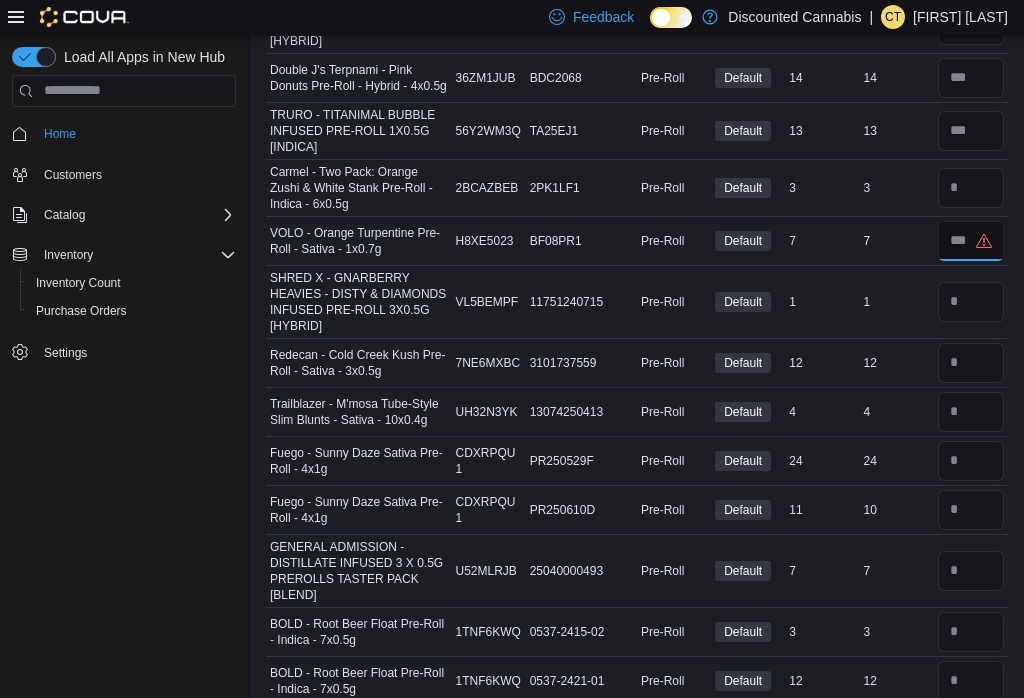 click at bounding box center [971, 241] 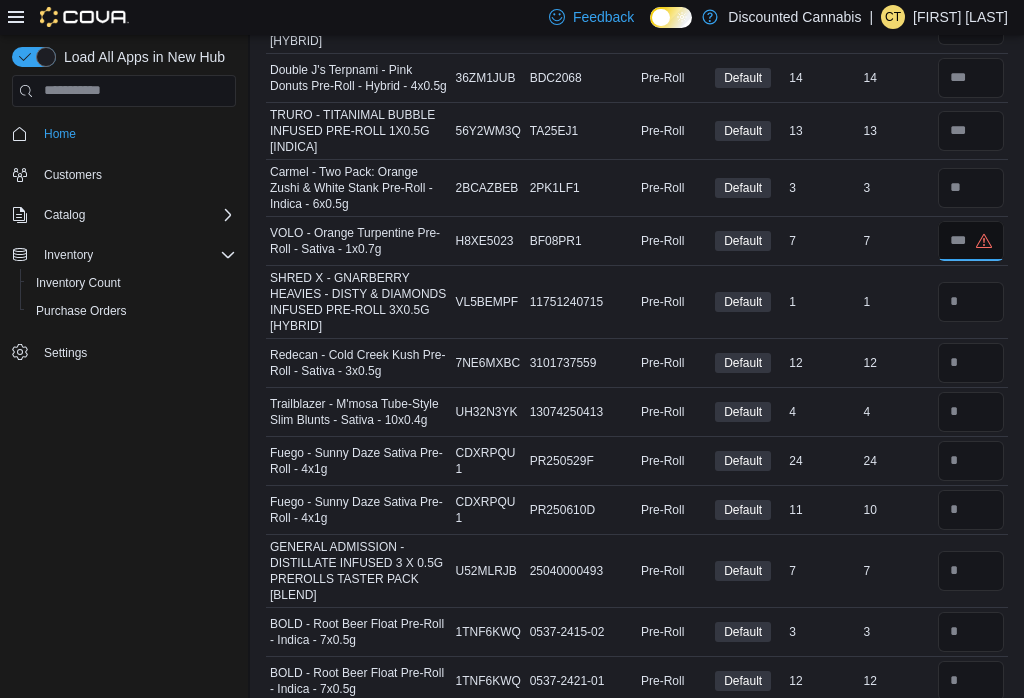 type on "*" 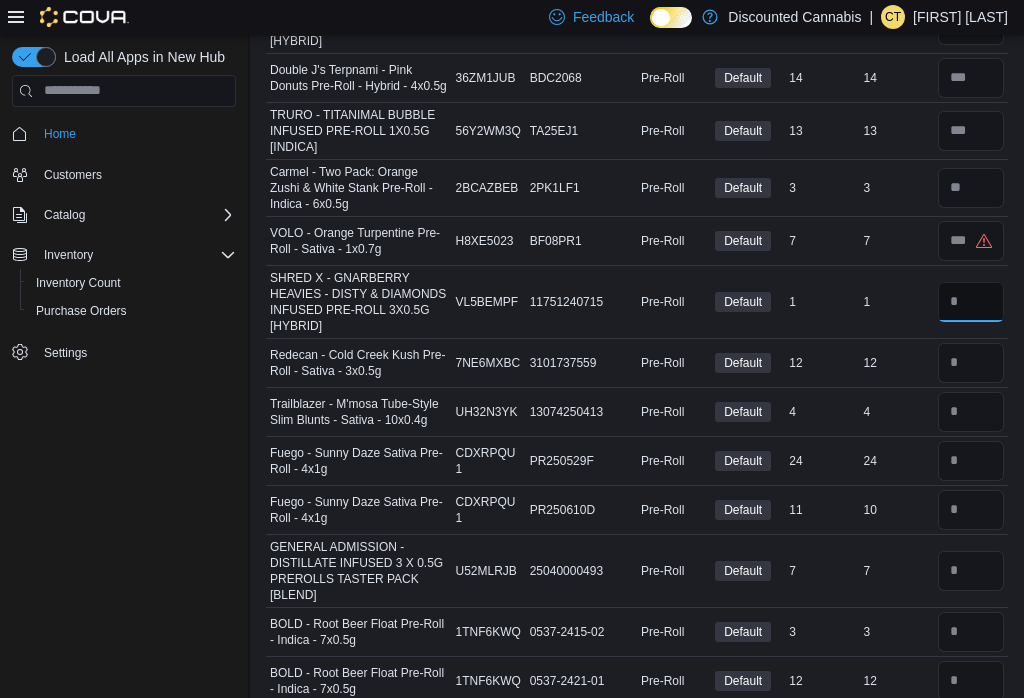 click at bounding box center [971, 302] 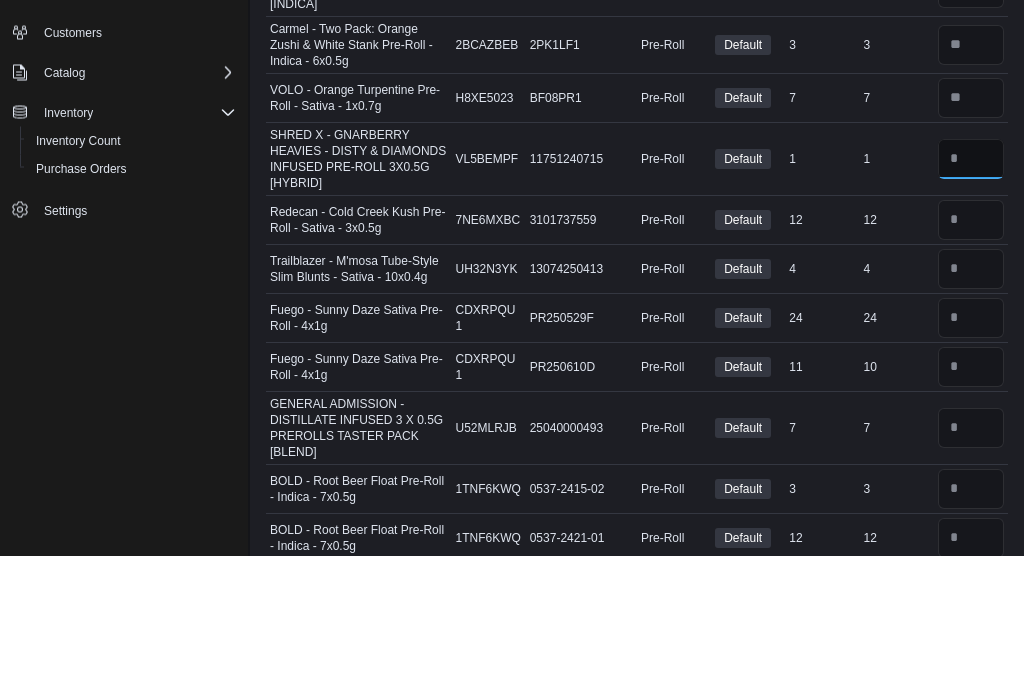 type on "*" 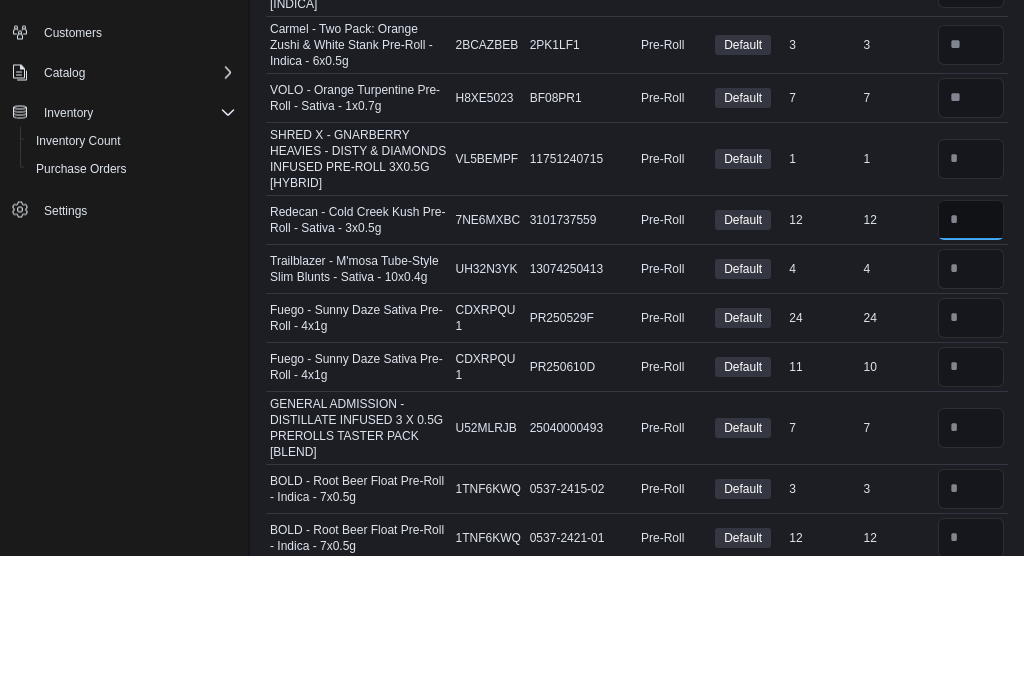 click at bounding box center (971, 363) 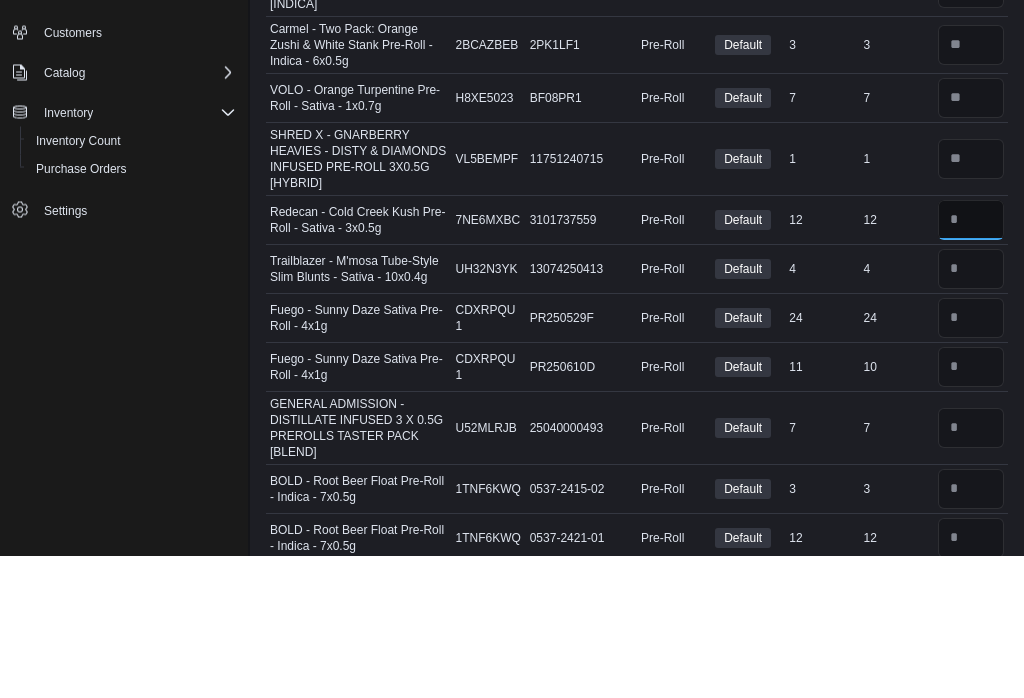 type 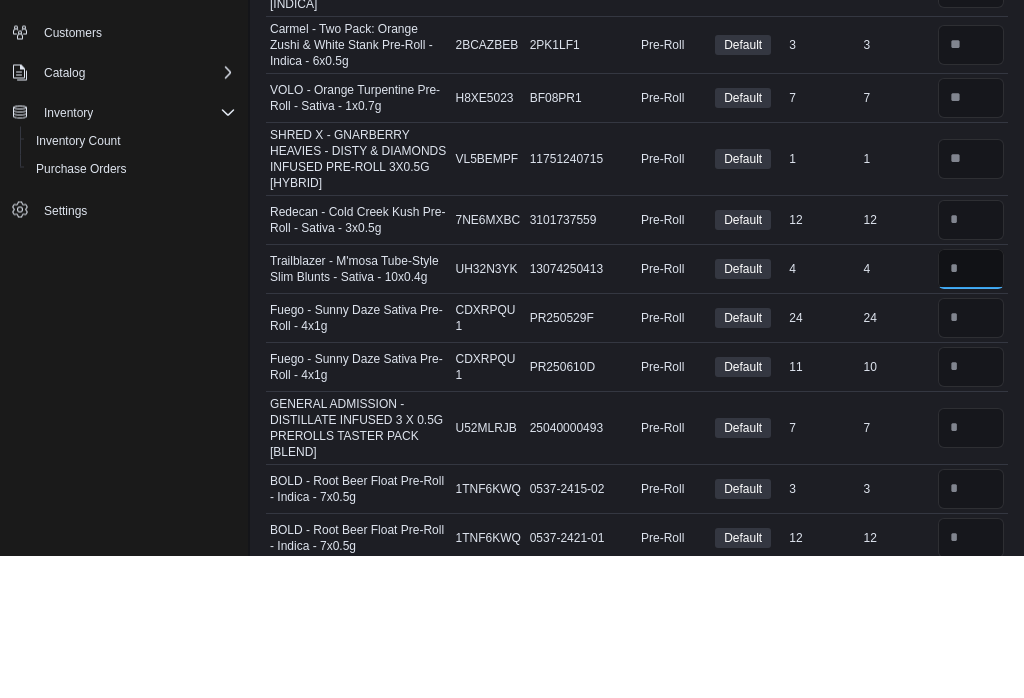click at bounding box center [971, 412] 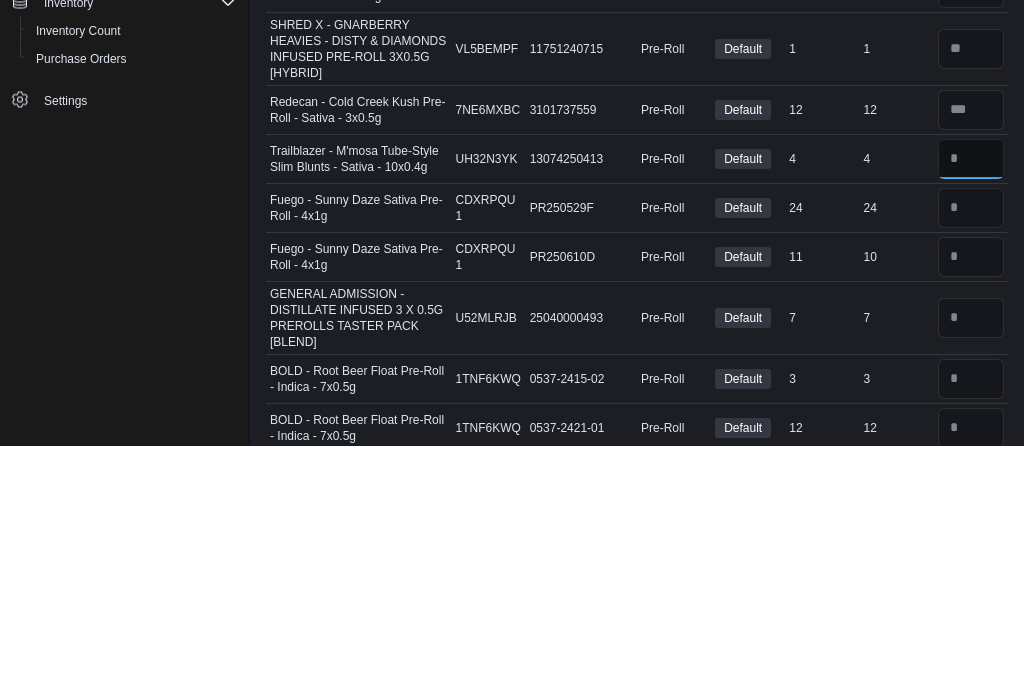 type on "*" 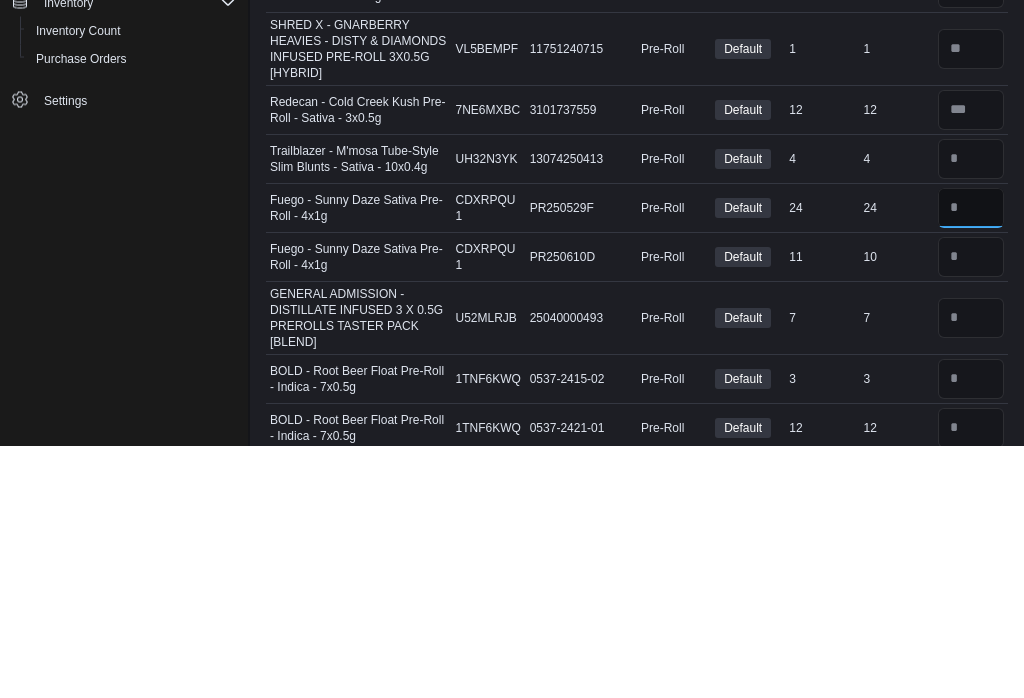 click at bounding box center [971, 461] 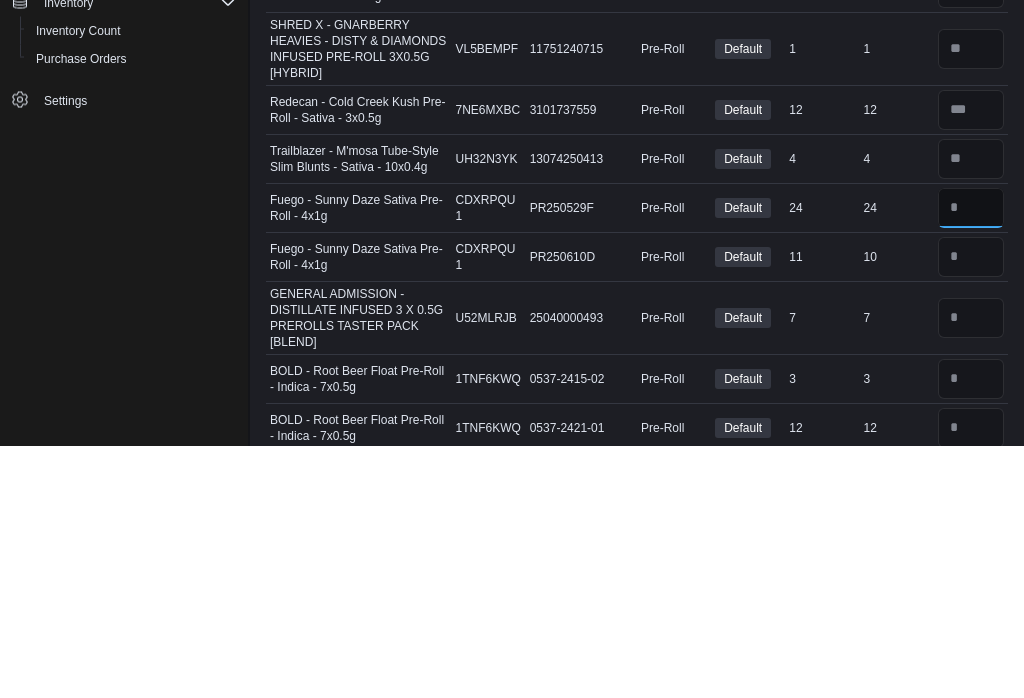 type on "**" 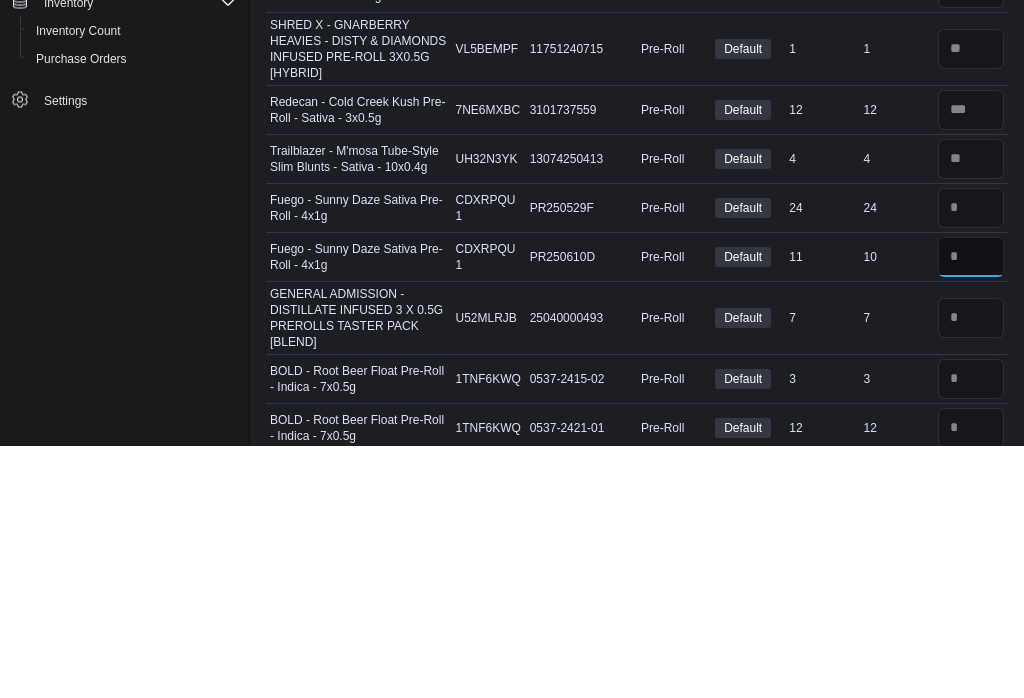 click at bounding box center (971, 510) 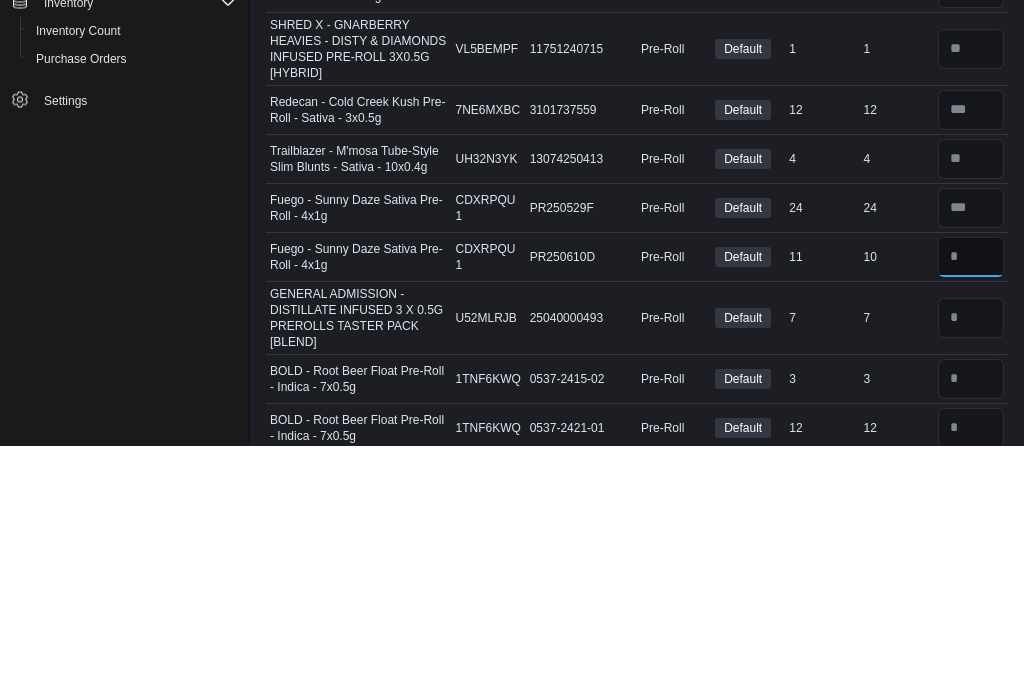 type 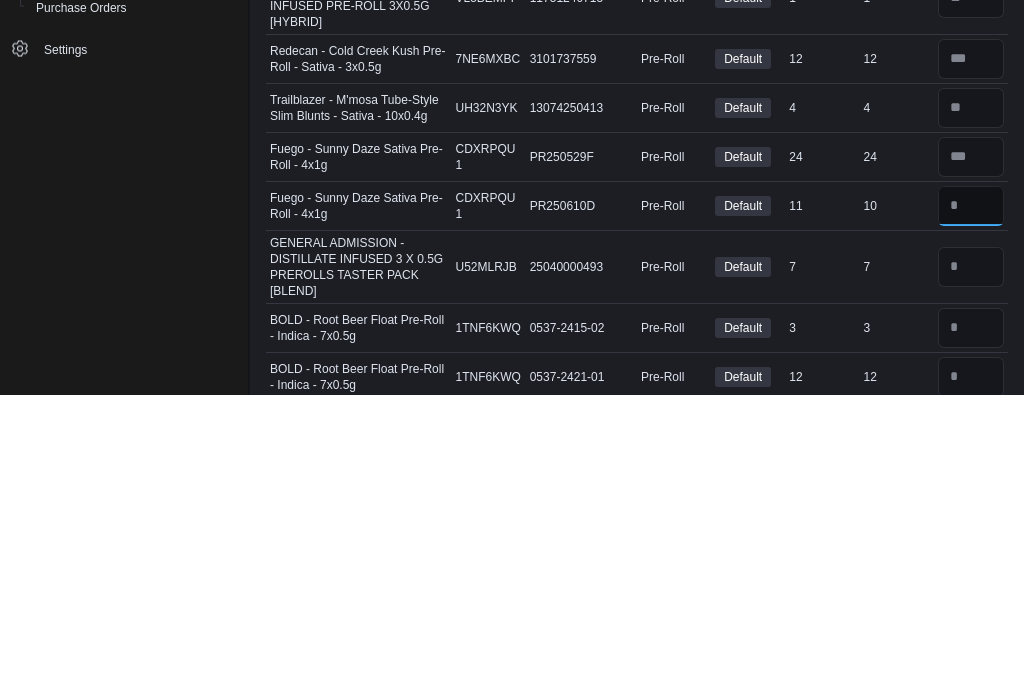 type on "*" 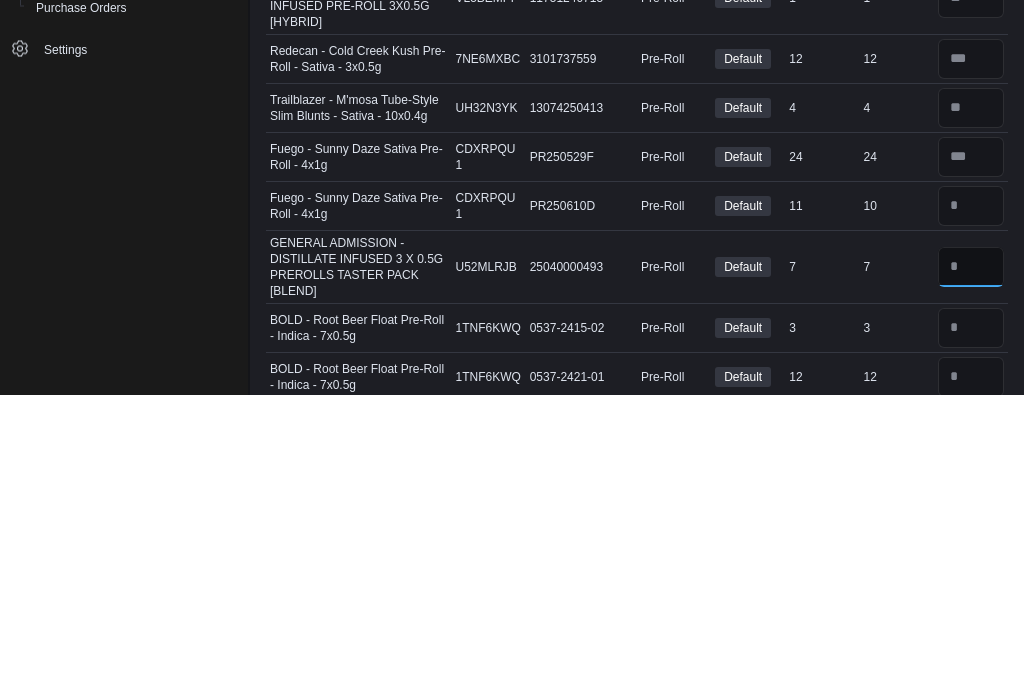 click at bounding box center [971, 571] 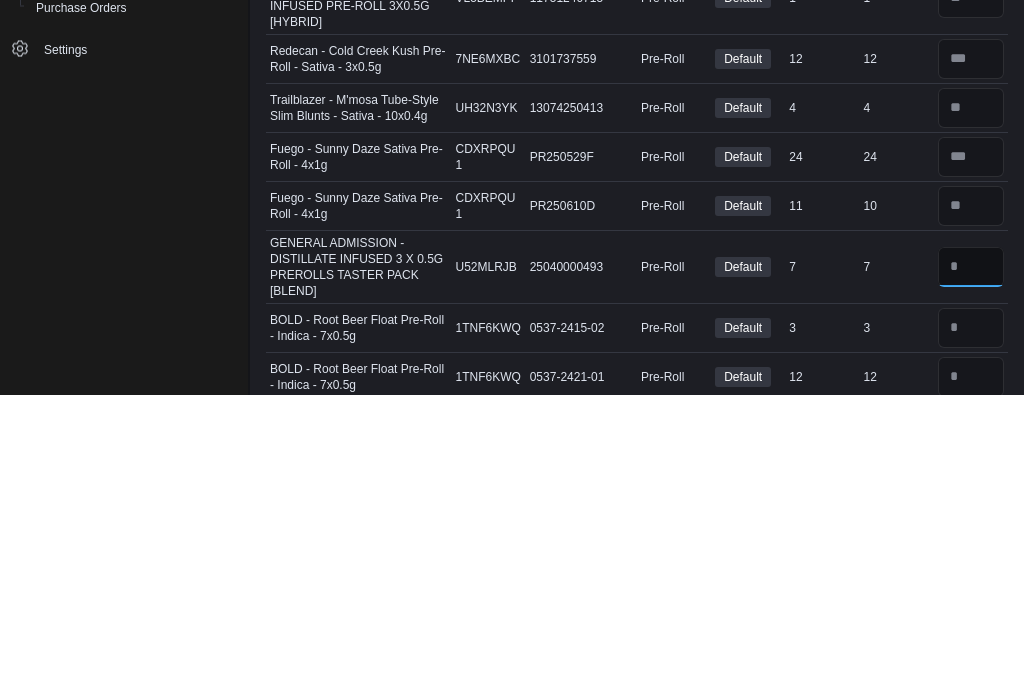 scroll, scrollTop: 3840, scrollLeft: 0, axis: vertical 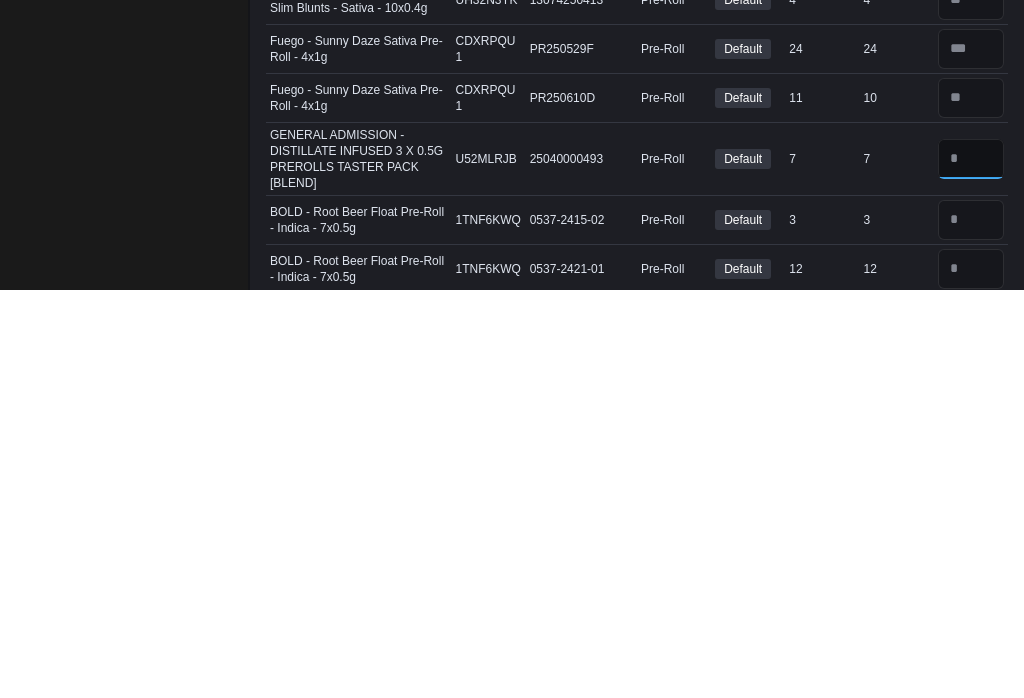 type on "*" 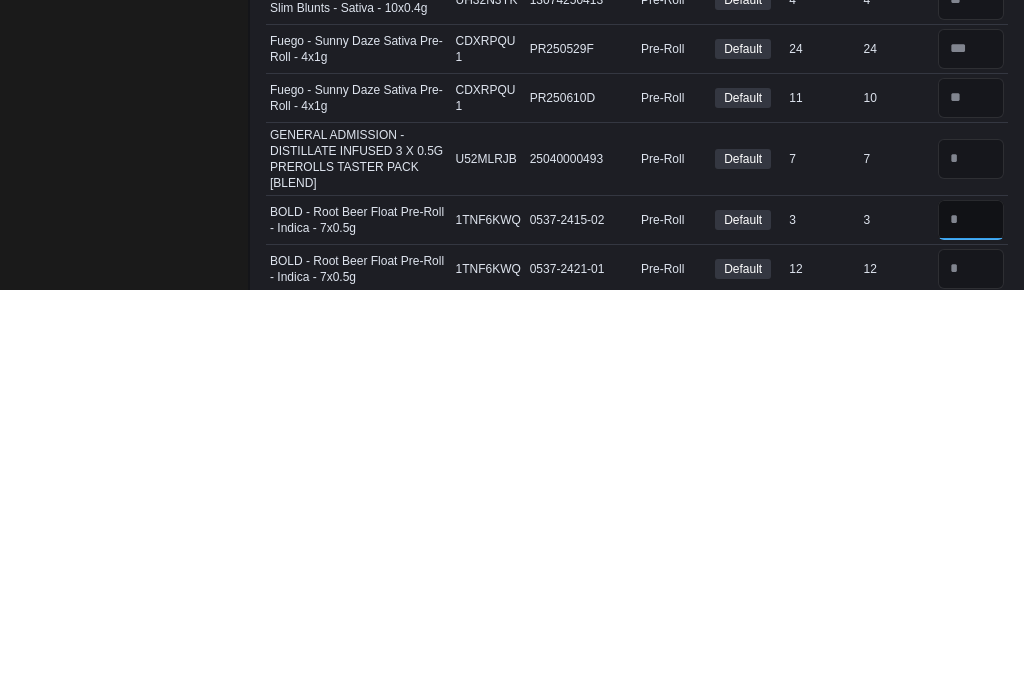 click at bounding box center (971, 628) 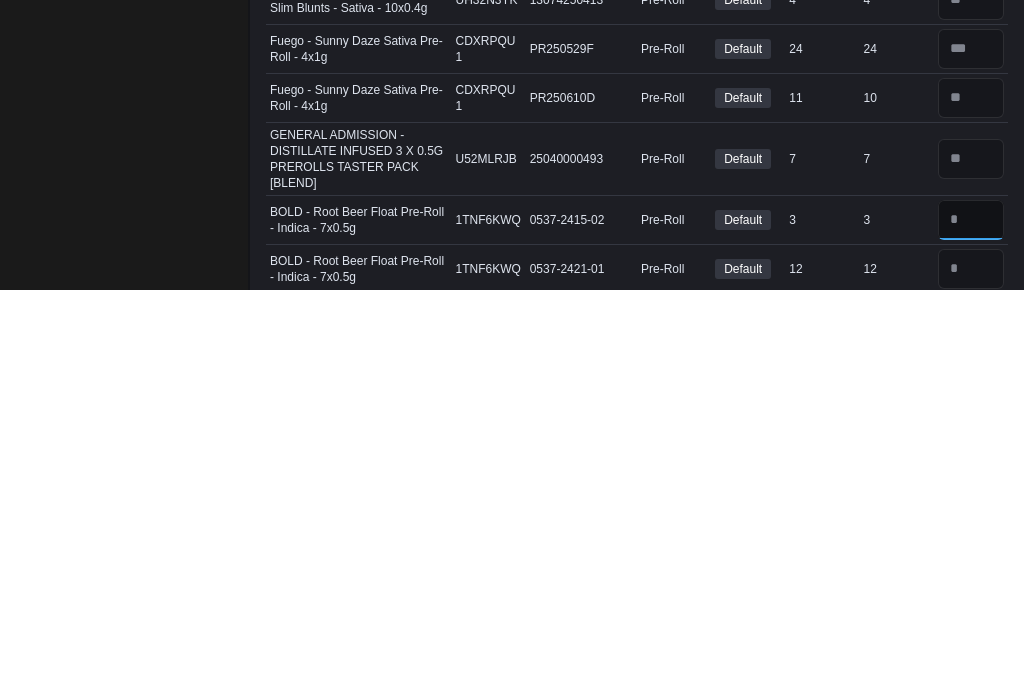type on "*" 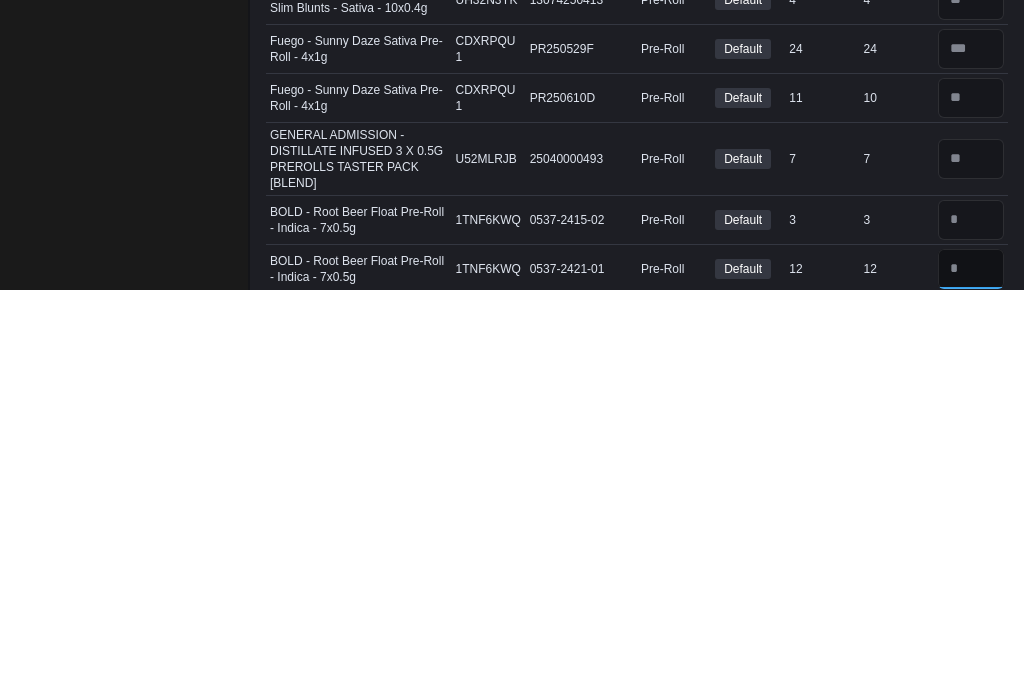 type 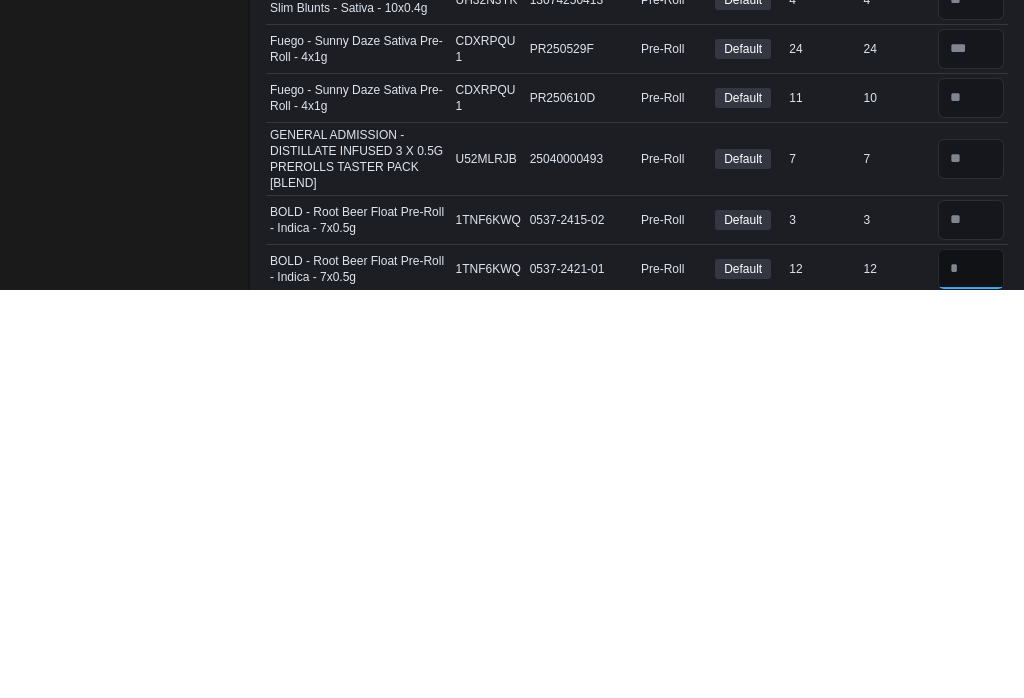 scroll, scrollTop: 3950, scrollLeft: 0, axis: vertical 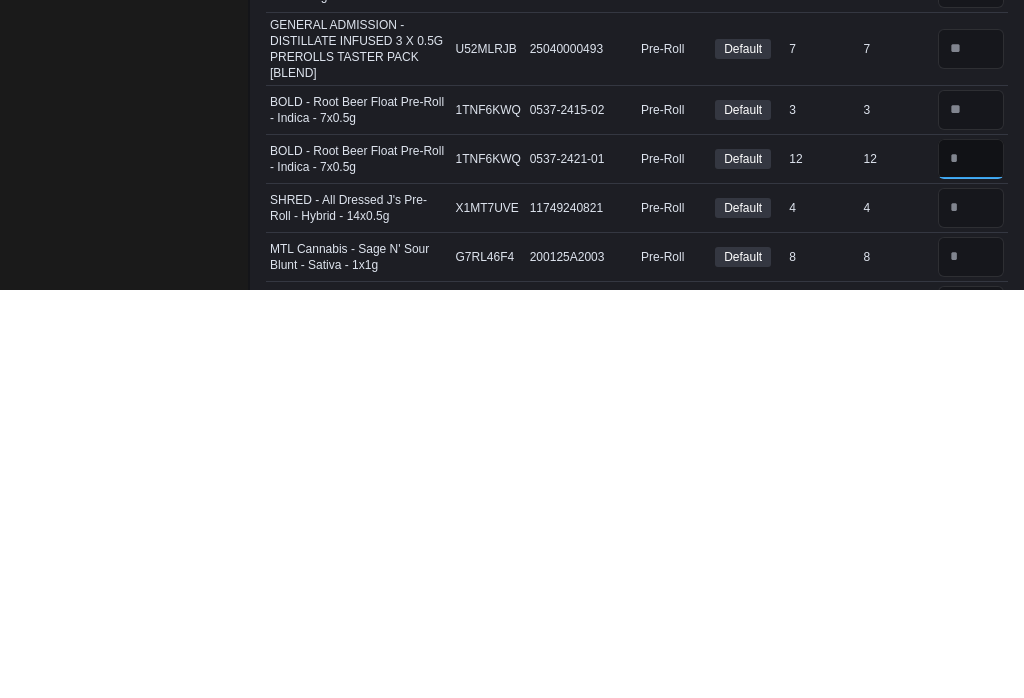 type on "**" 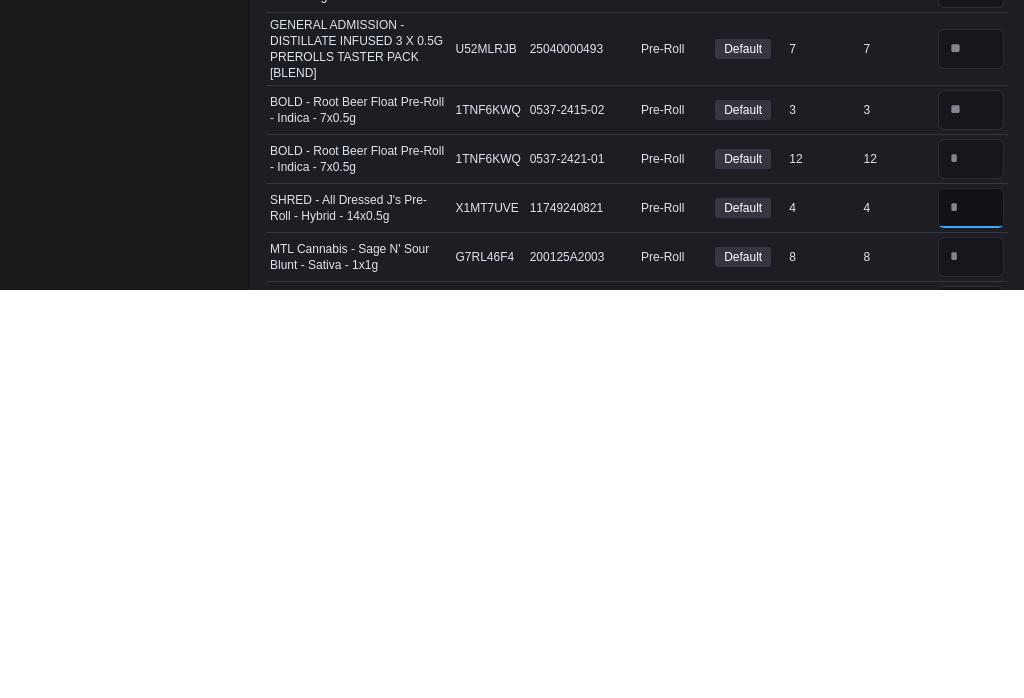 type 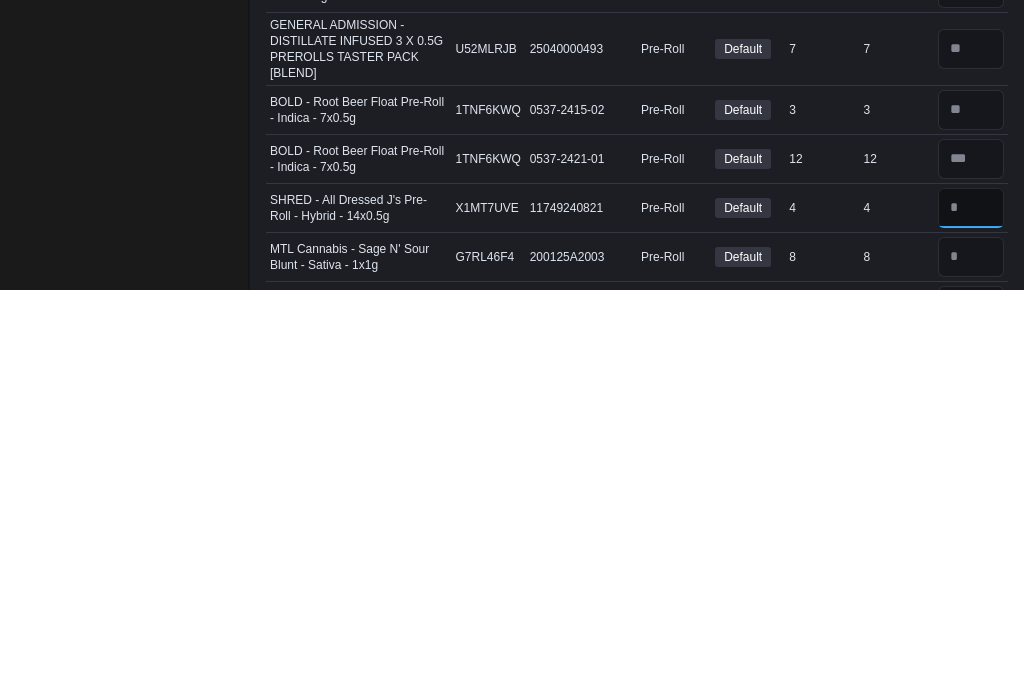 type on "*" 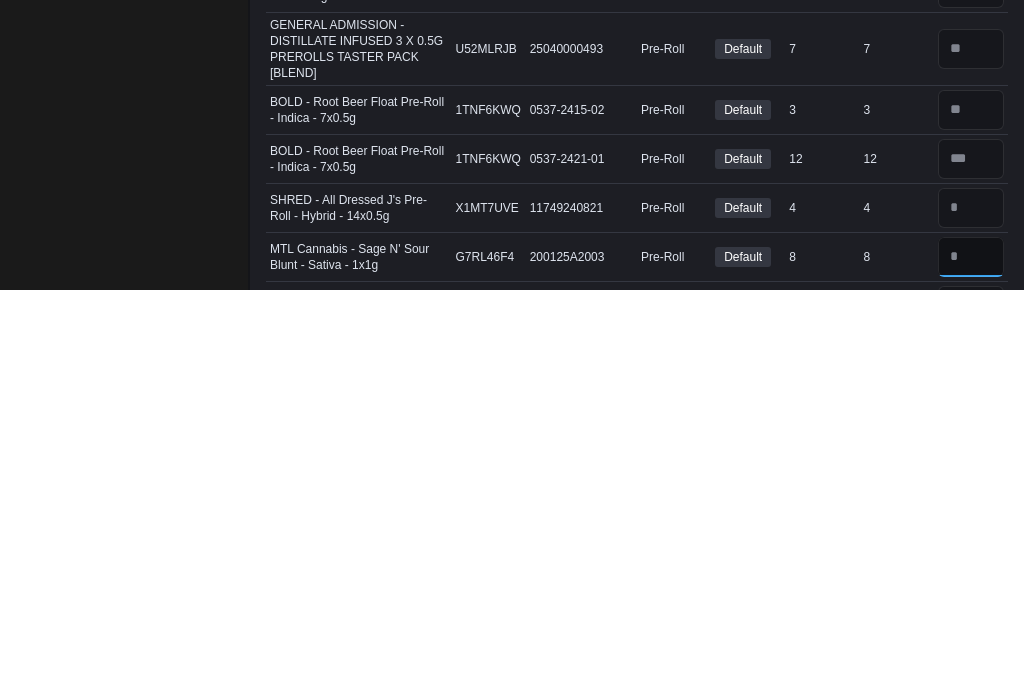 click at bounding box center (971, 665) 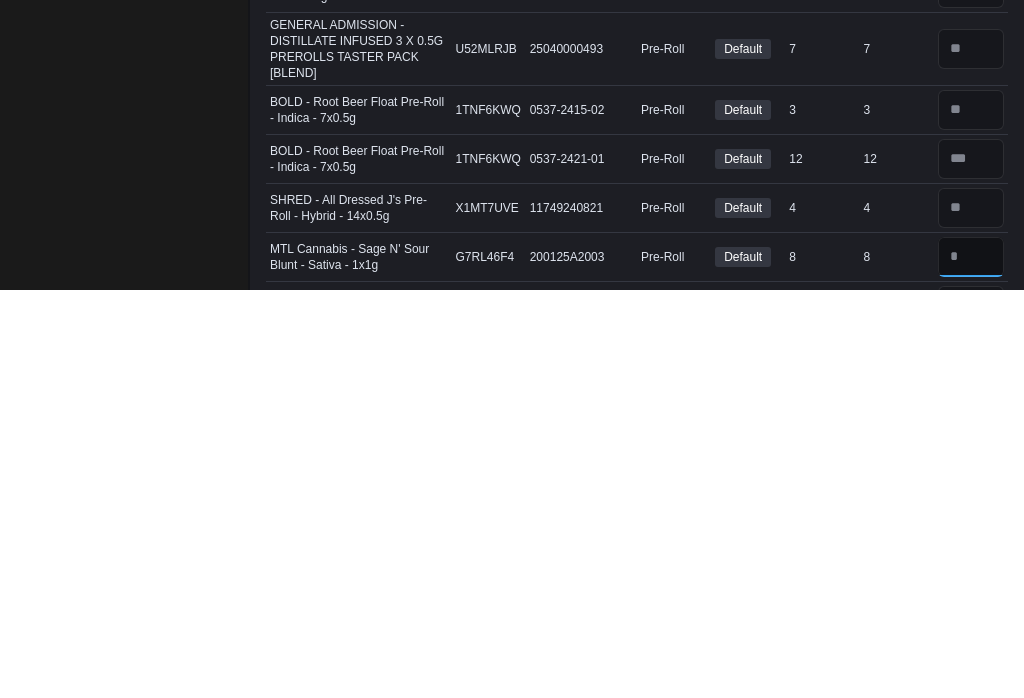 type on "*" 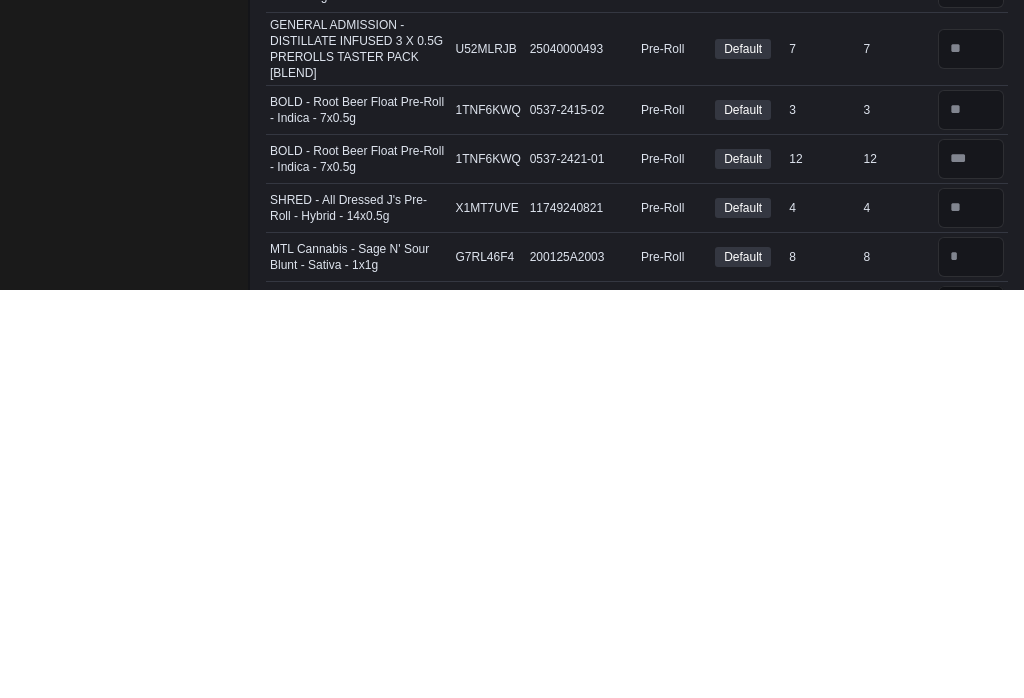 type 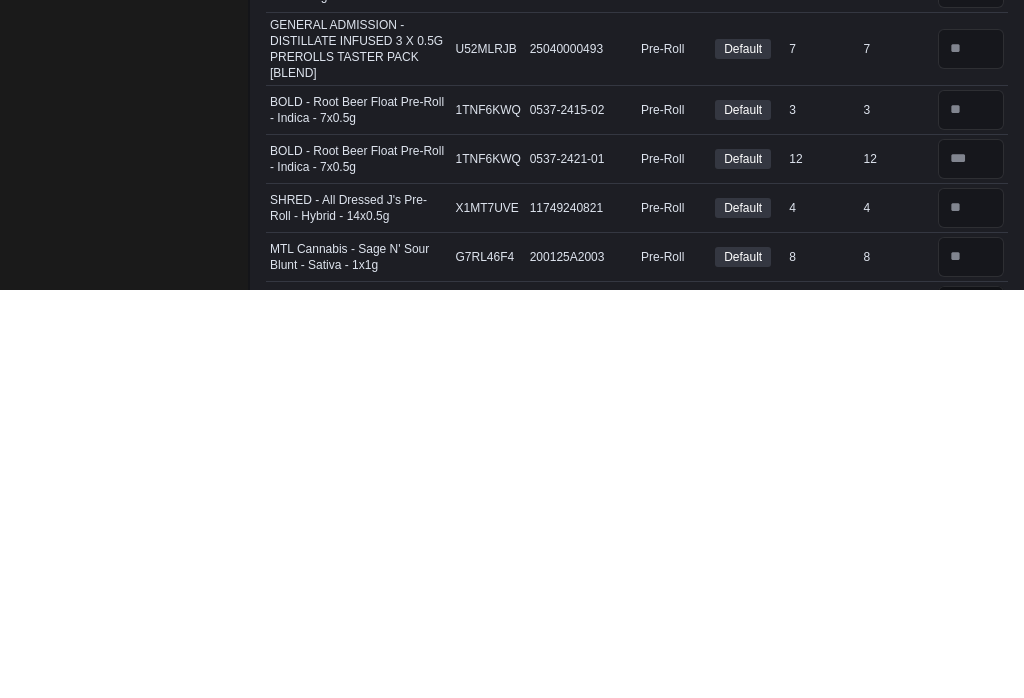 scroll, scrollTop: 4097, scrollLeft: 0, axis: vertical 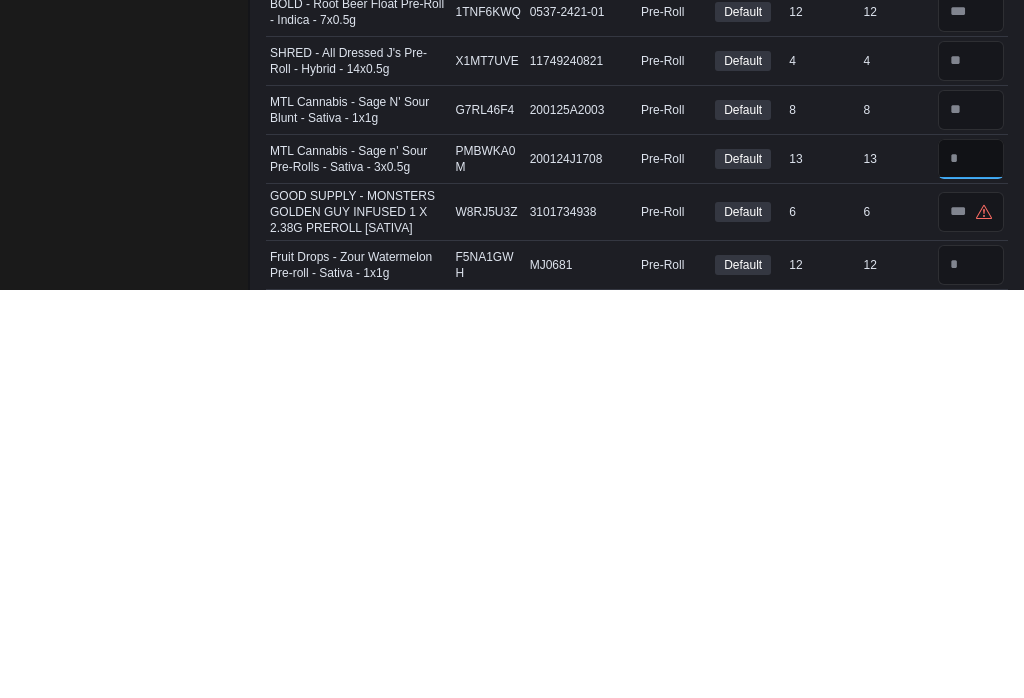 type on "**" 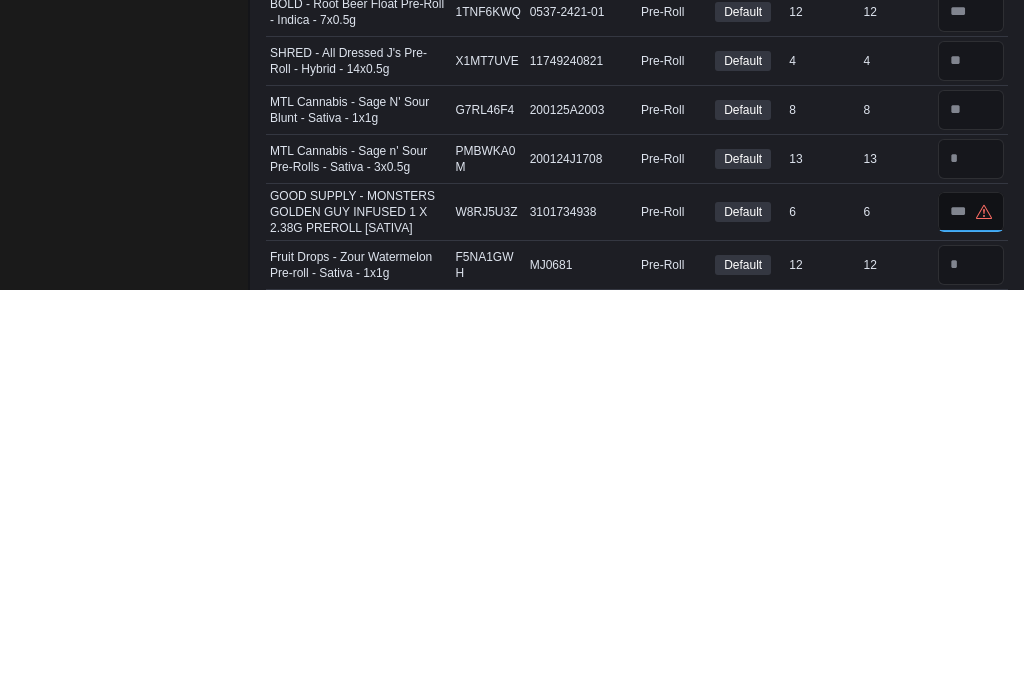 click at bounding box center [971, 620] 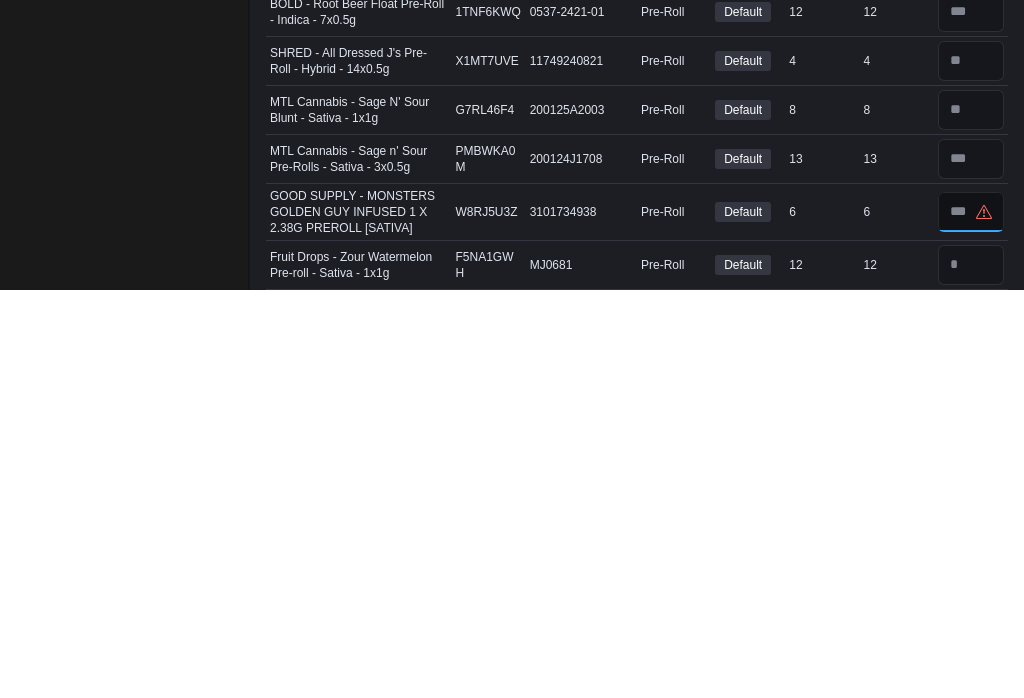 type on "*" 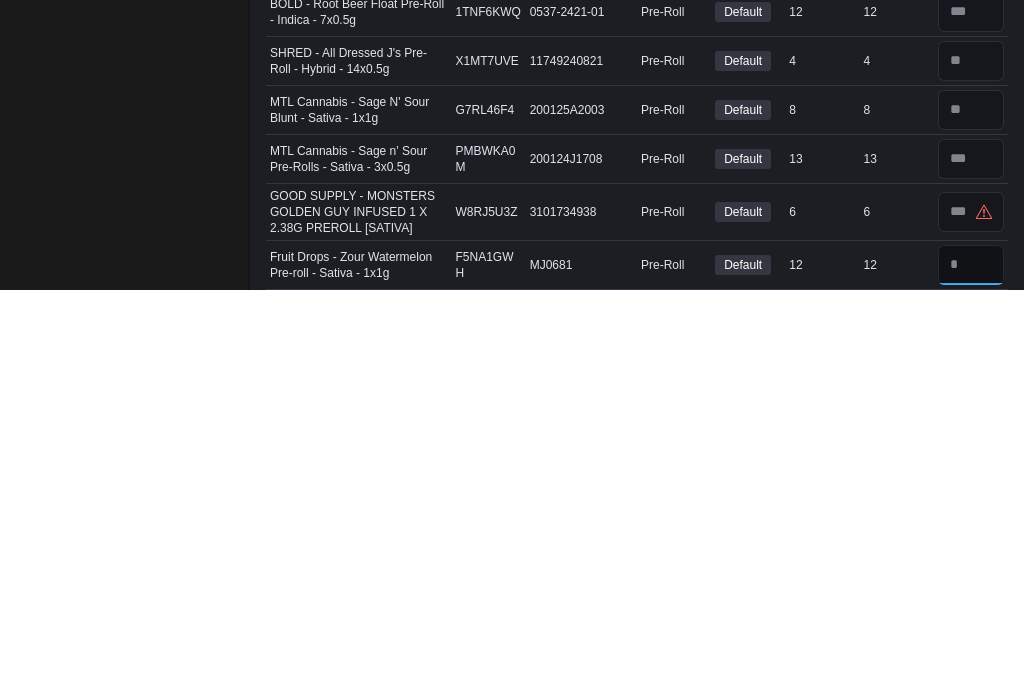 click at bounding box center (971, 673) 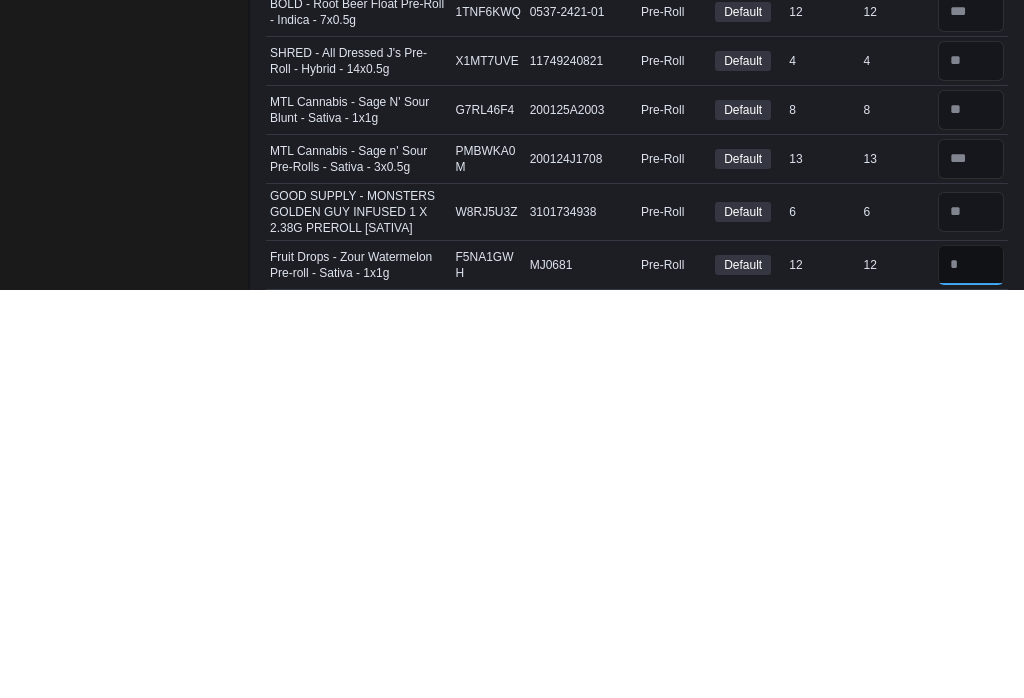type 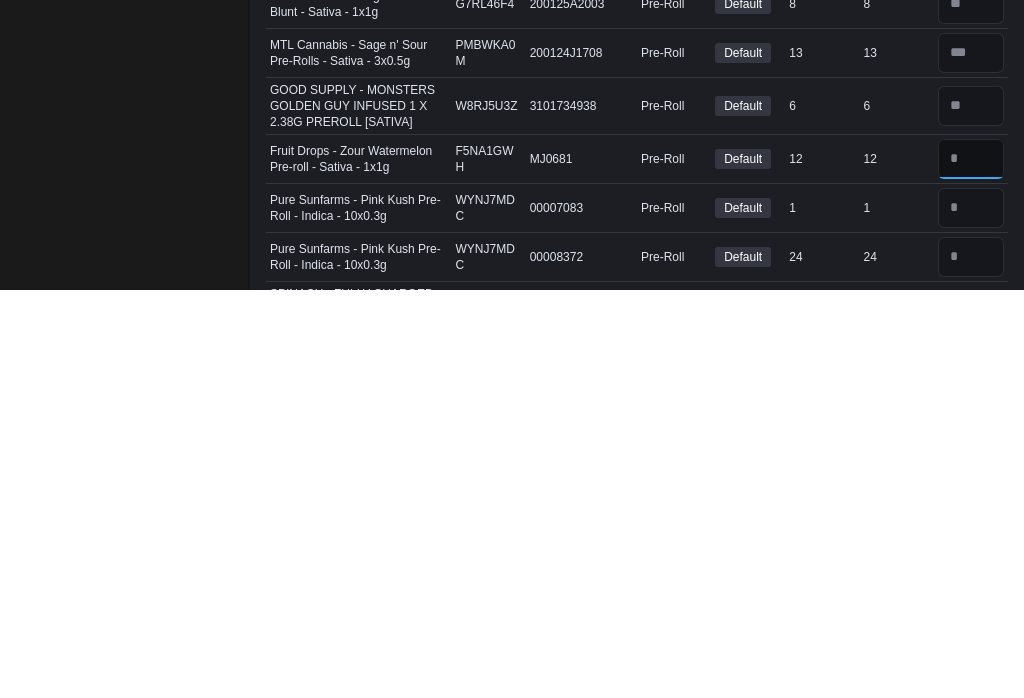 type on "**" 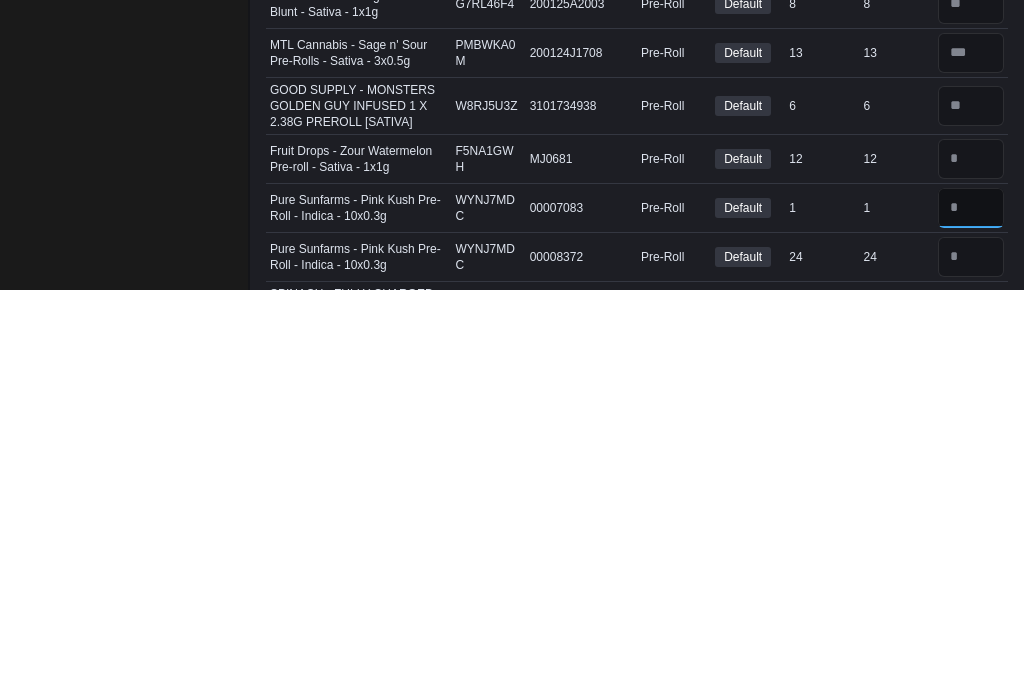 click at bounding box center [971, 616] 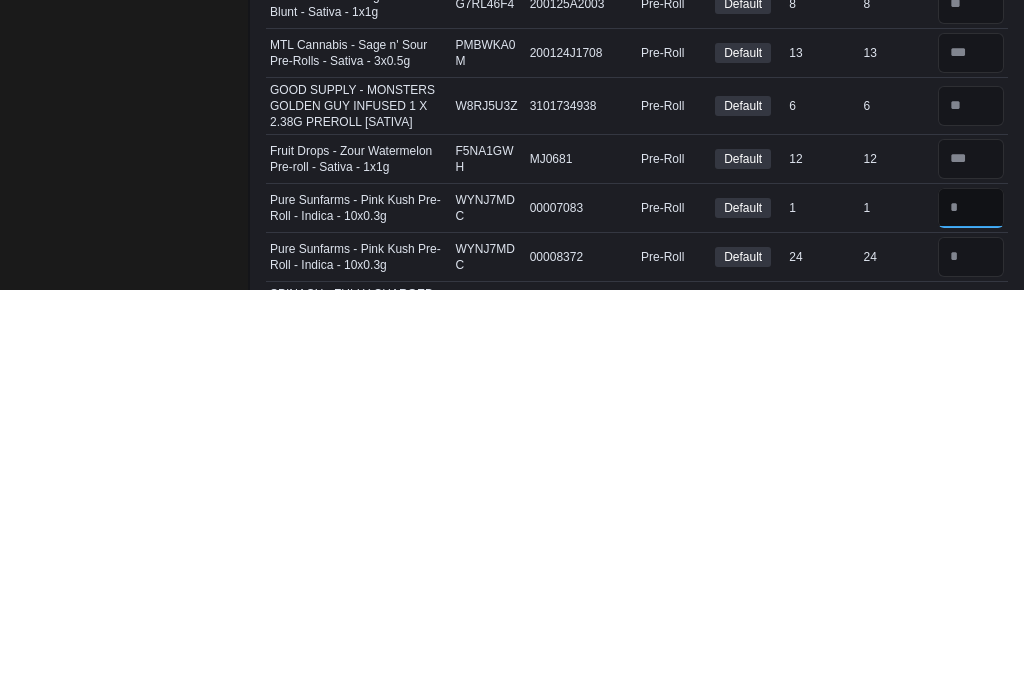 type 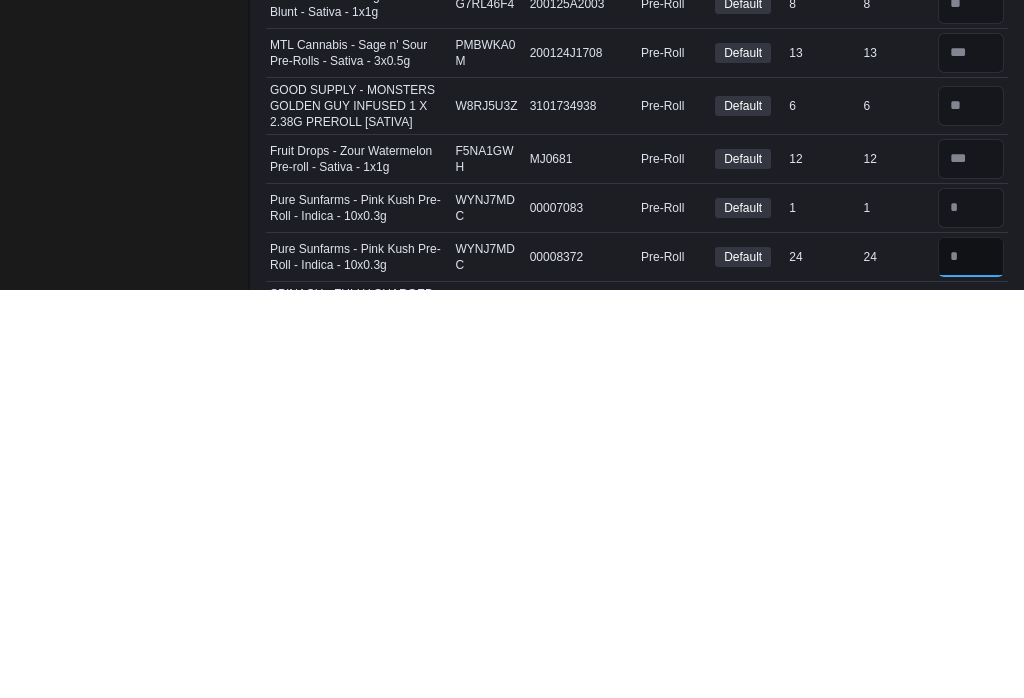 click at bounding box center (971, 665) 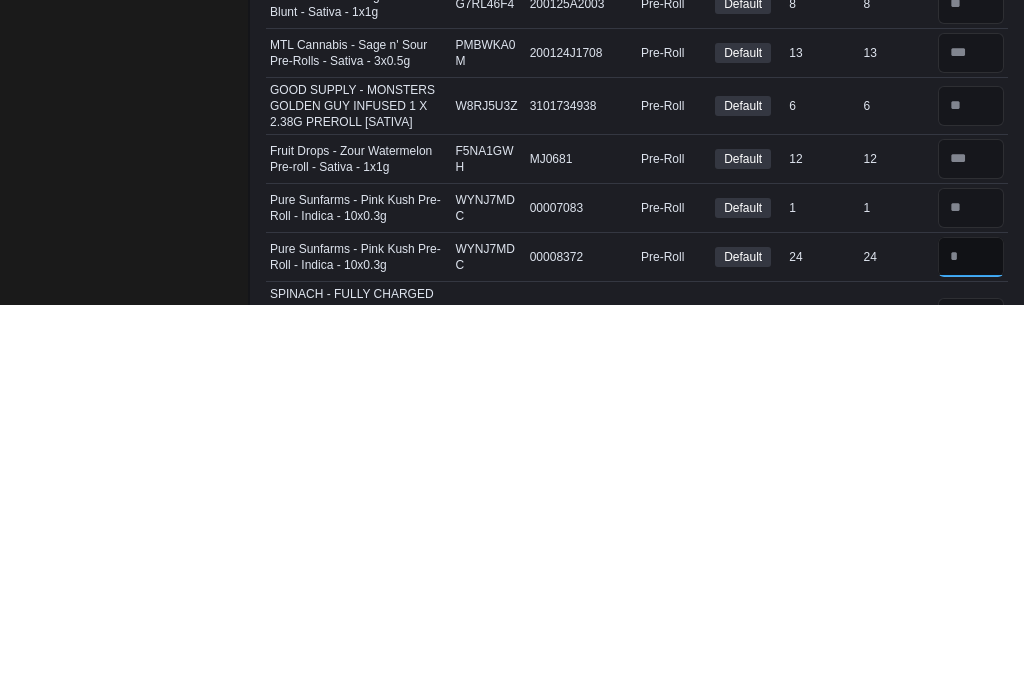 scroll, scrollTop: 4223, scrollLeft: 0, axis: vertical 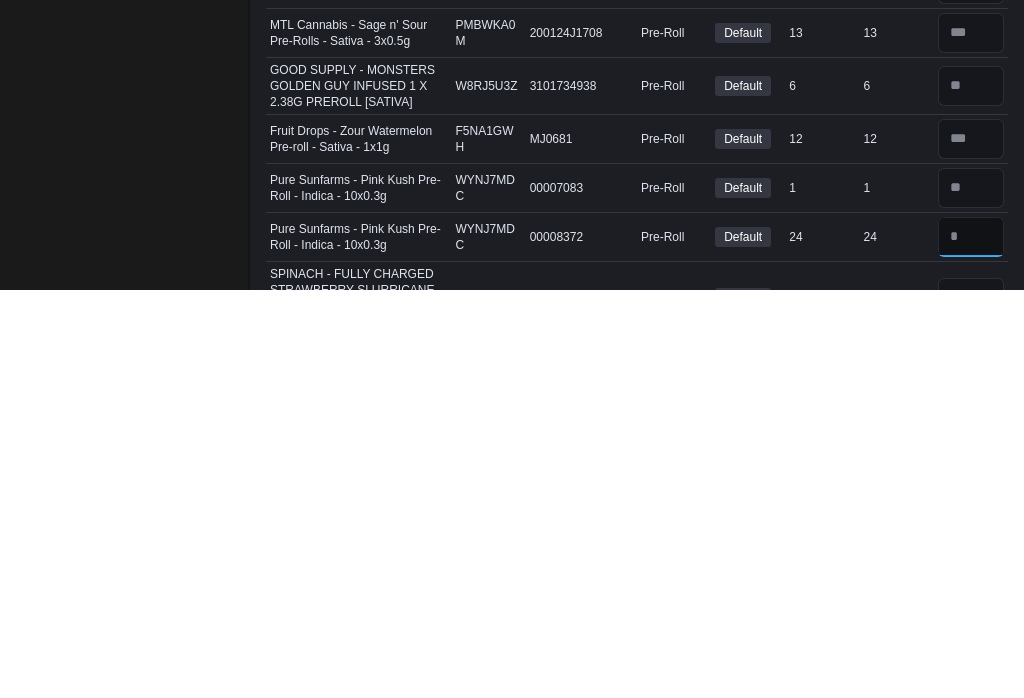 type on "**" 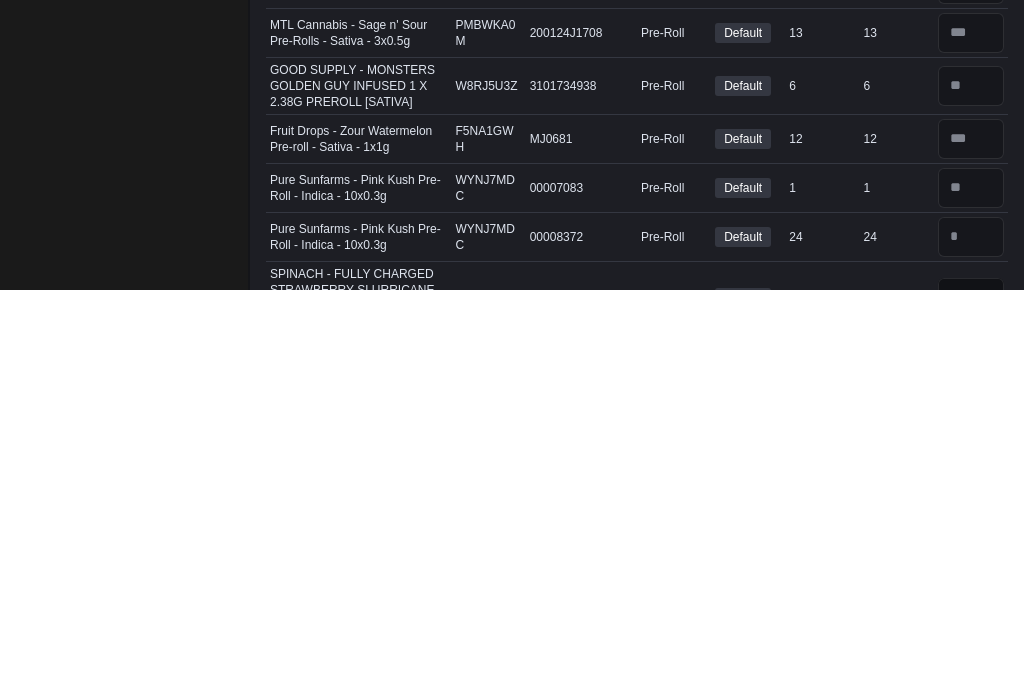 click at bounding box center (971, 706) 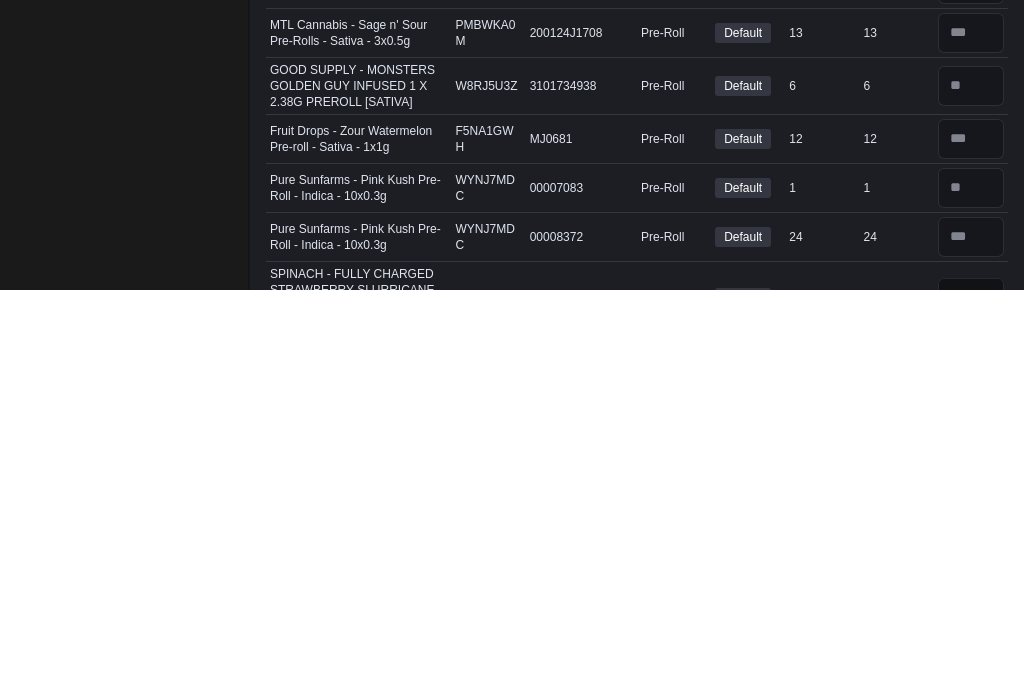 type 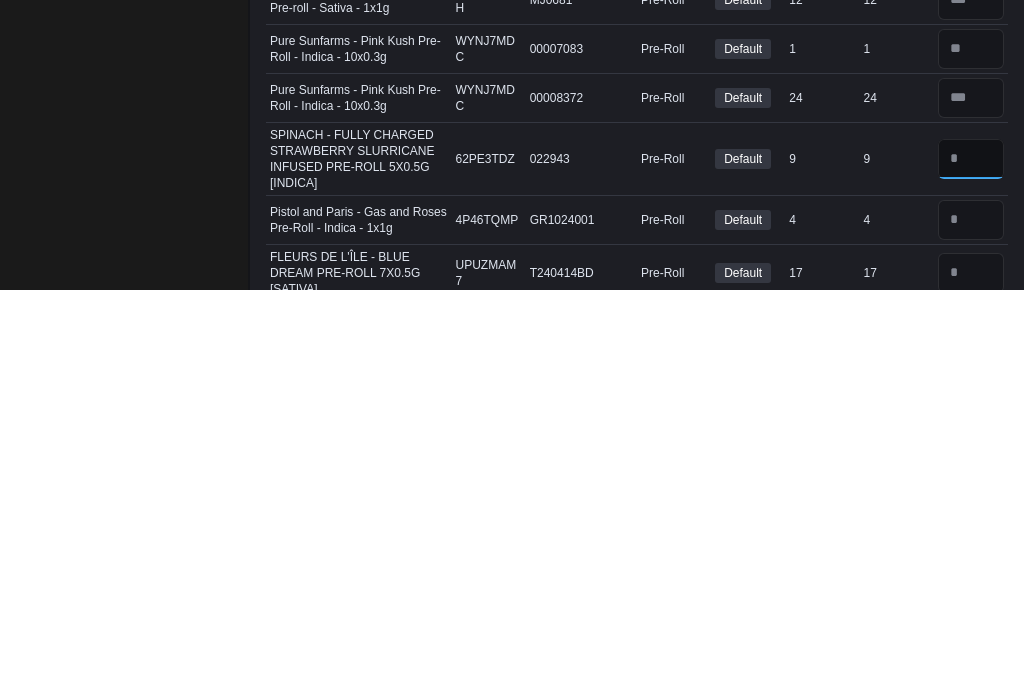type on "*" 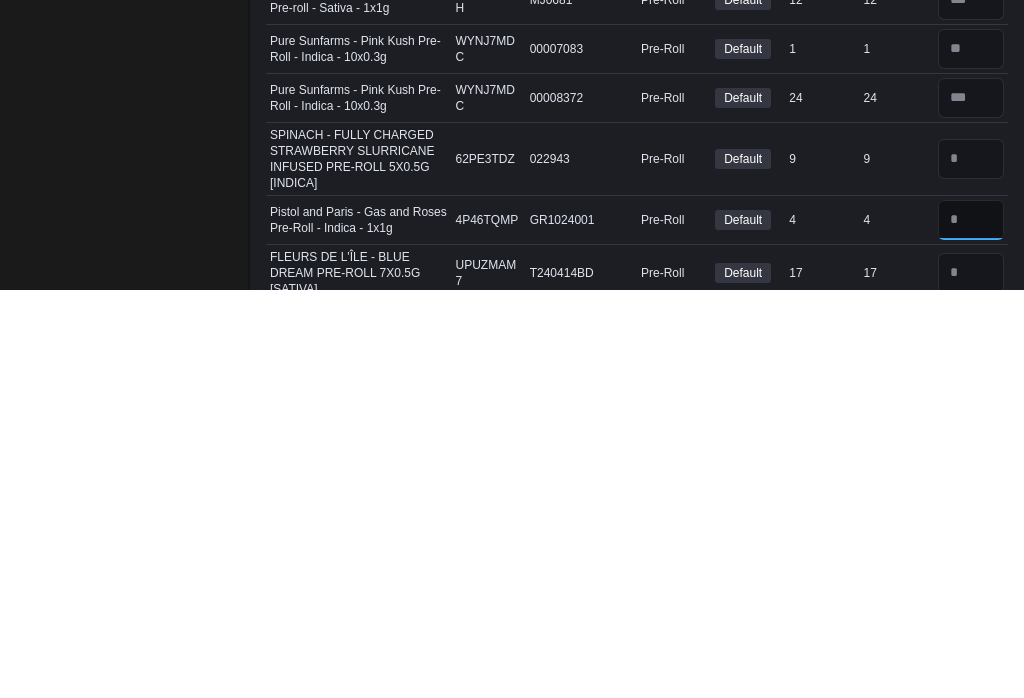 click at bounding box center (971, 628) 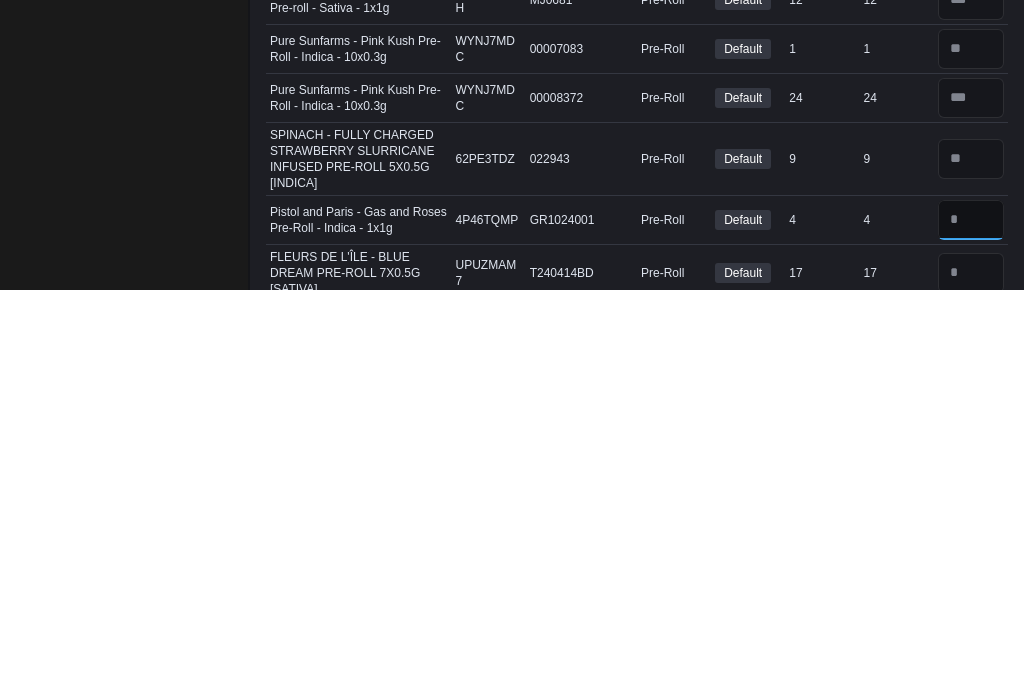 type on "*" 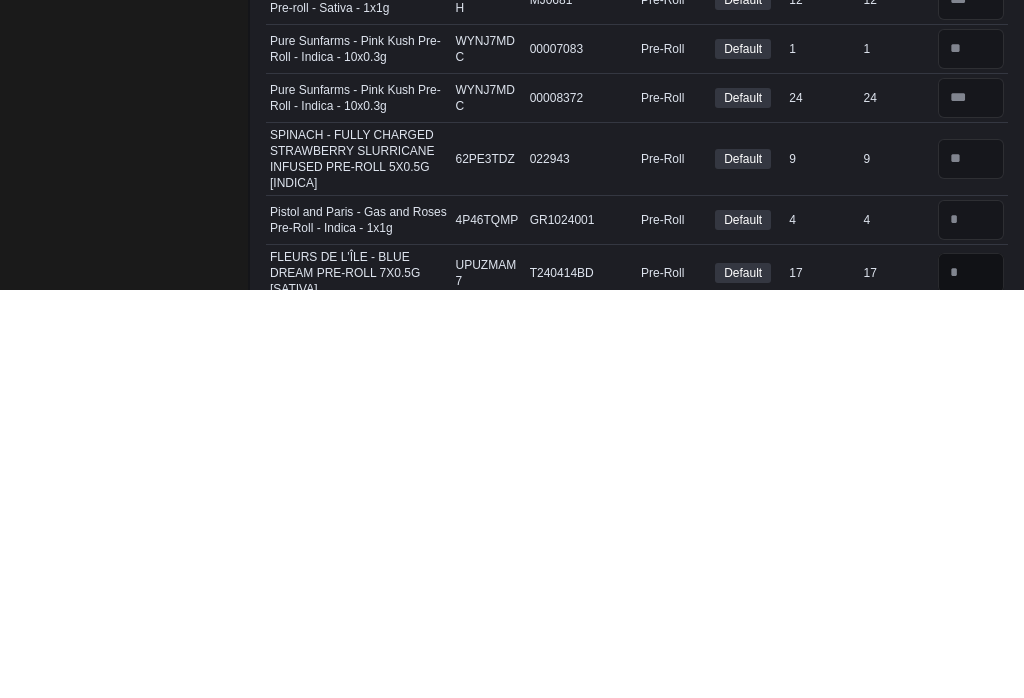 click at bounding box center [971, 681] 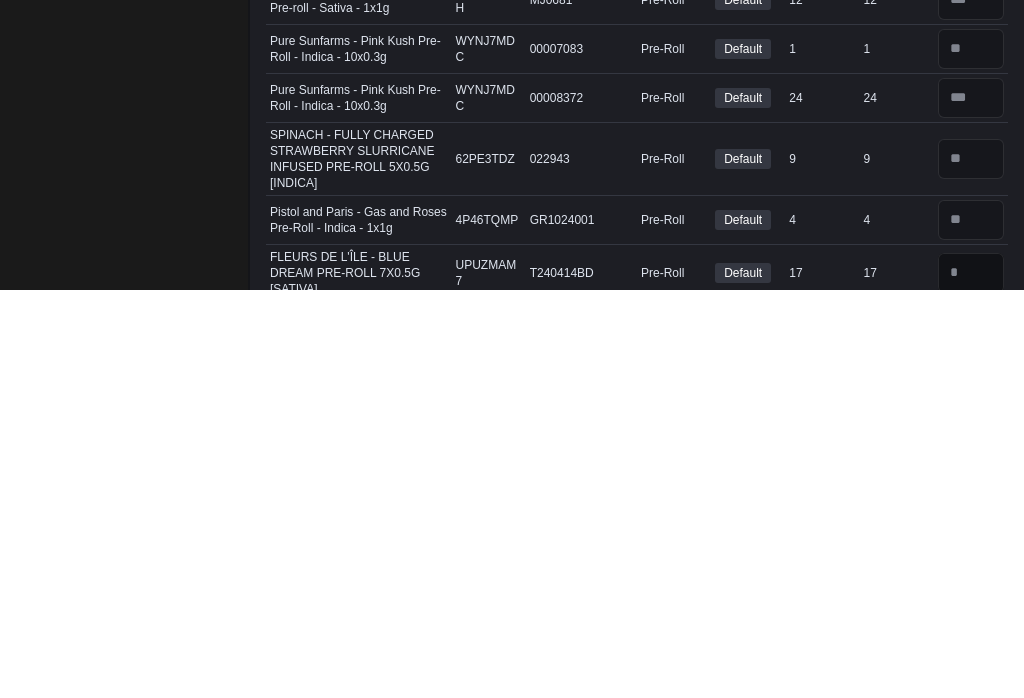 type 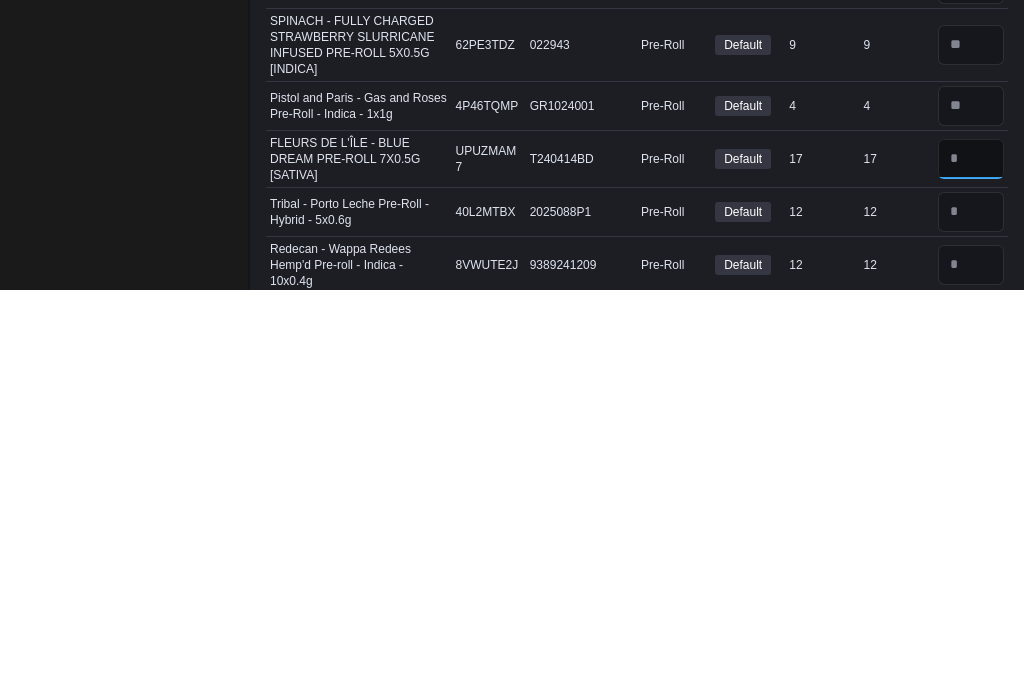 type on "**" 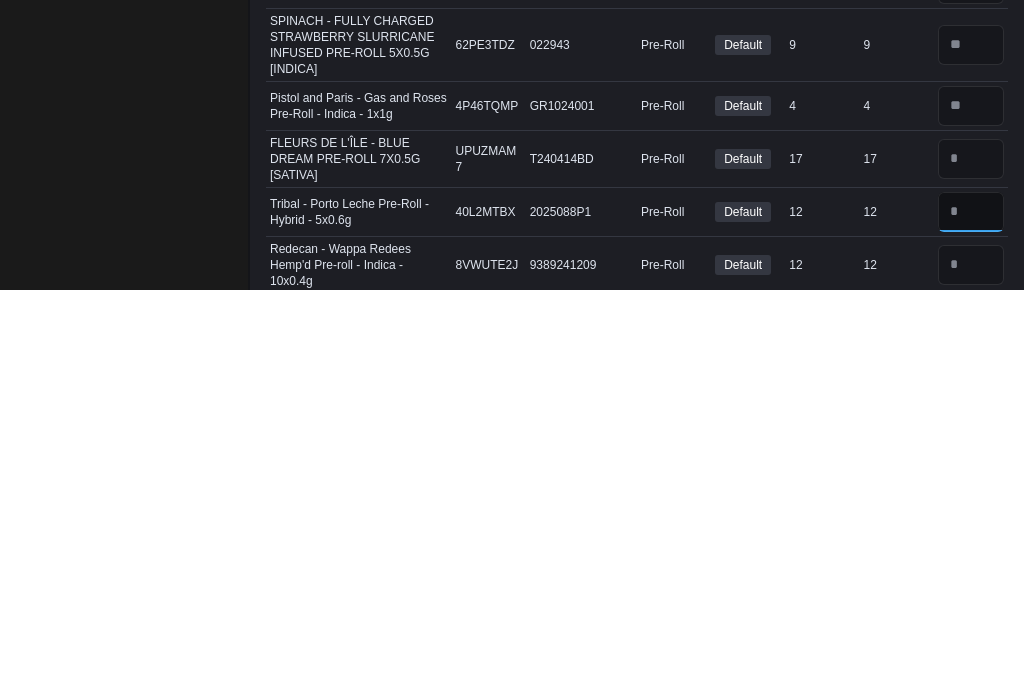 type 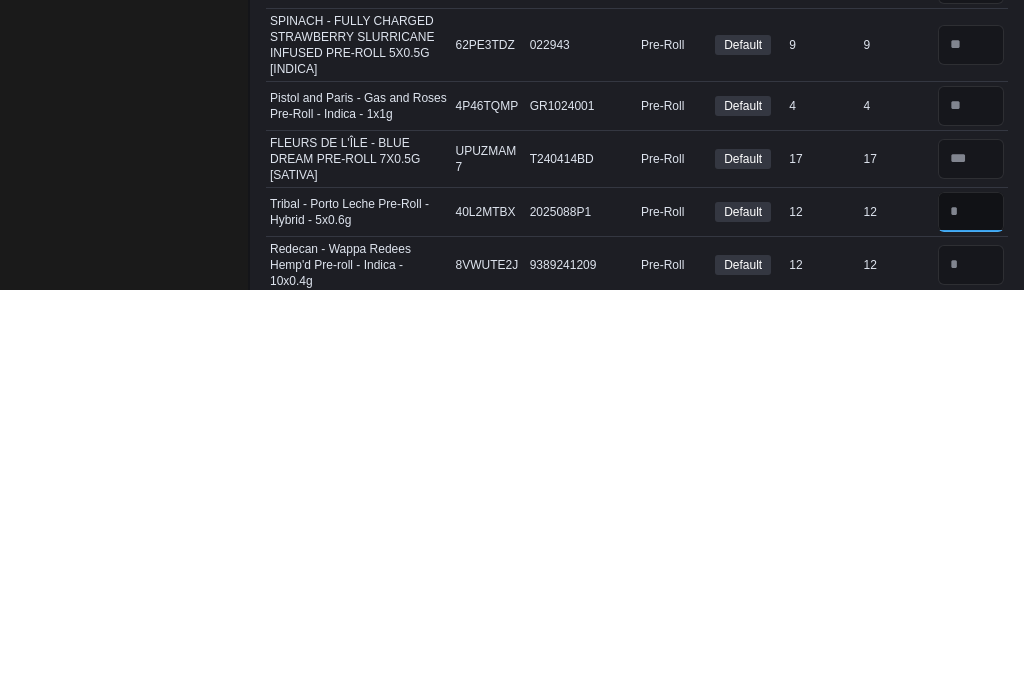type on "**" 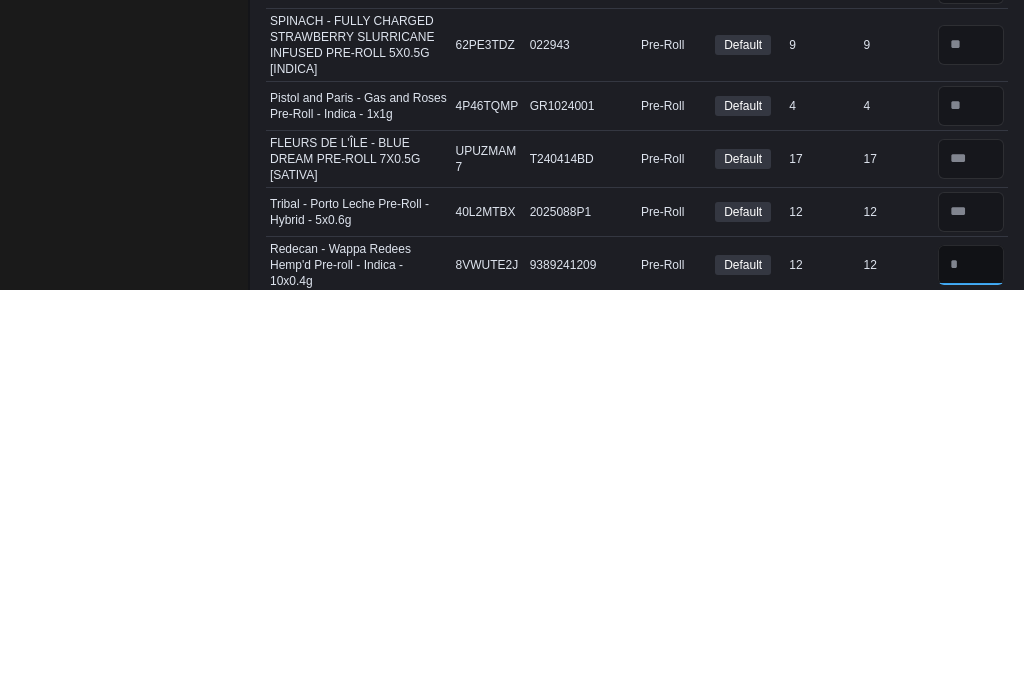 type 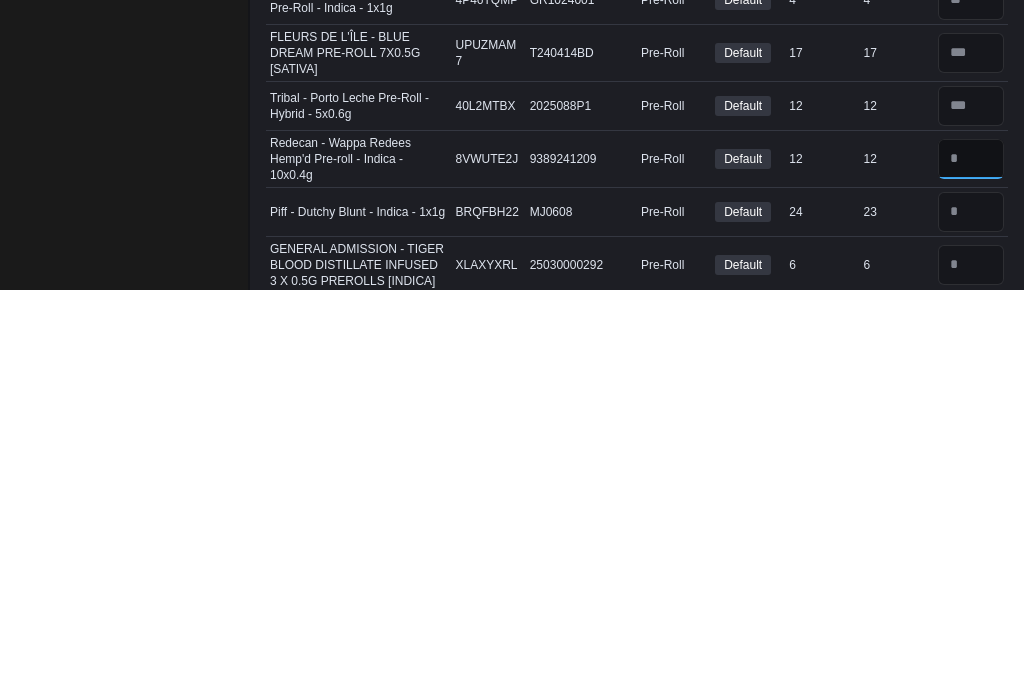 type on "**" 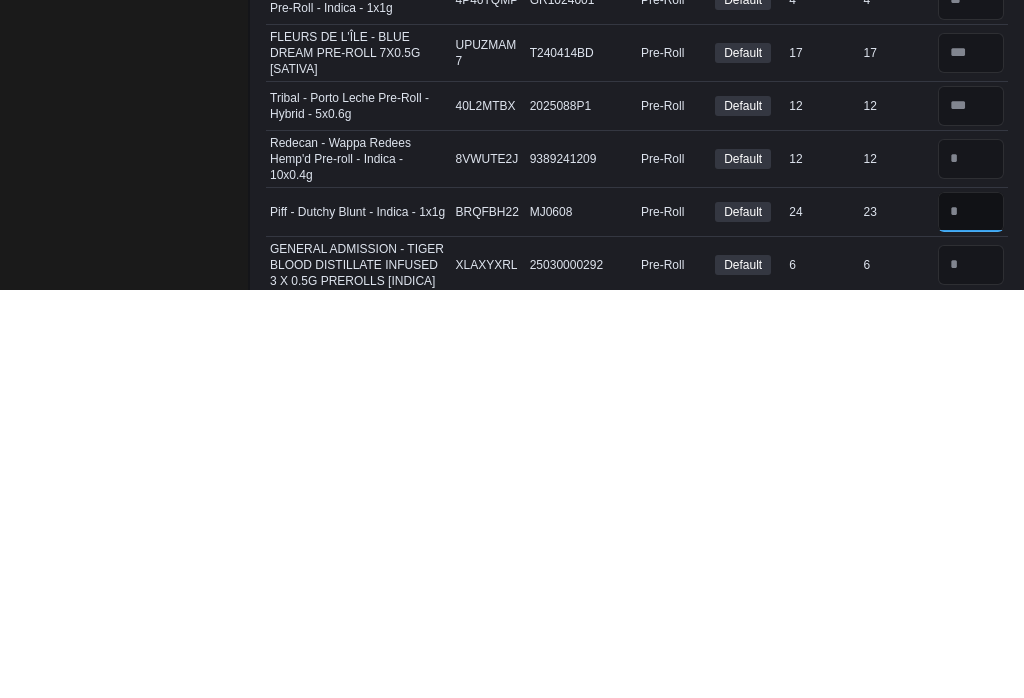 click at bounding box center [971, 620] 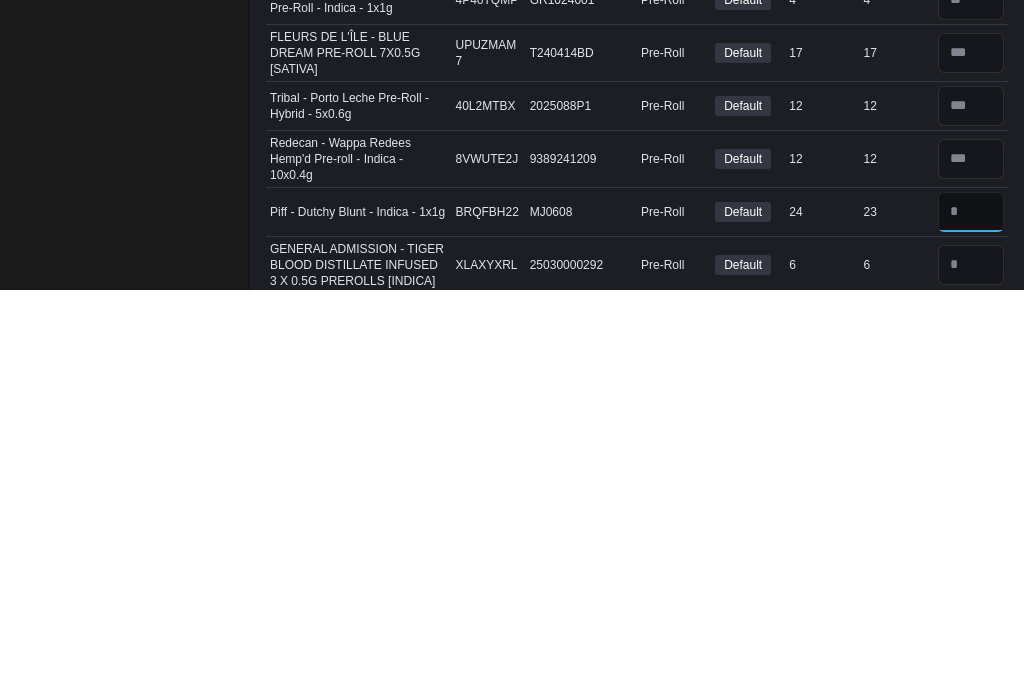 type 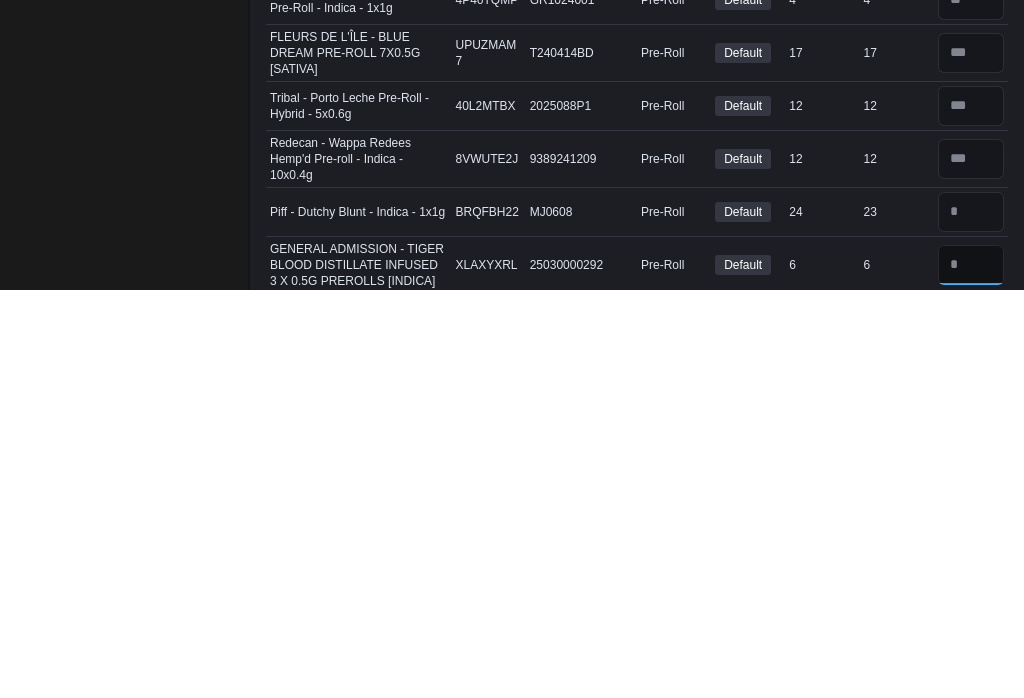 click at bounding box center (971, 673) 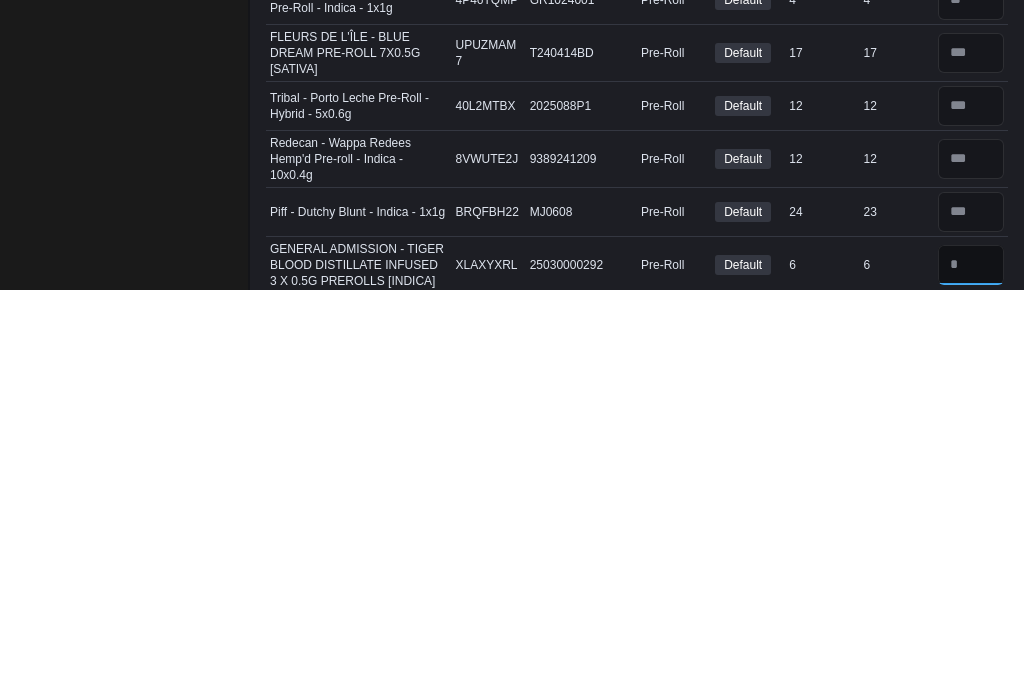 scroll, scrollTop: 4688, scrollLeft: 0, axis: vertical 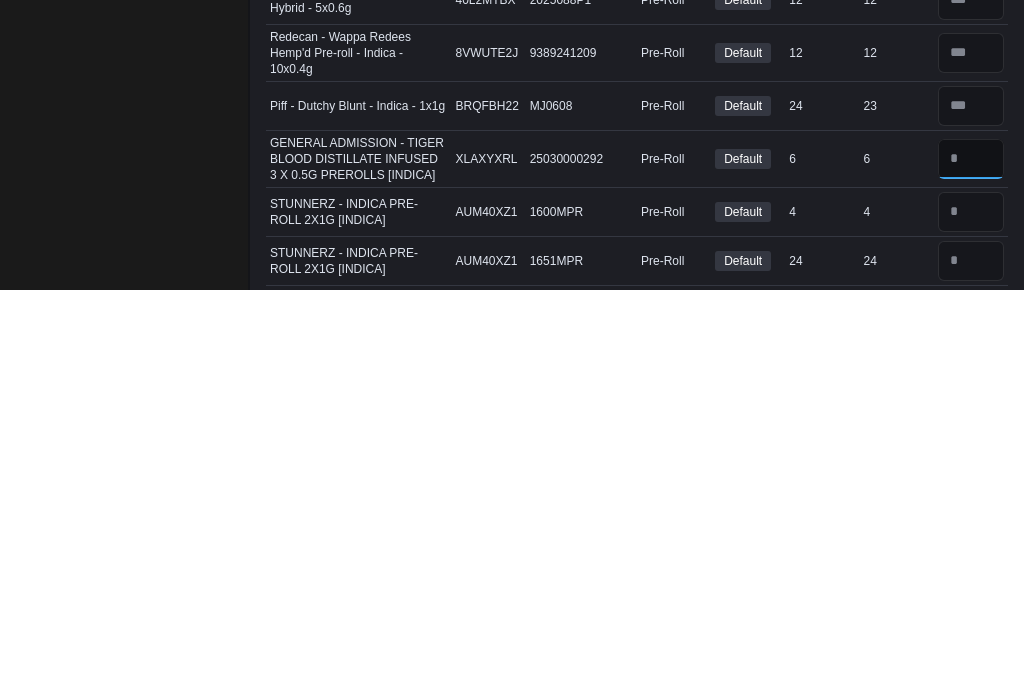 type on "*" 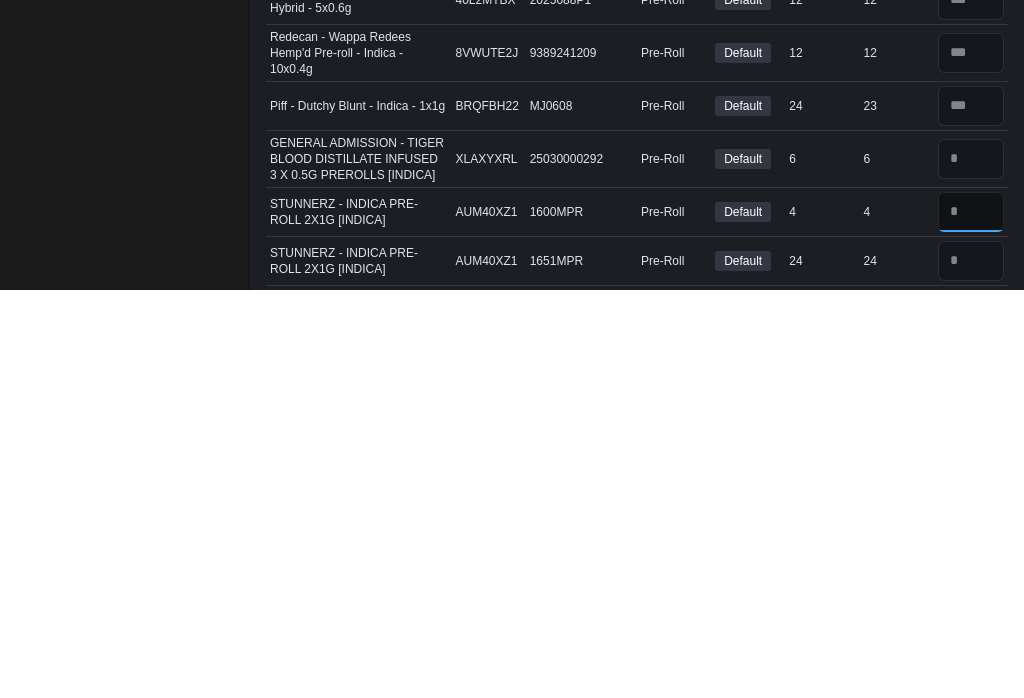 click at bounding box center [971, 620] 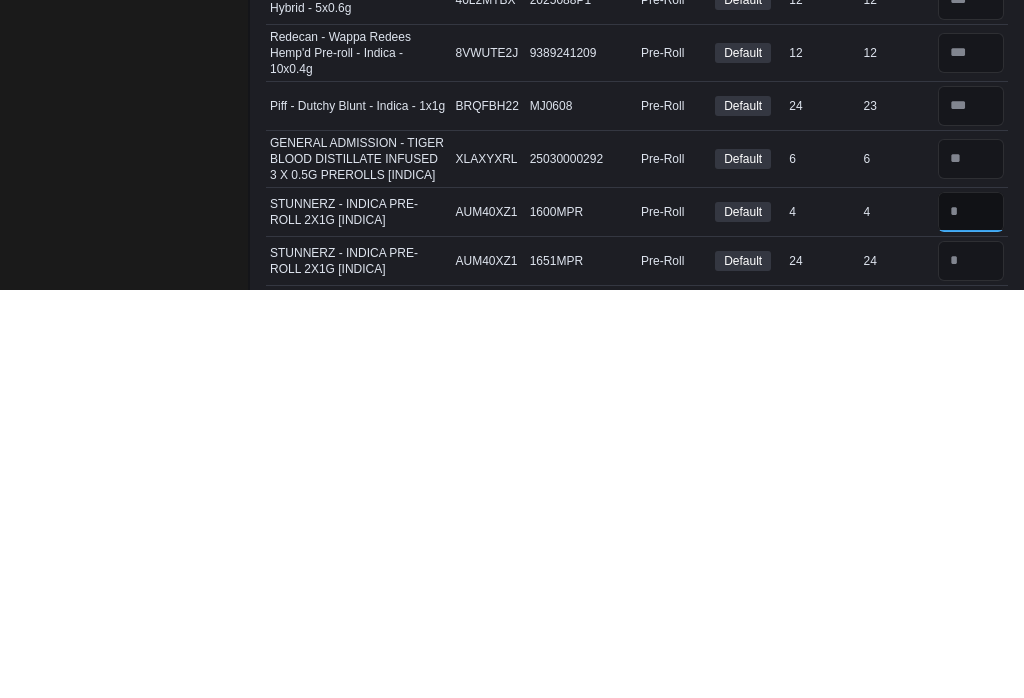 type on "*" 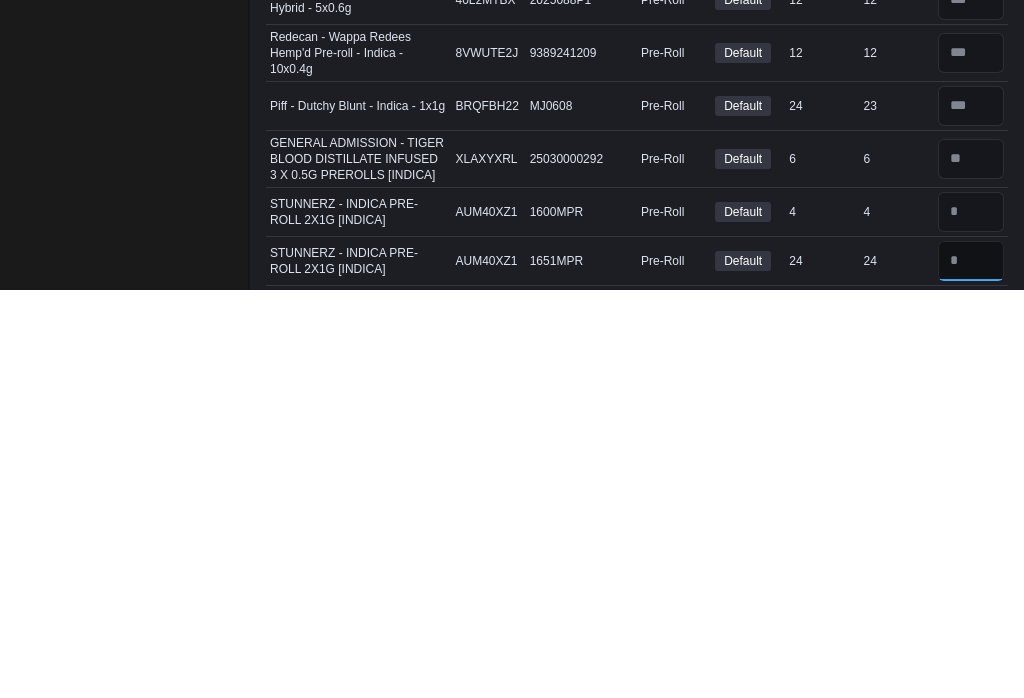 click at bounding box center [971, 669] 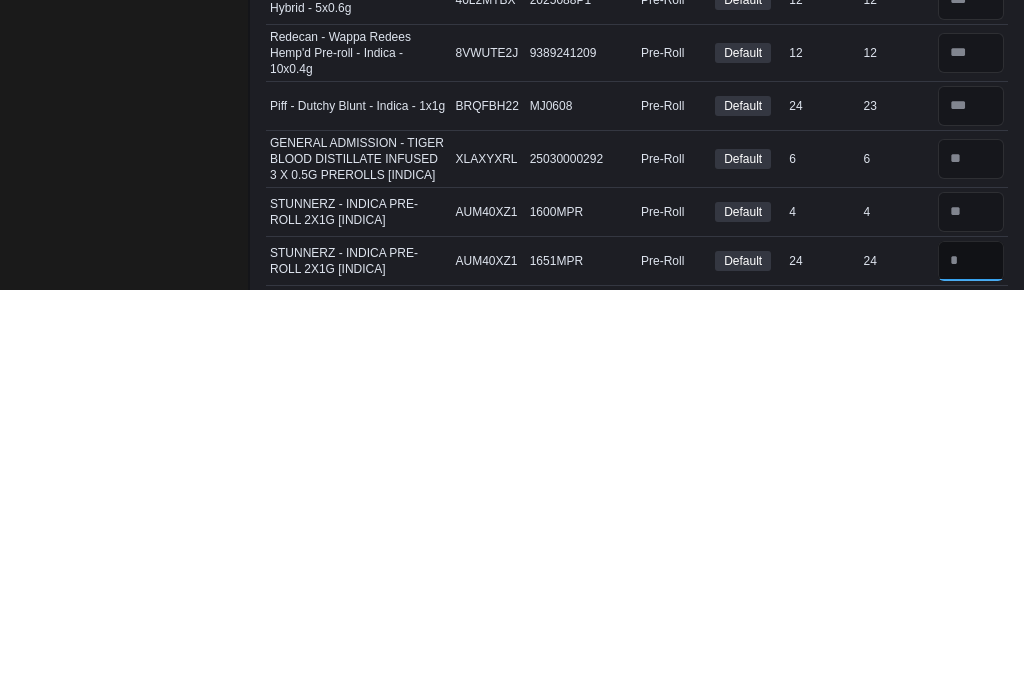type 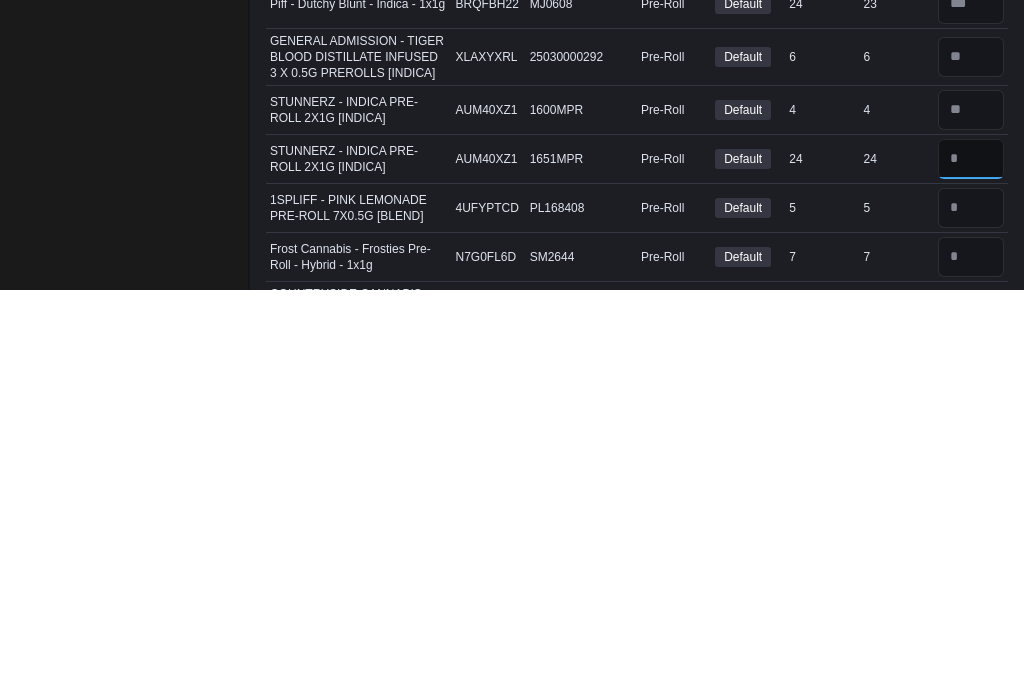 type on "**" 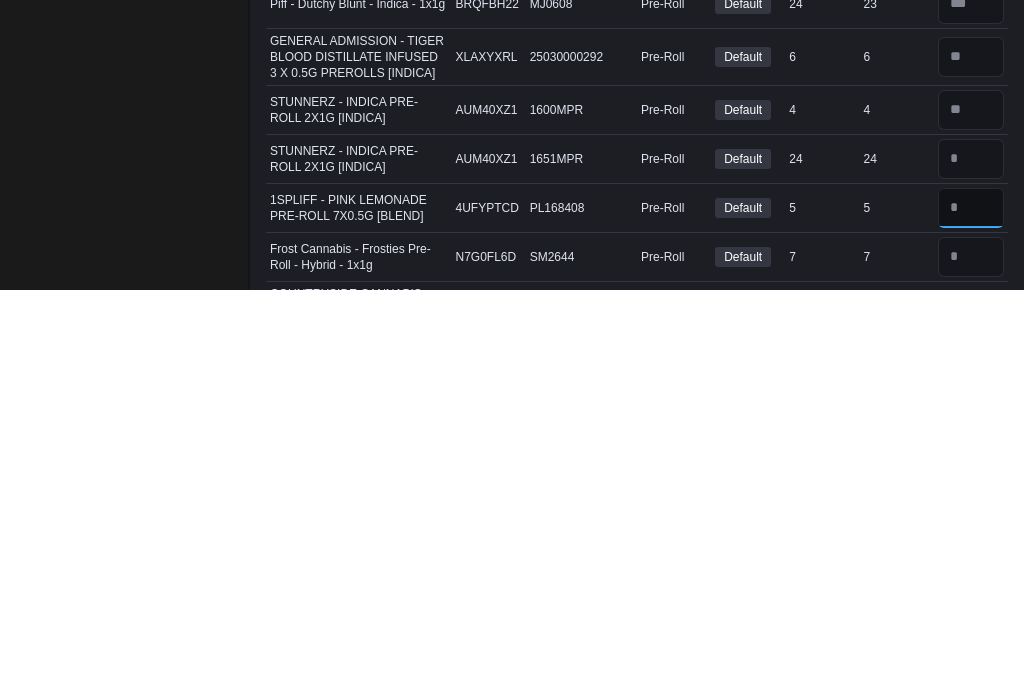 click at bounding box center [971, 616] 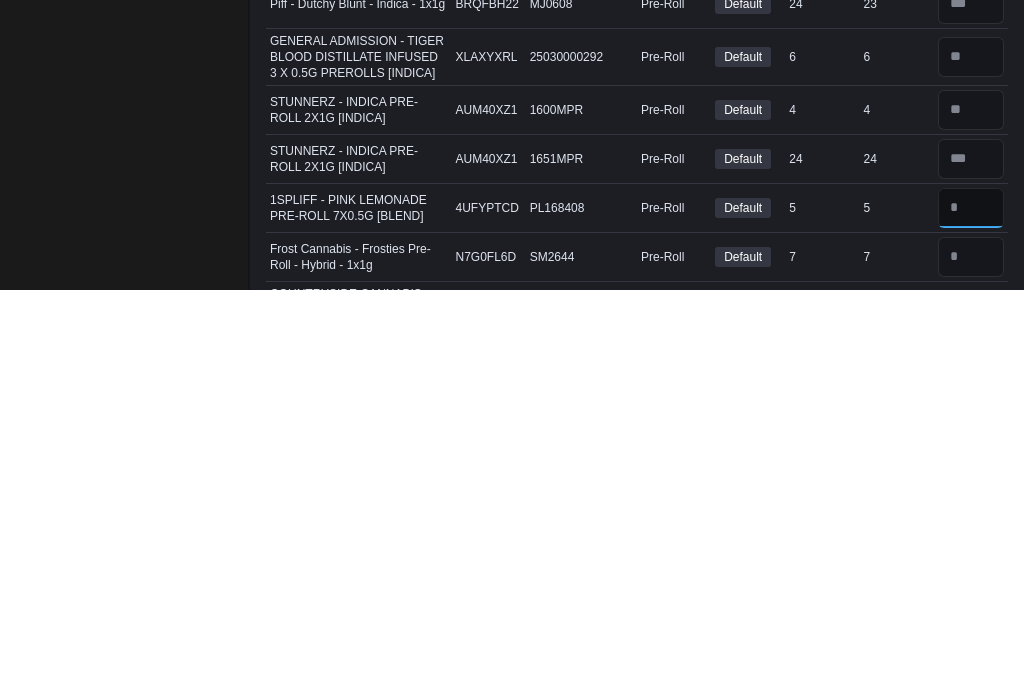 type 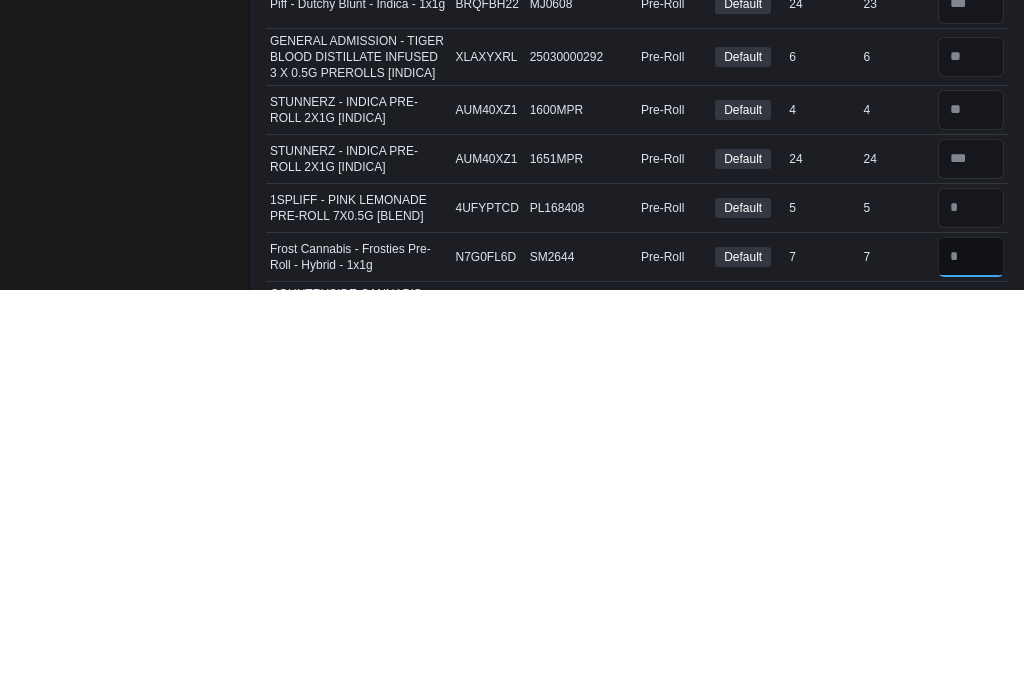 click at bounding box center (971, 665) 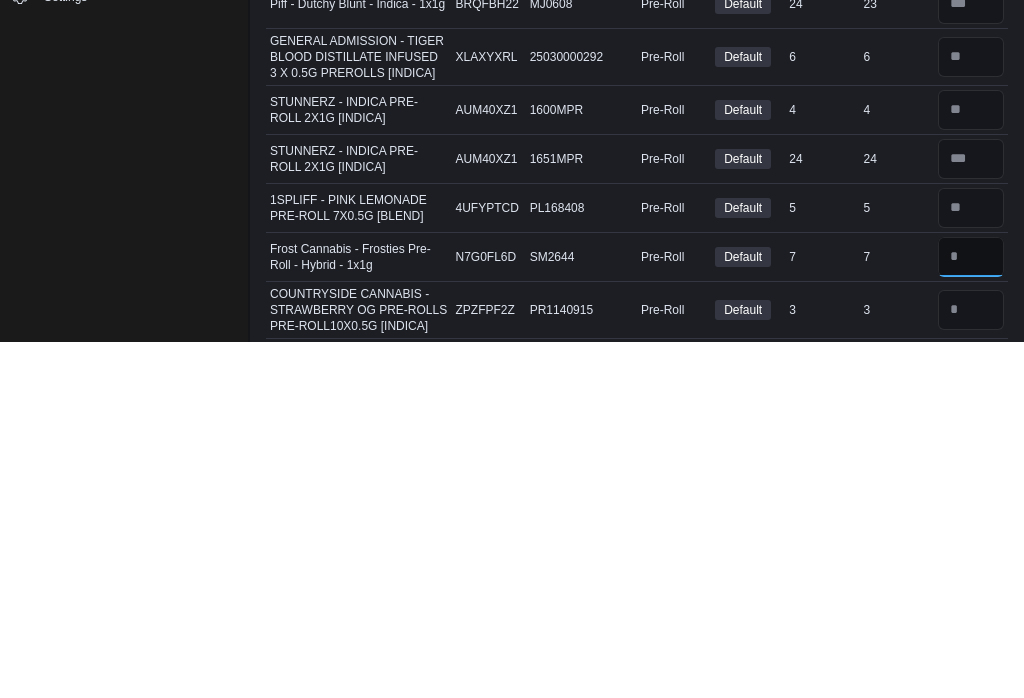 scroll, scrollTop: 4843, scrollLeft: 0, axis: vertical 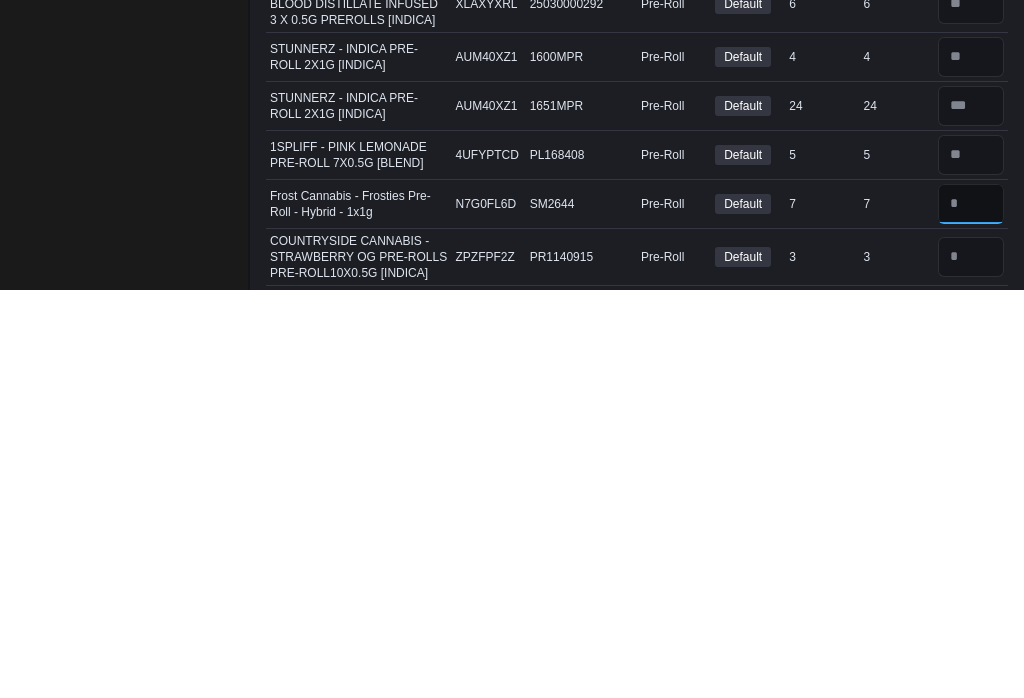 type on "*" 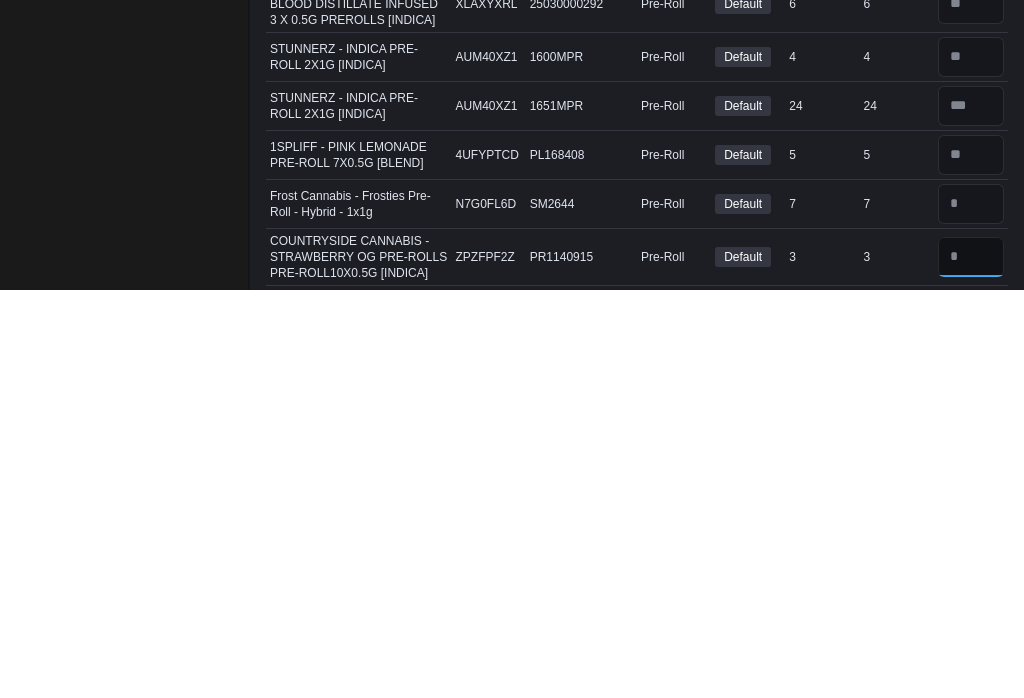 click at bounding box center [971, 665] 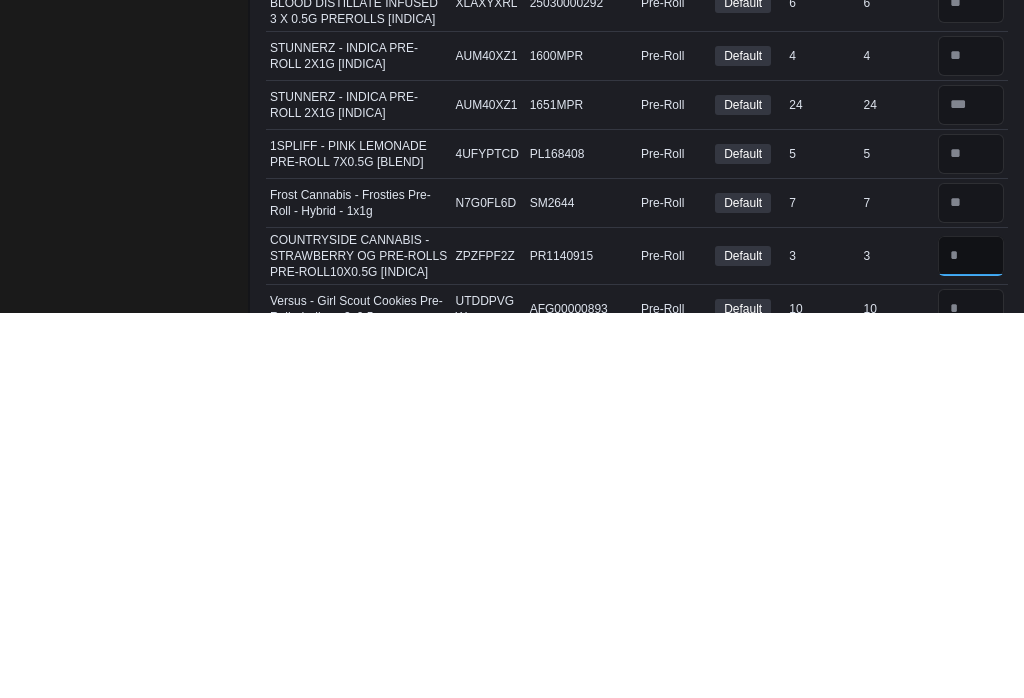 scroll, scrollTop: 4873, scrollLeft: 0, axis: vertical 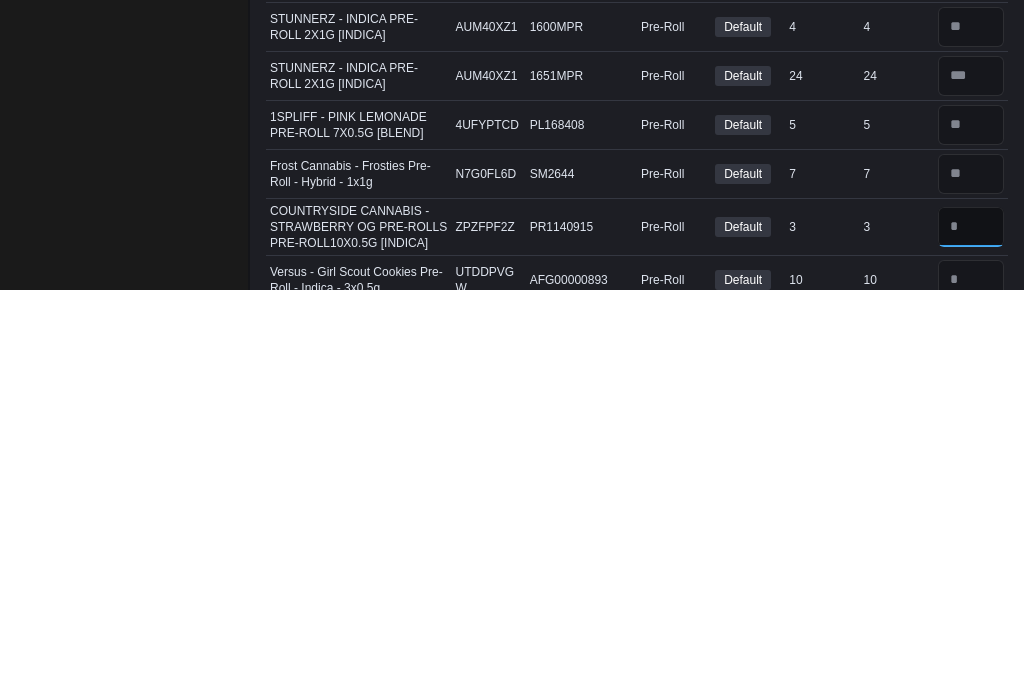 type on "*" 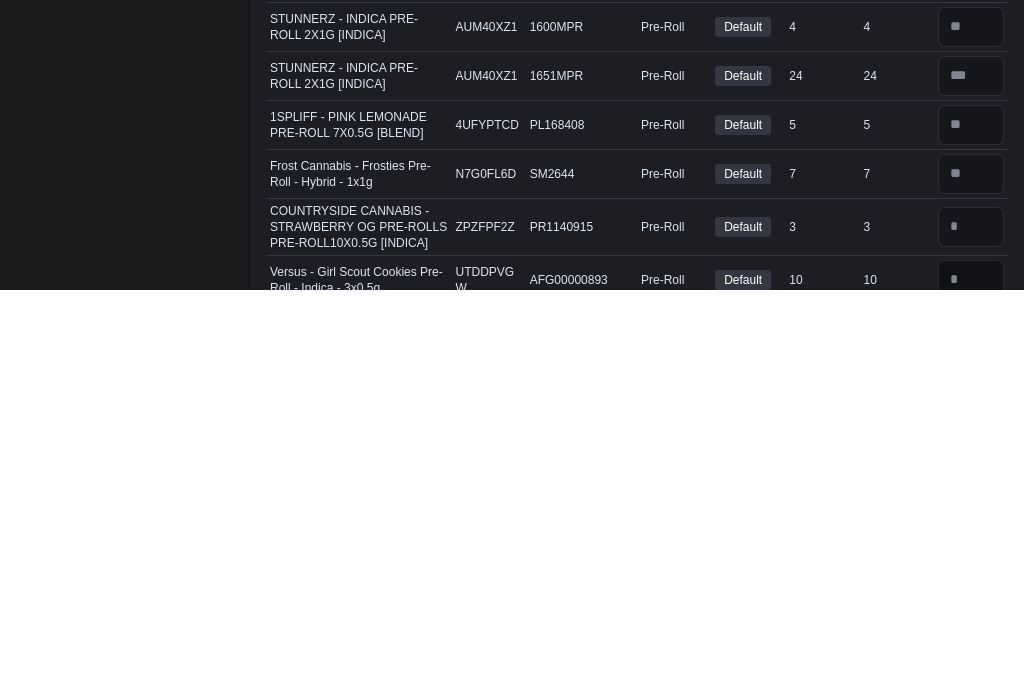 click at bounding box center [971, 688] 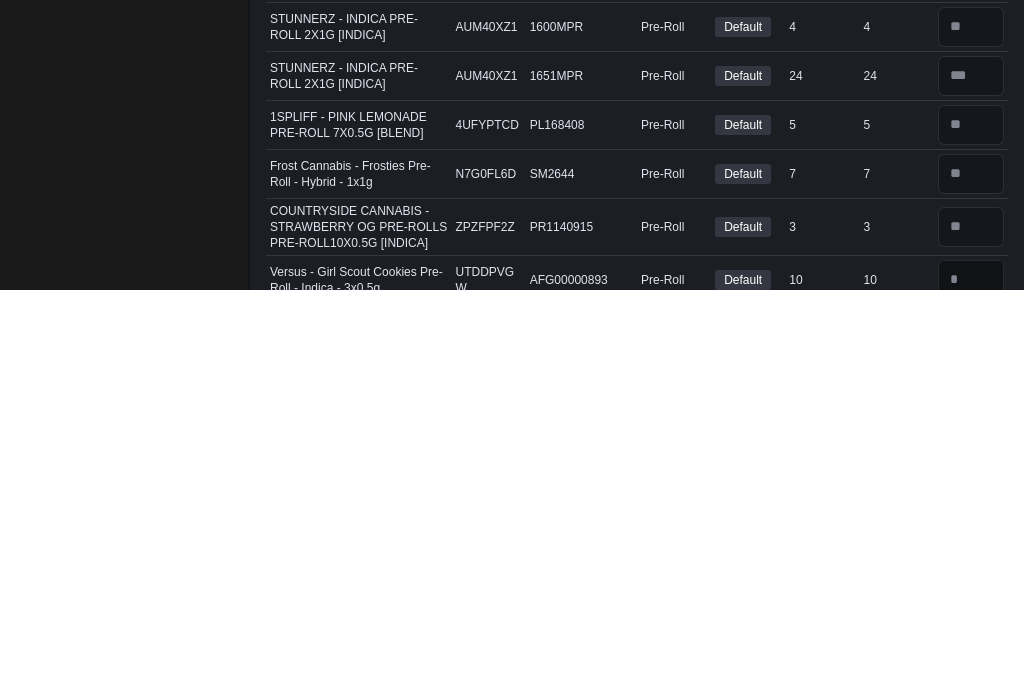 type 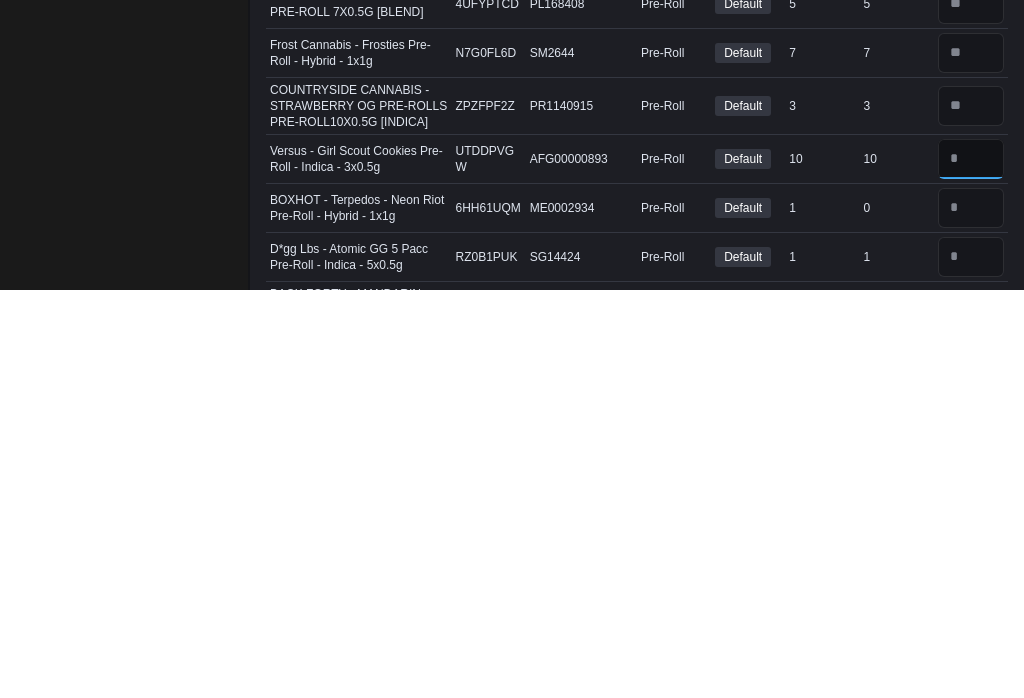 type on "*" 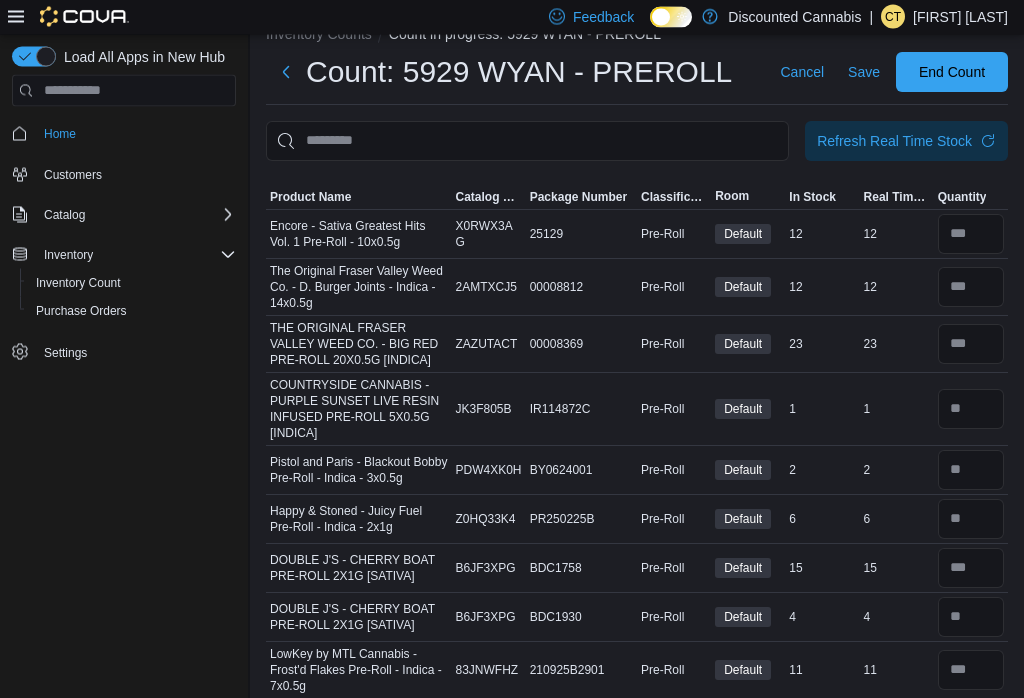 scroll, scrollTop: 35, scrollLeft: 0, axis: vertical 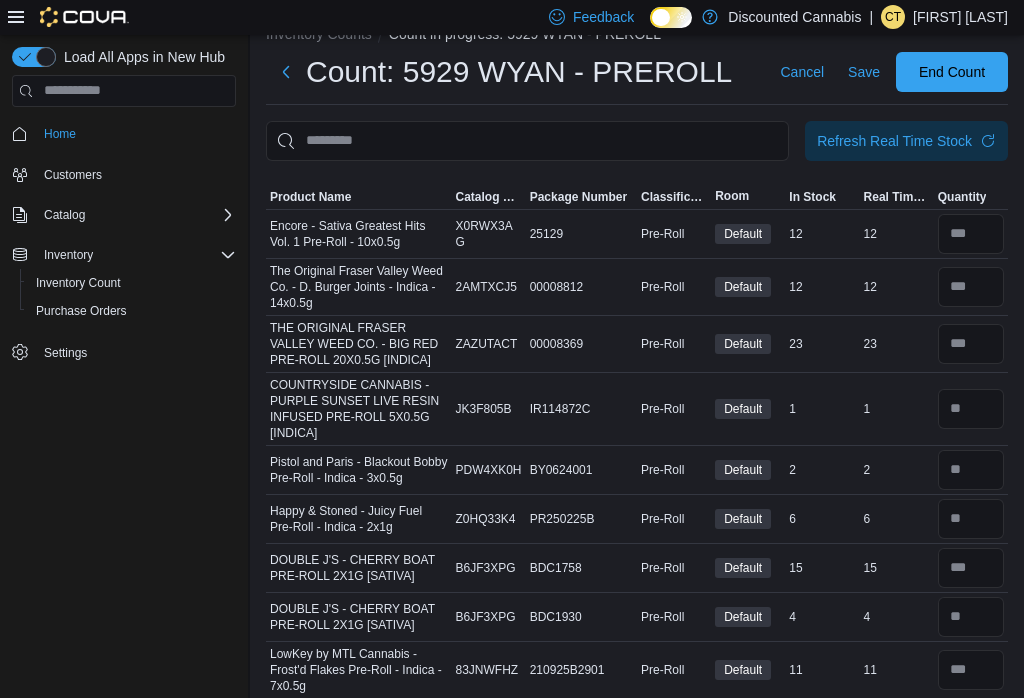 type on "**" 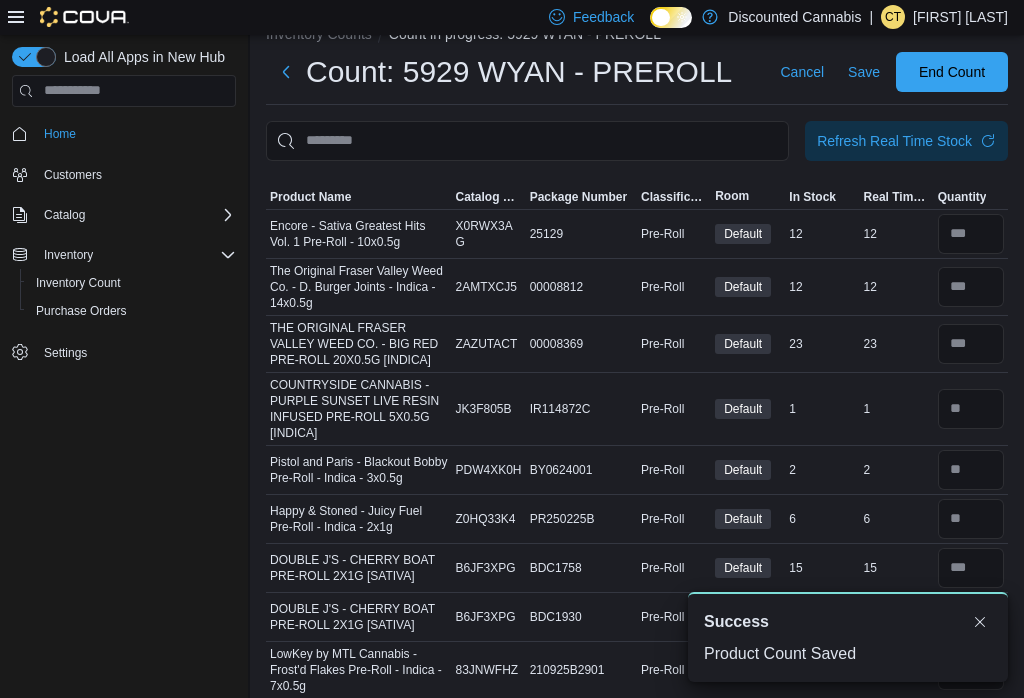 scroll, scrollTop: 0, scrollLeft: 0, axis: both 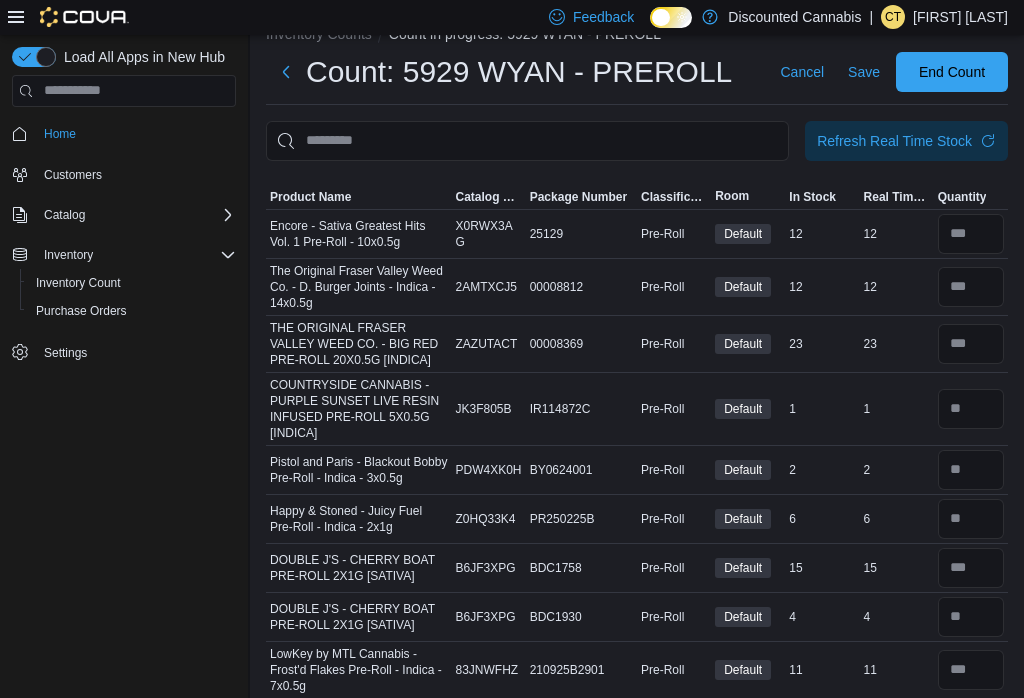 click on "Refresh Real Time Stock" at bounding box center (894, 141) 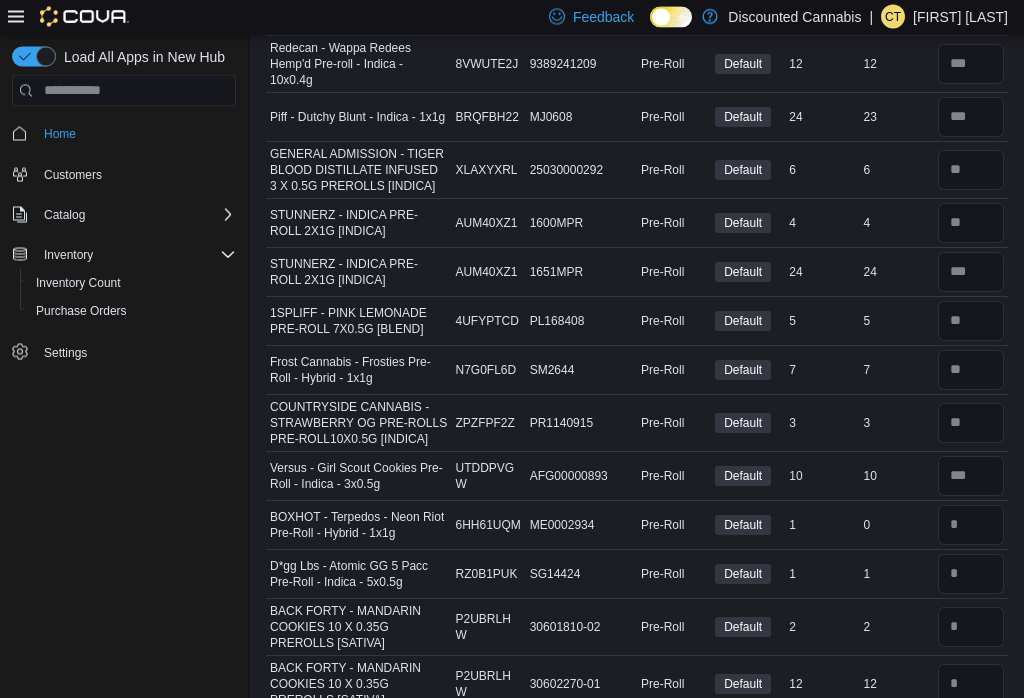 scroll, scrollTop: 5086, scrollLeft: 0, axis: vertical 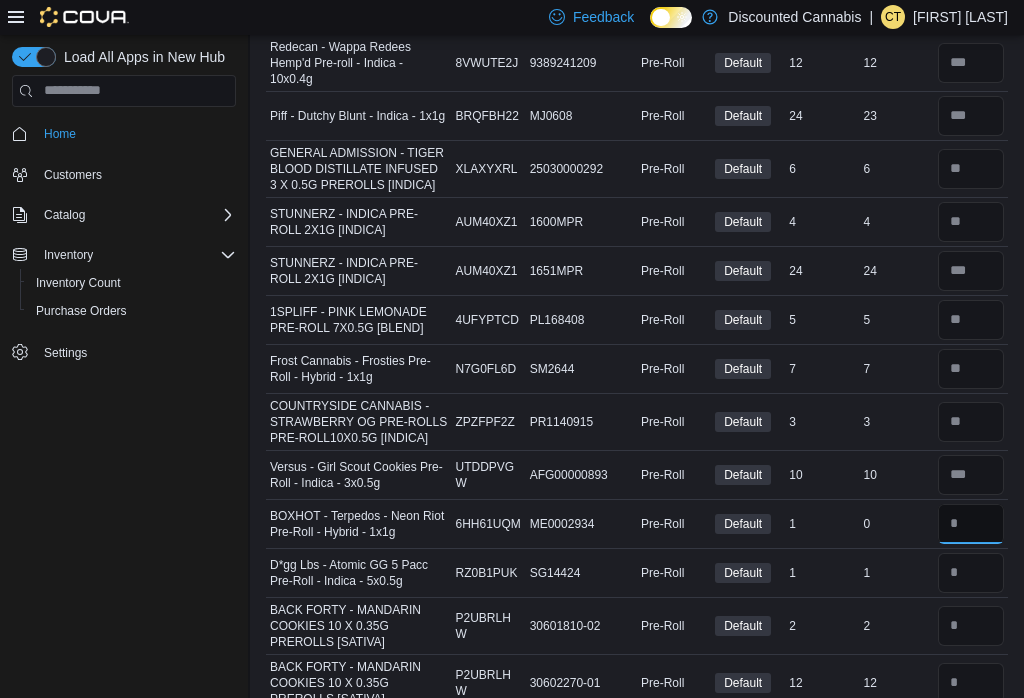 click at bounding box center [971, 524] 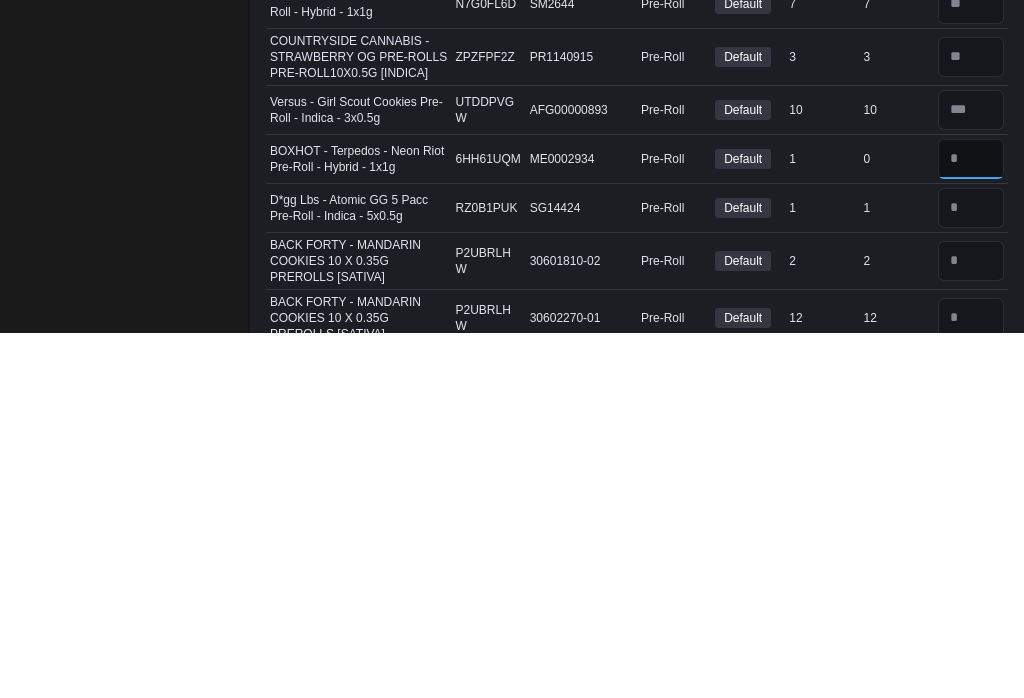 type on "*" 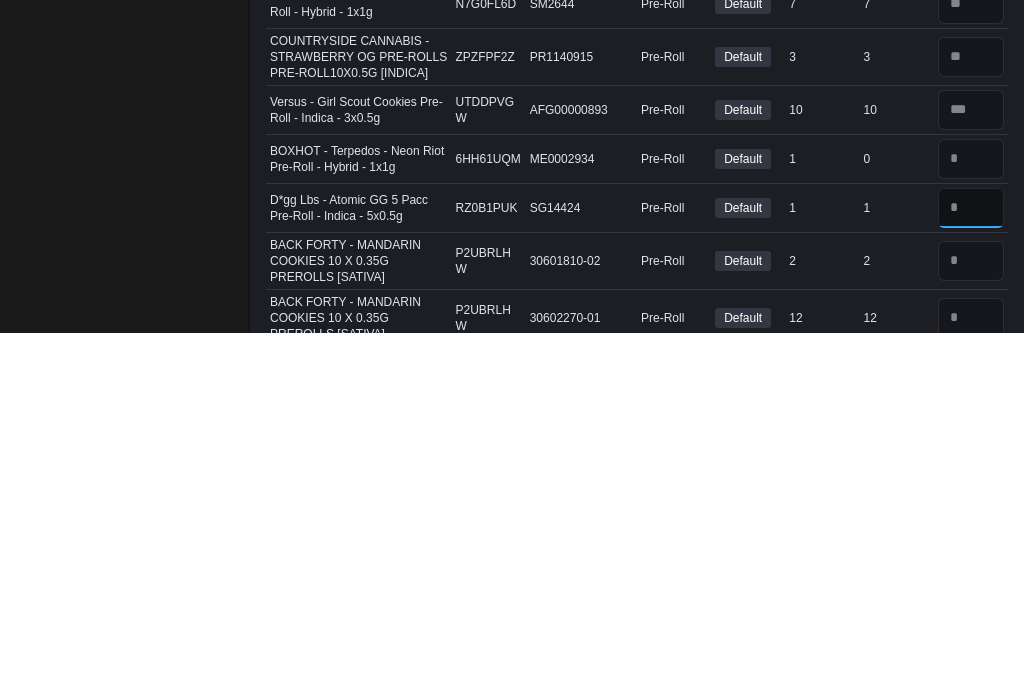click at bounding box center [971, 574] 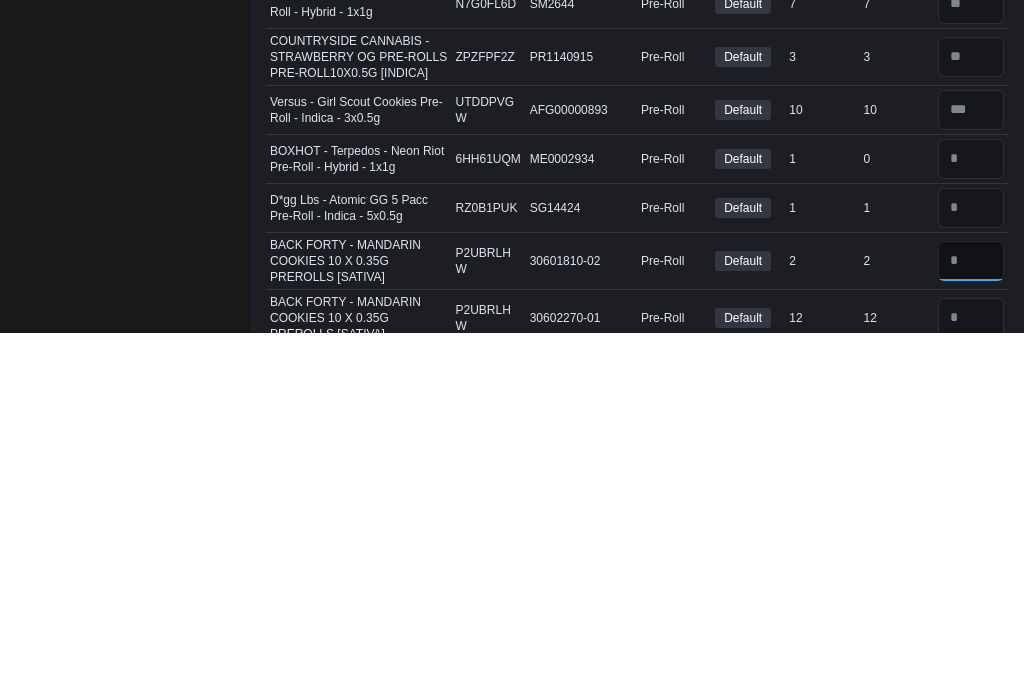 click at bounding box center [971, 627] 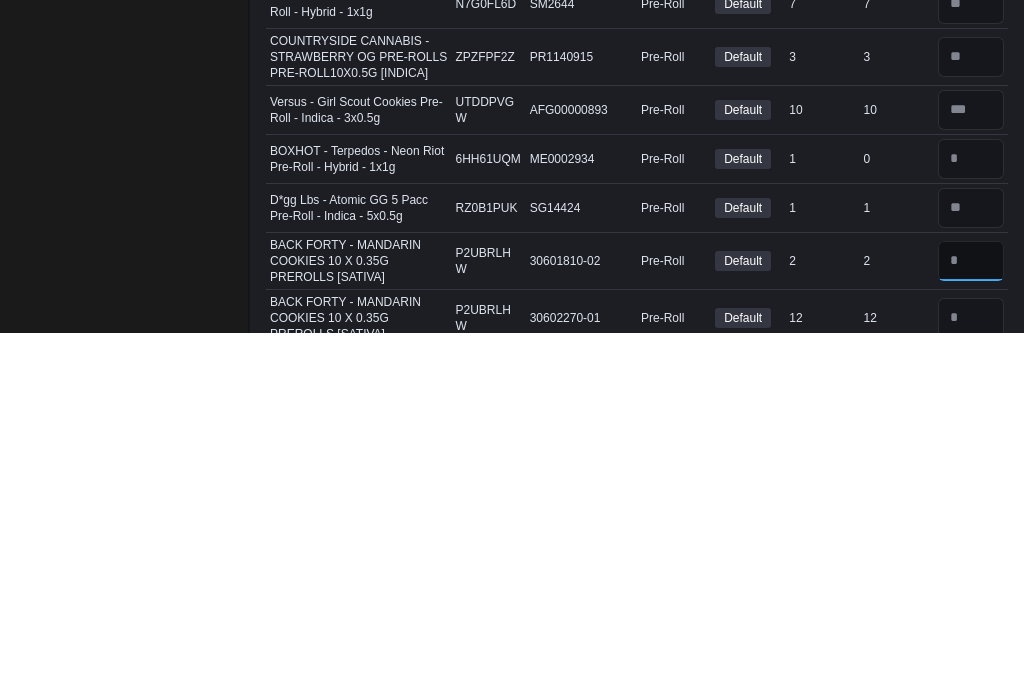 scroll, scrollTop: 5145, scrollLeft: 0, axis: vertical 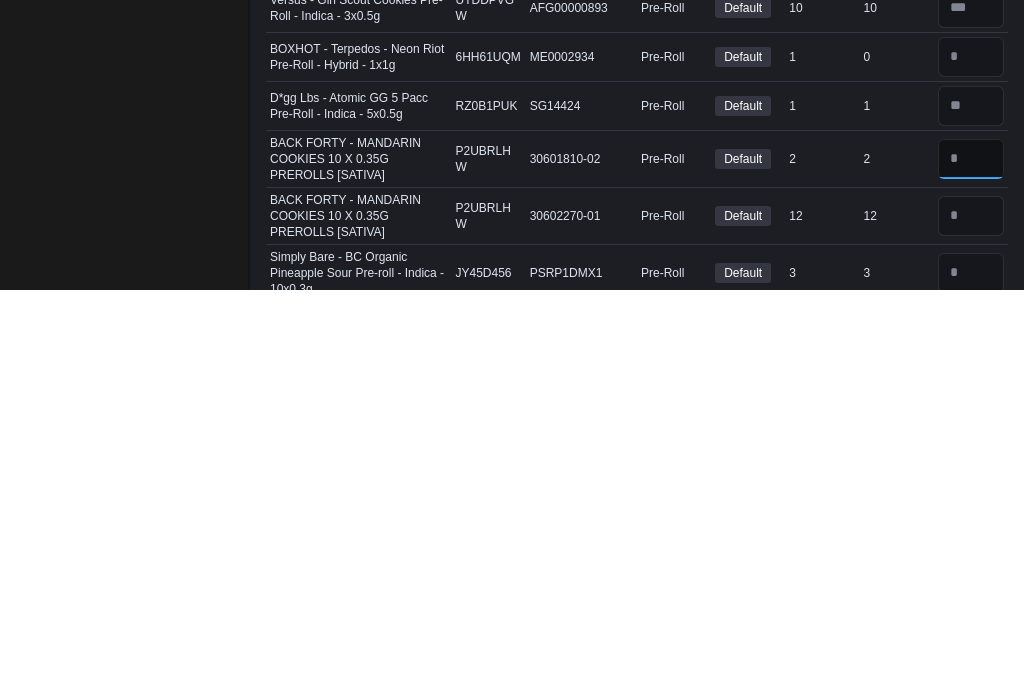 type on "*" 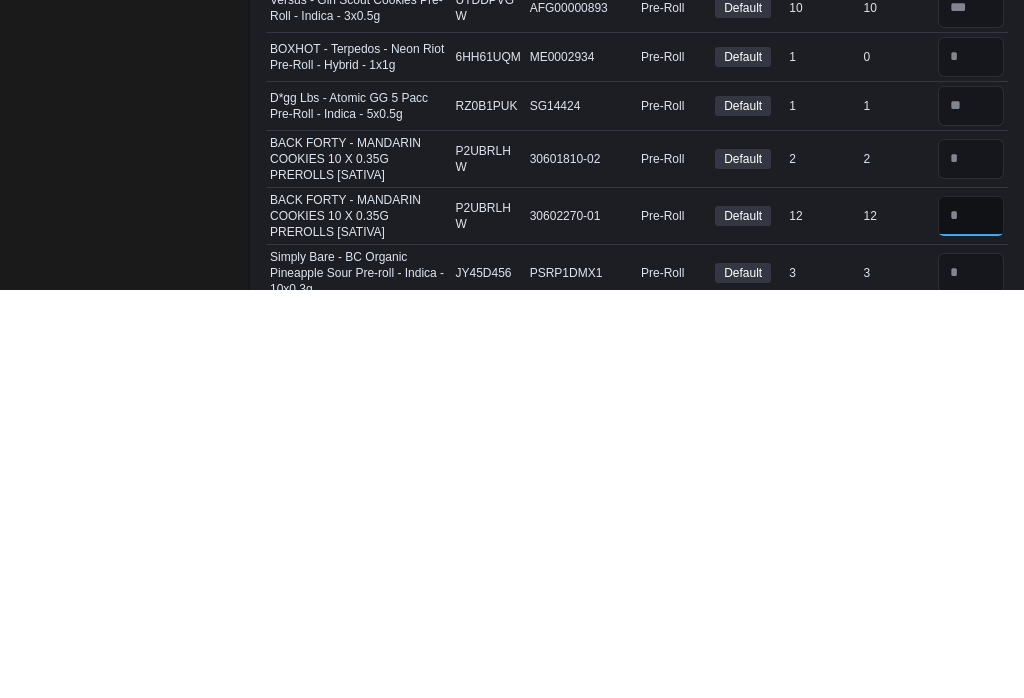 click at bounding box center [971, 624] 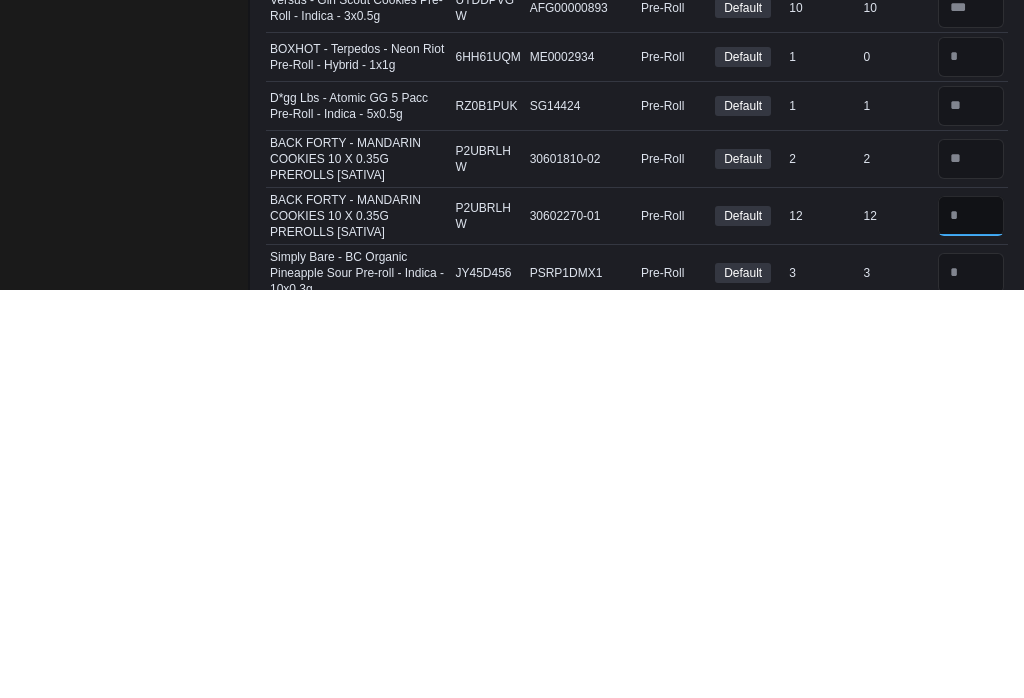 type 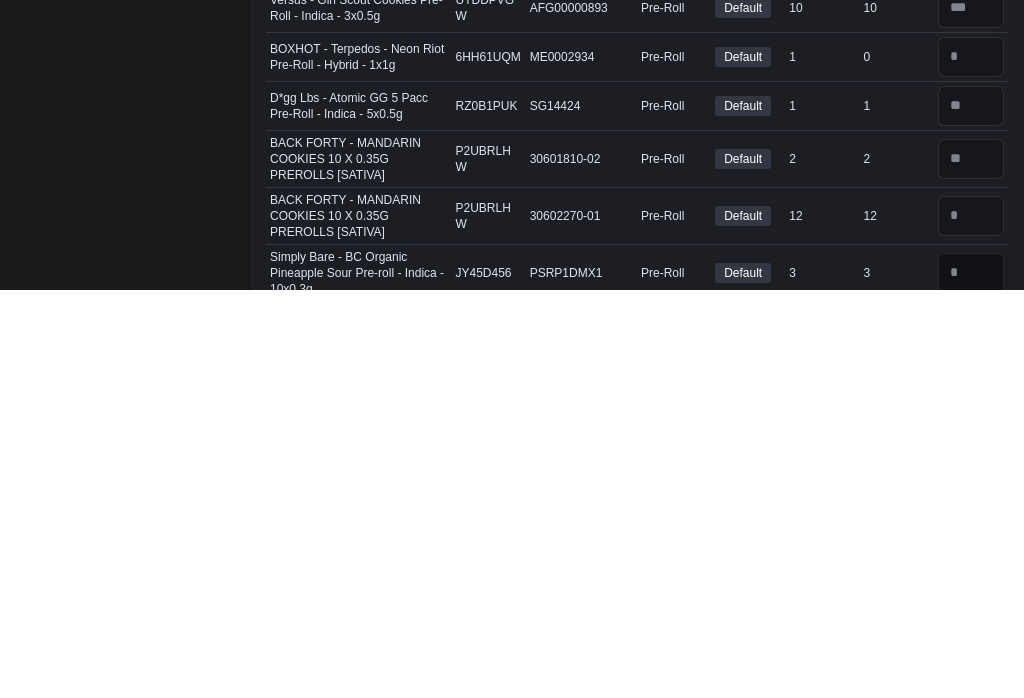 click at bounding box center (971, 681) 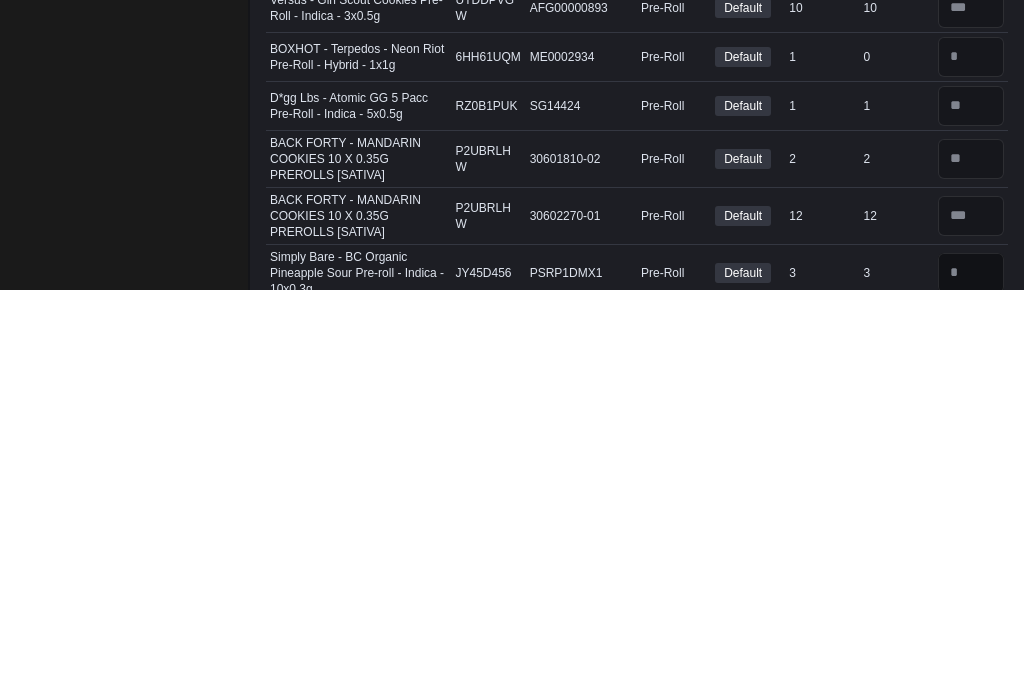 scroll, scrollTop: 5259, scrollLeft: 0, axis: vertical 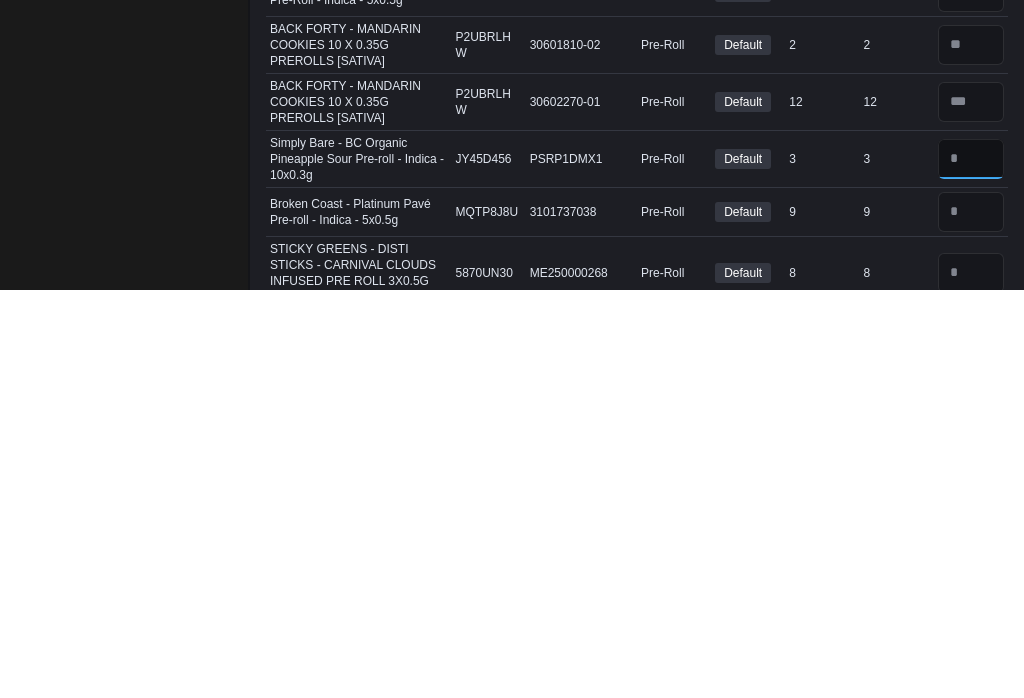 type on "*" 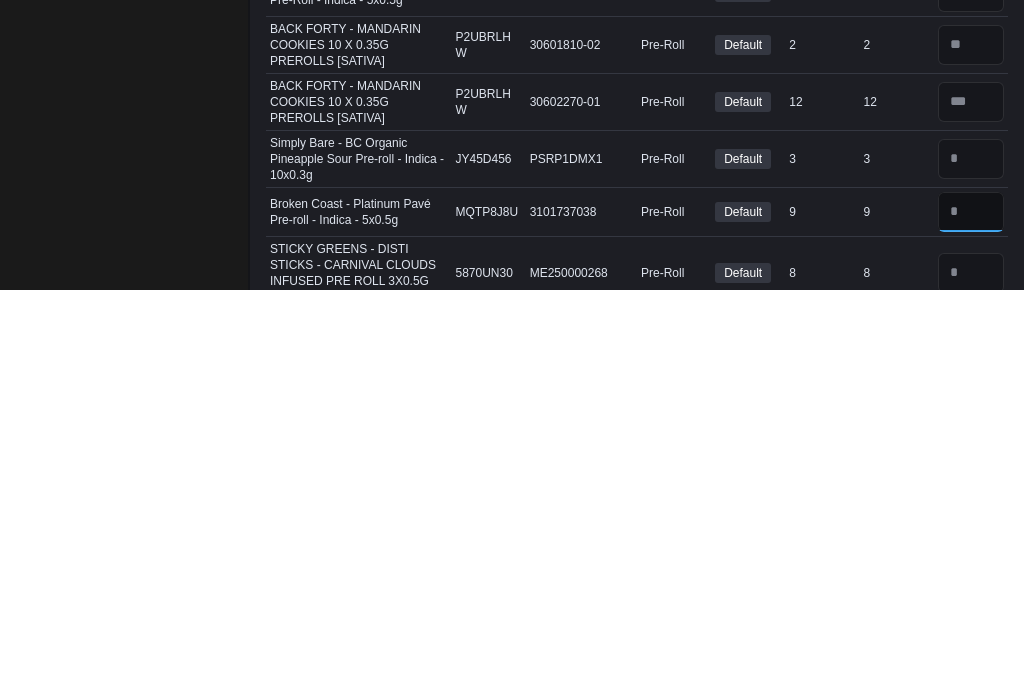 click at bounding box center (971, 620) 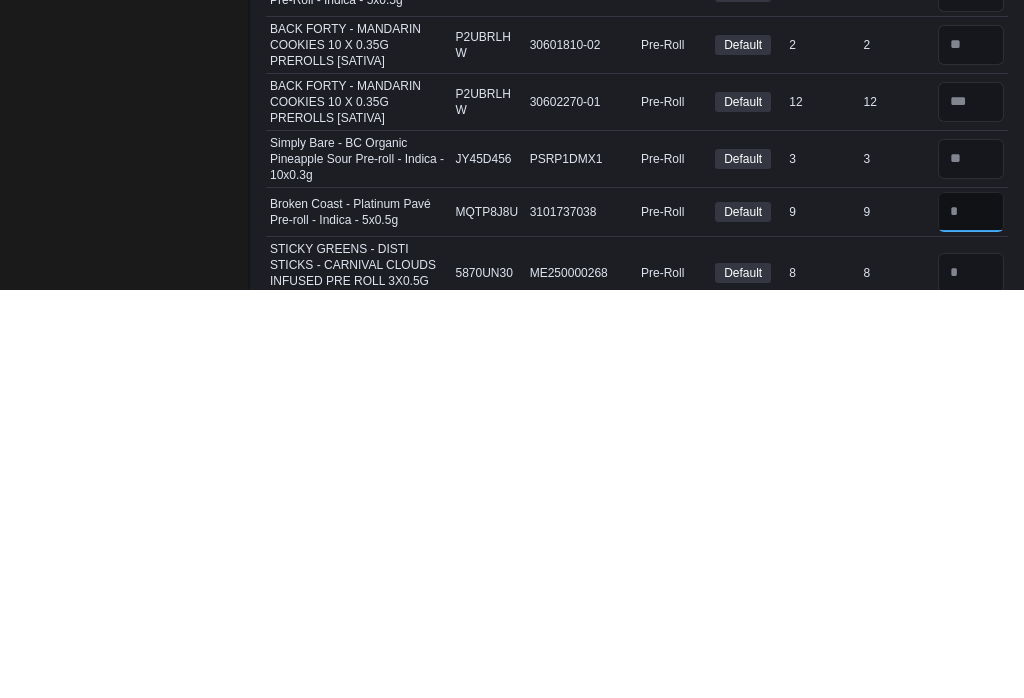 type 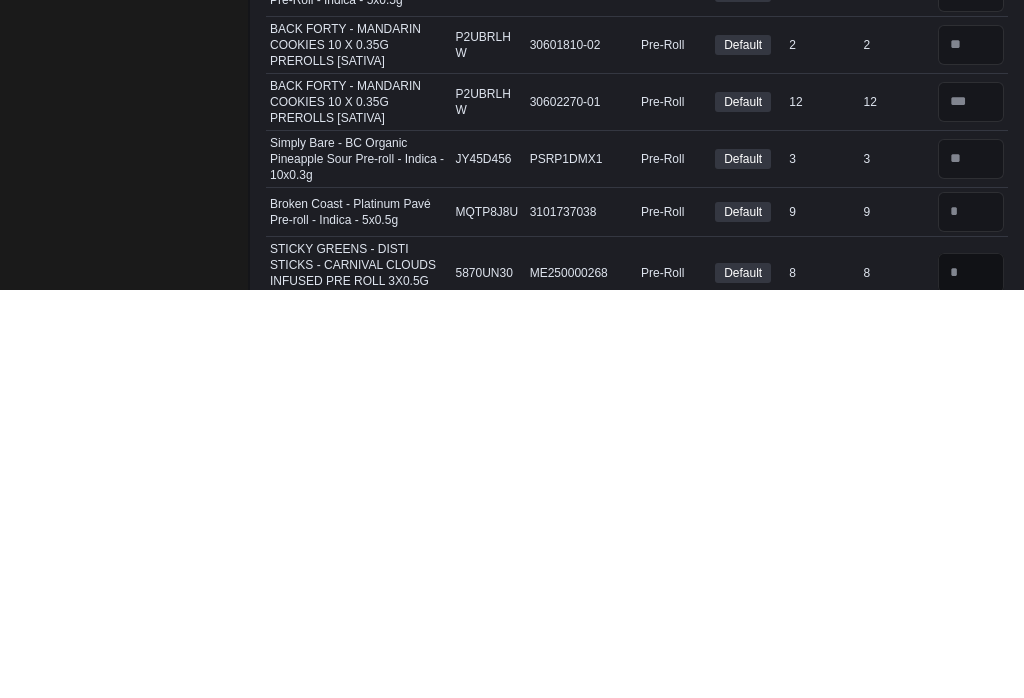 click at bounding box center (971, 681) 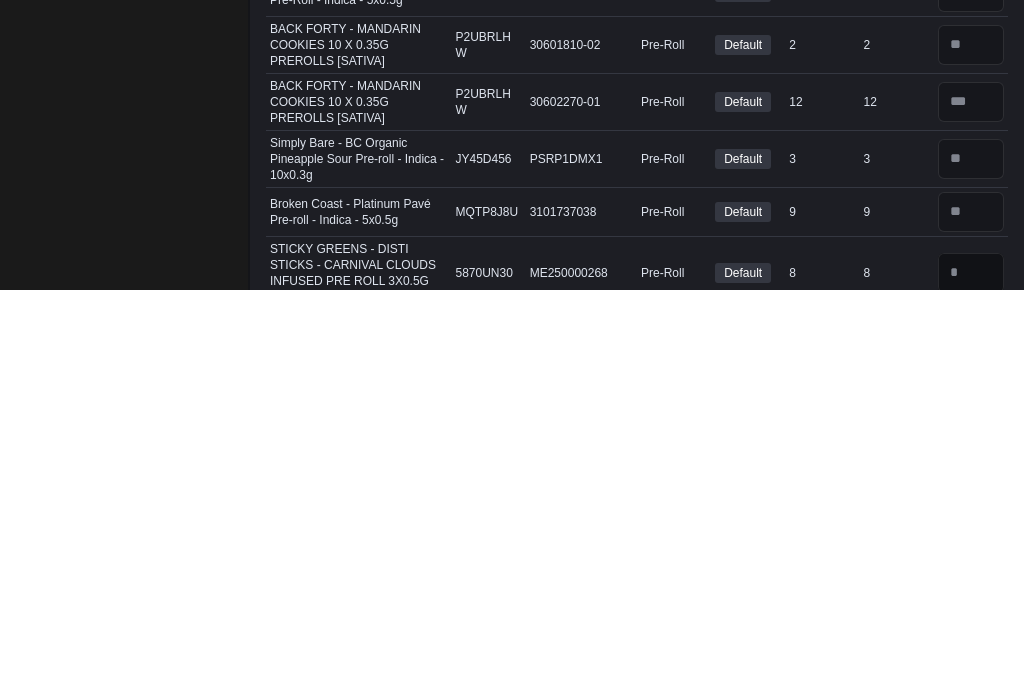 type on "*" 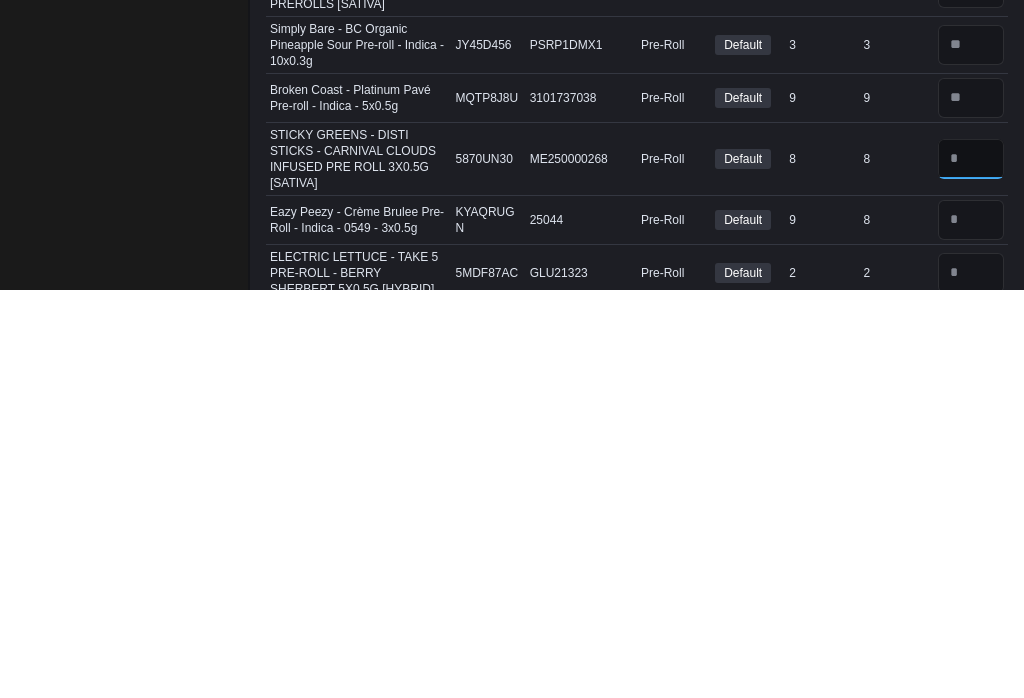 type on "*" 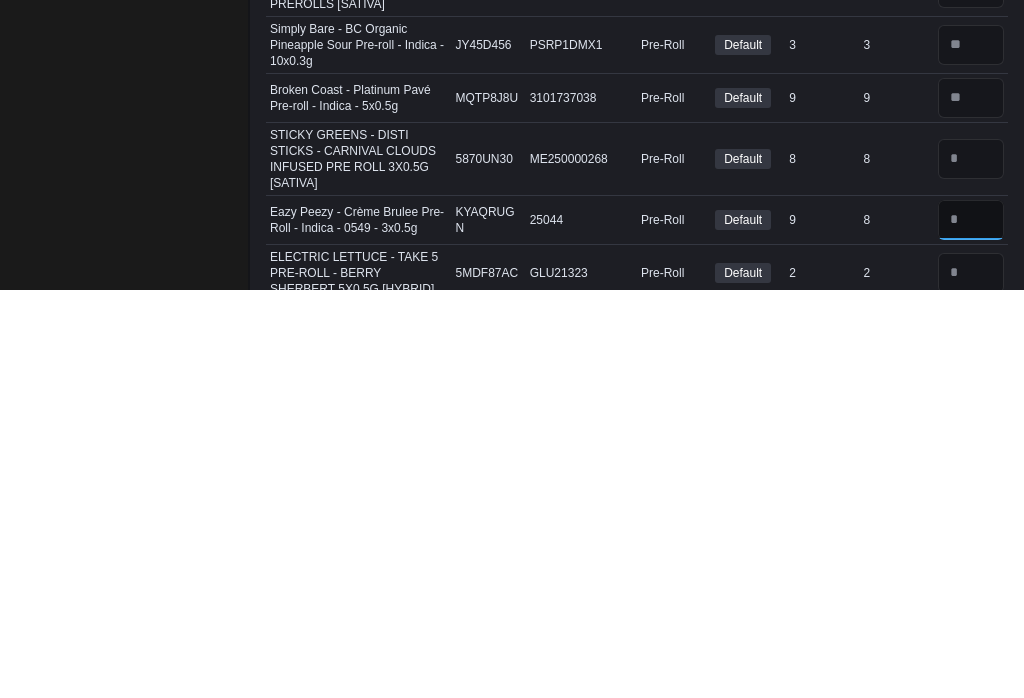 click at bounding box center [971, 628] 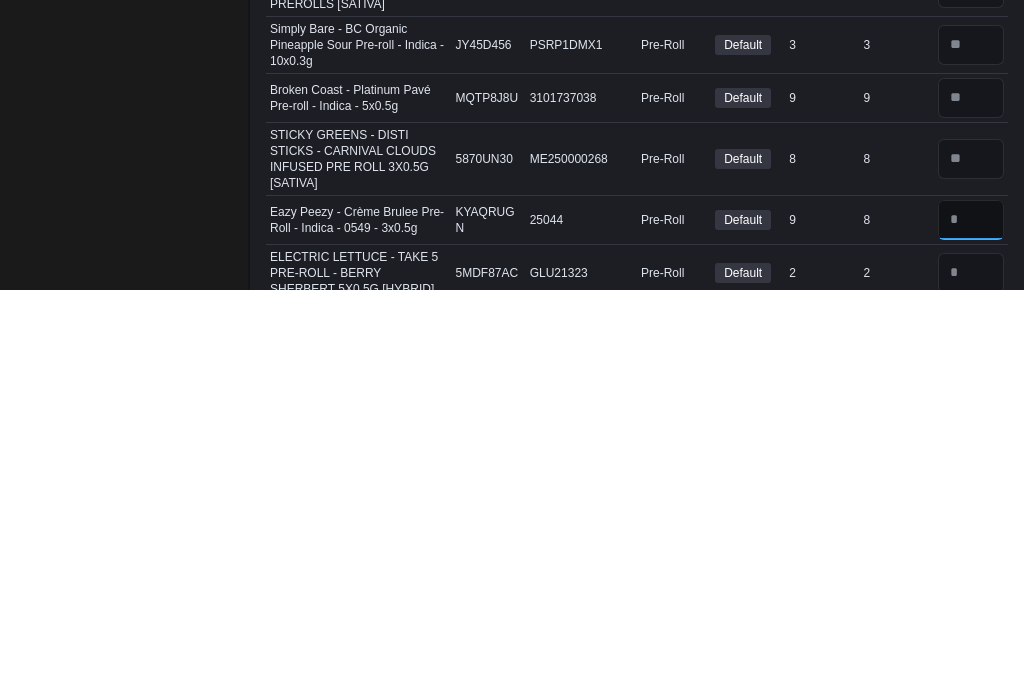 type on "*" 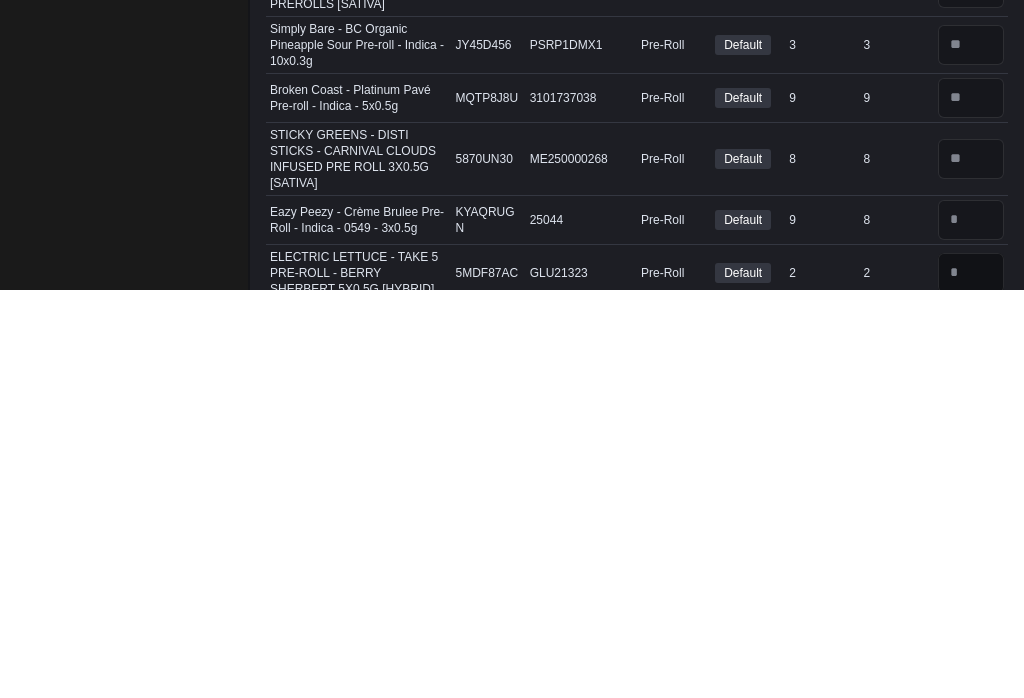 type 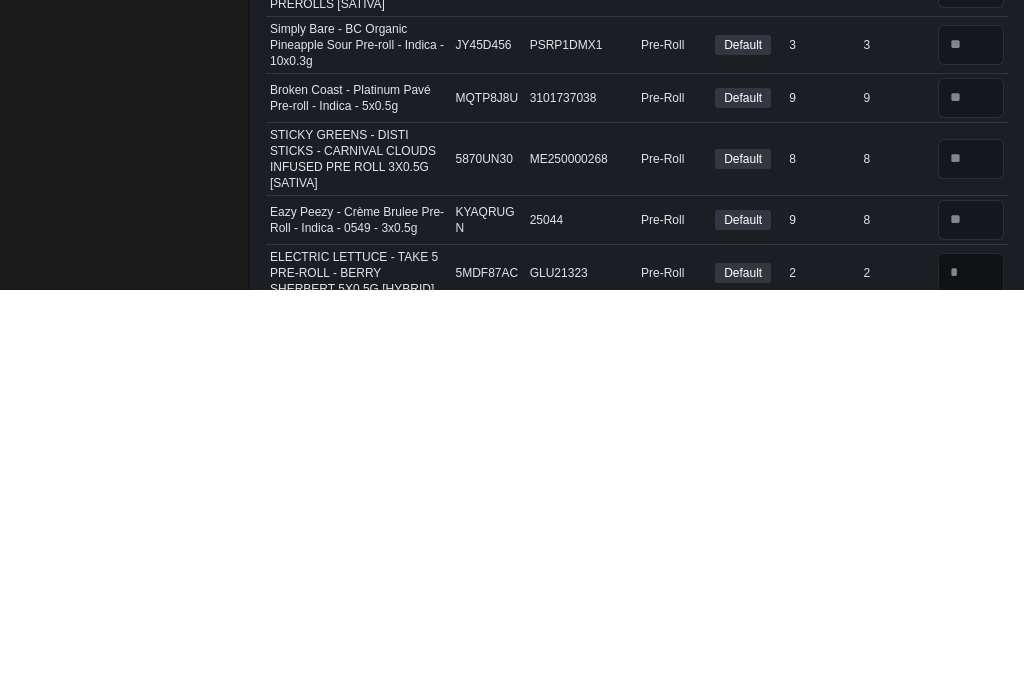 scroll, scrollTop: 5487, scrollLeft: 0, axis: vertical 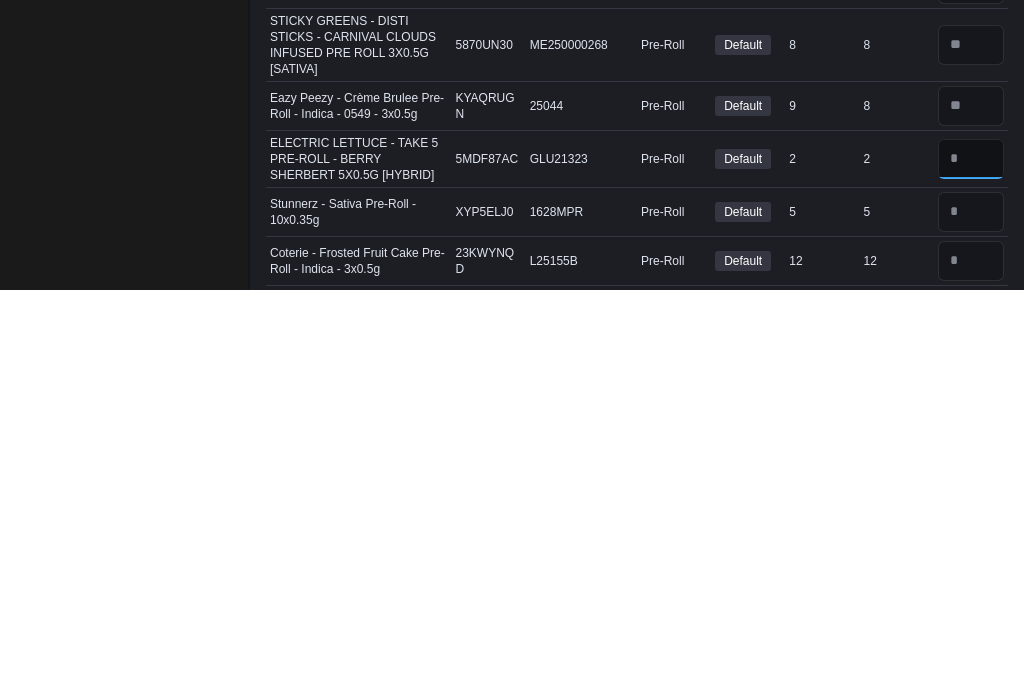 type on "*" 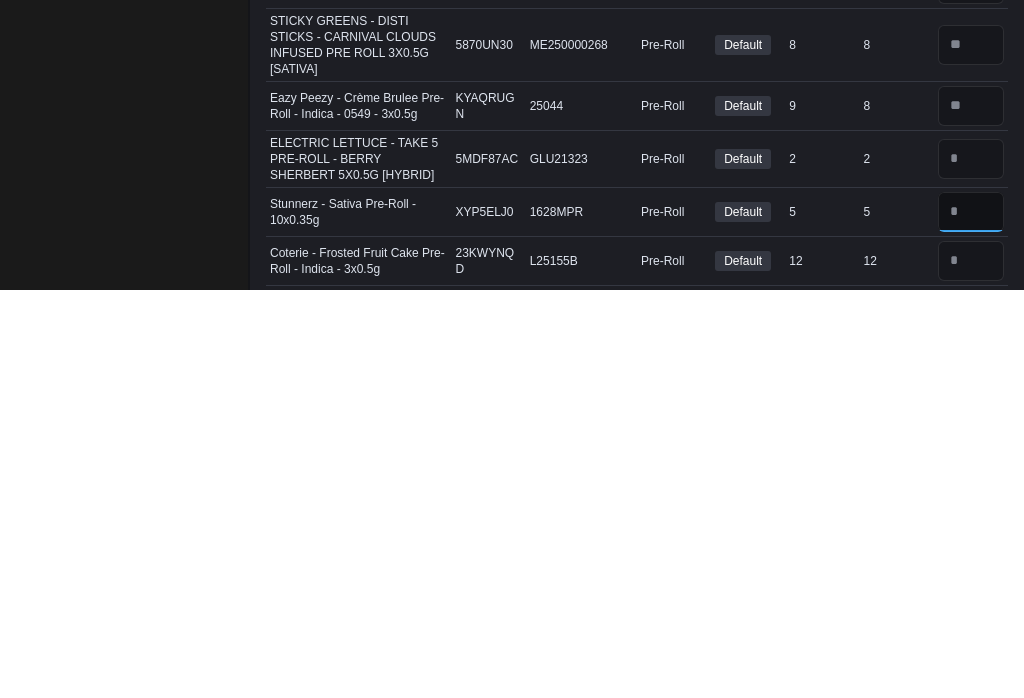 click at bounding box center (971, 620) 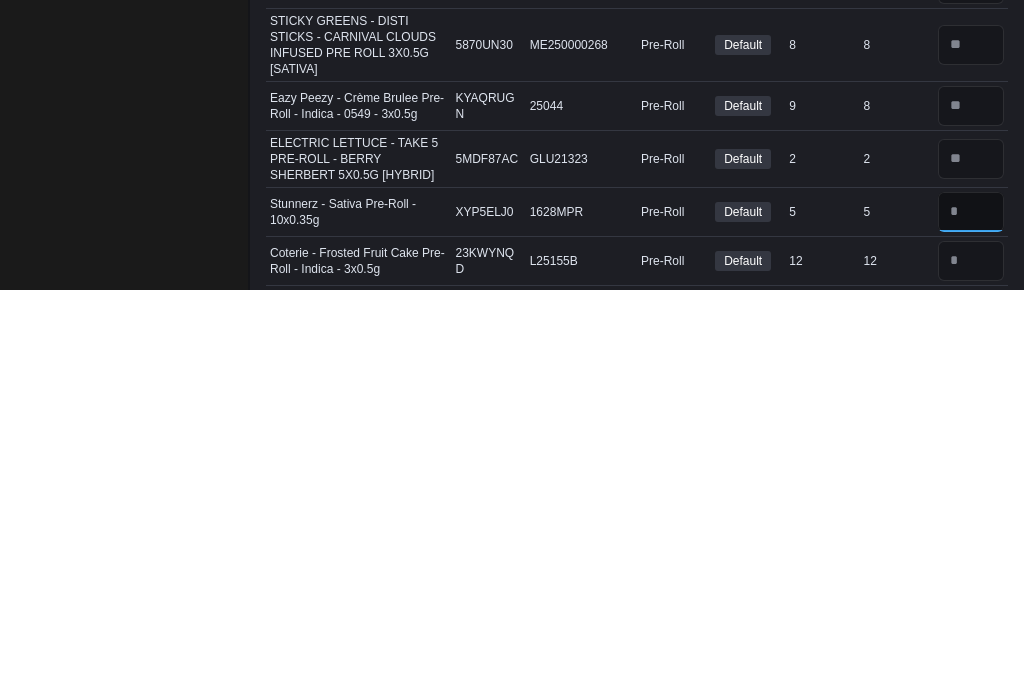type on "*" 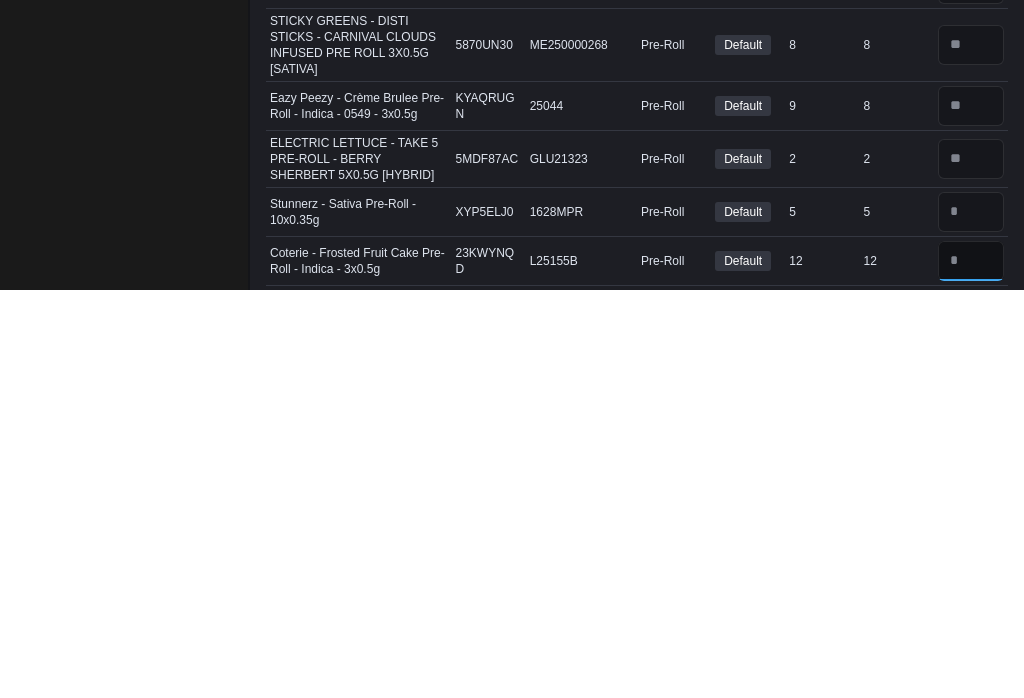 click at bounding box center (971, 669) 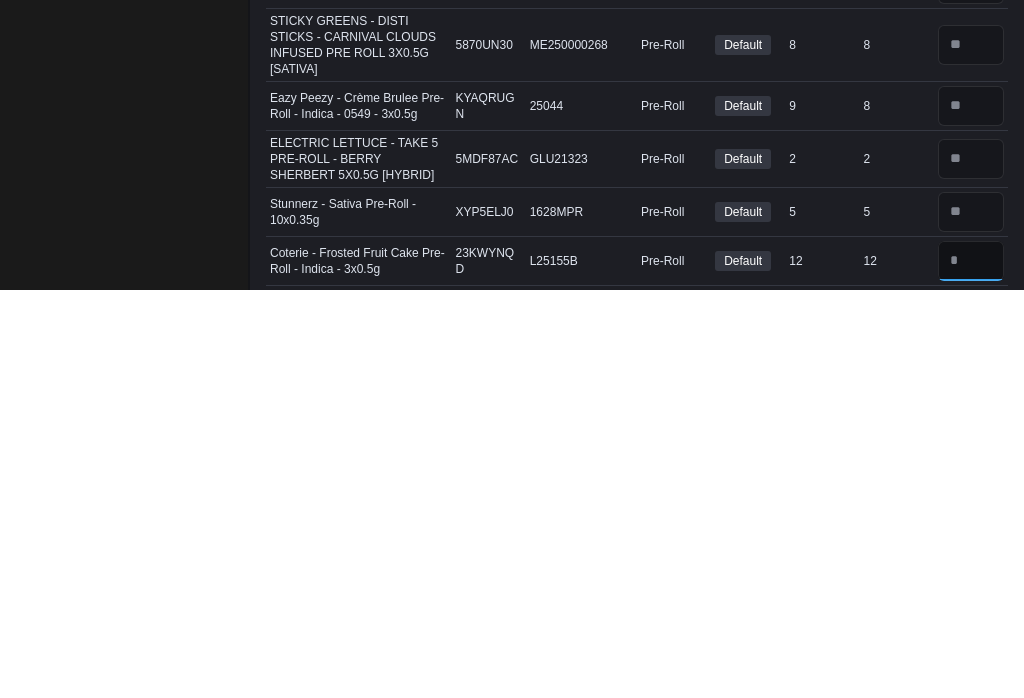 scroll, scrollTop: 5589, scrollLeft: 0, axis: vertical 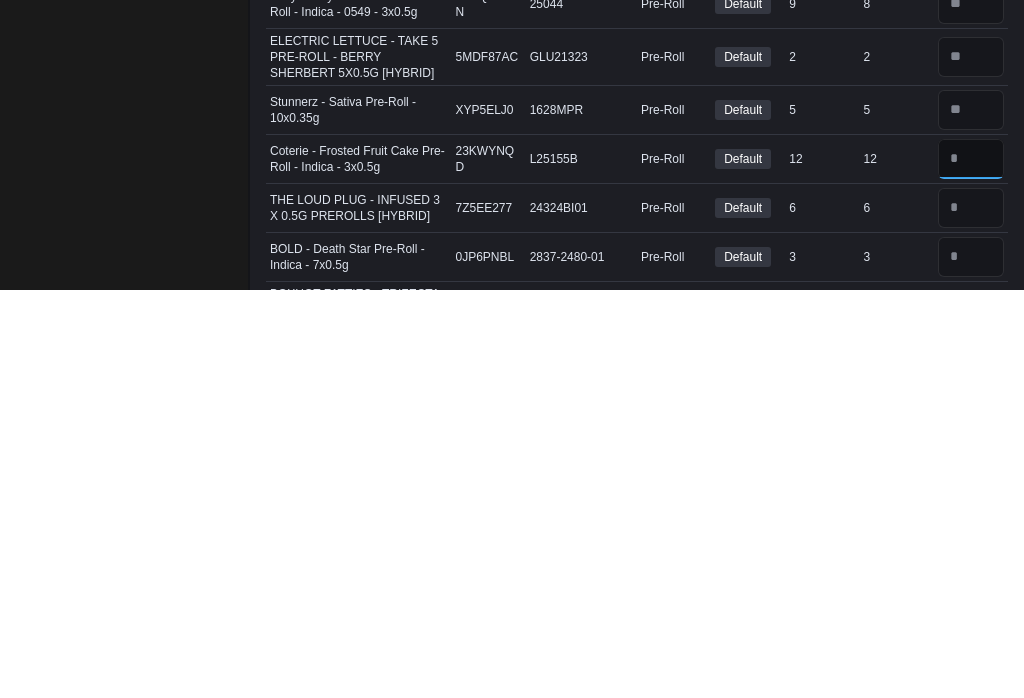 type on "**" 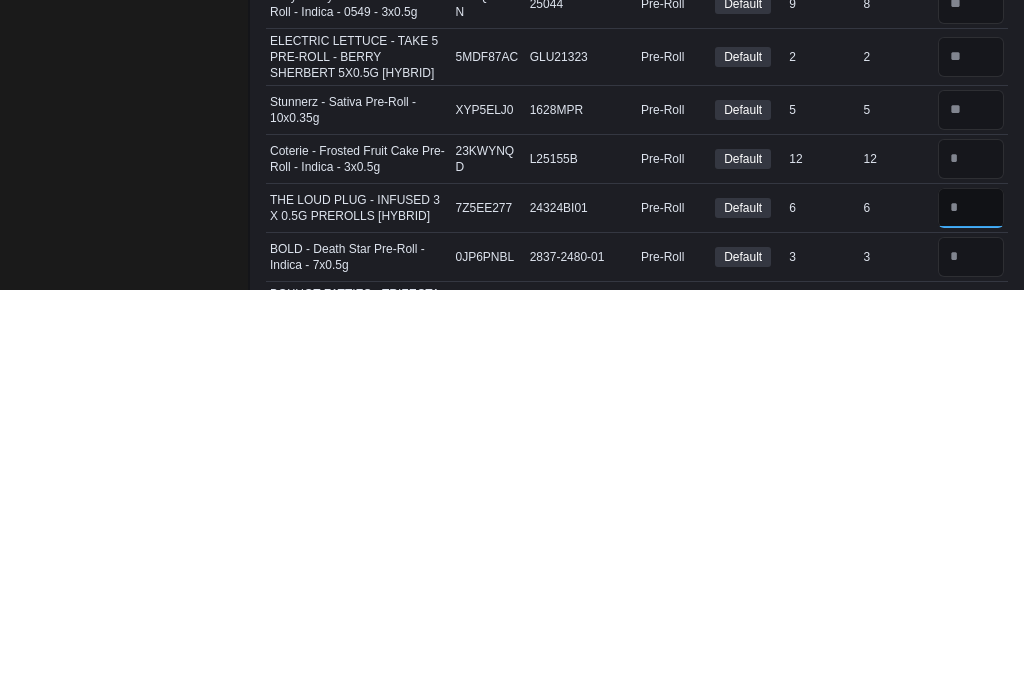 click at bounding box center [971, 616] 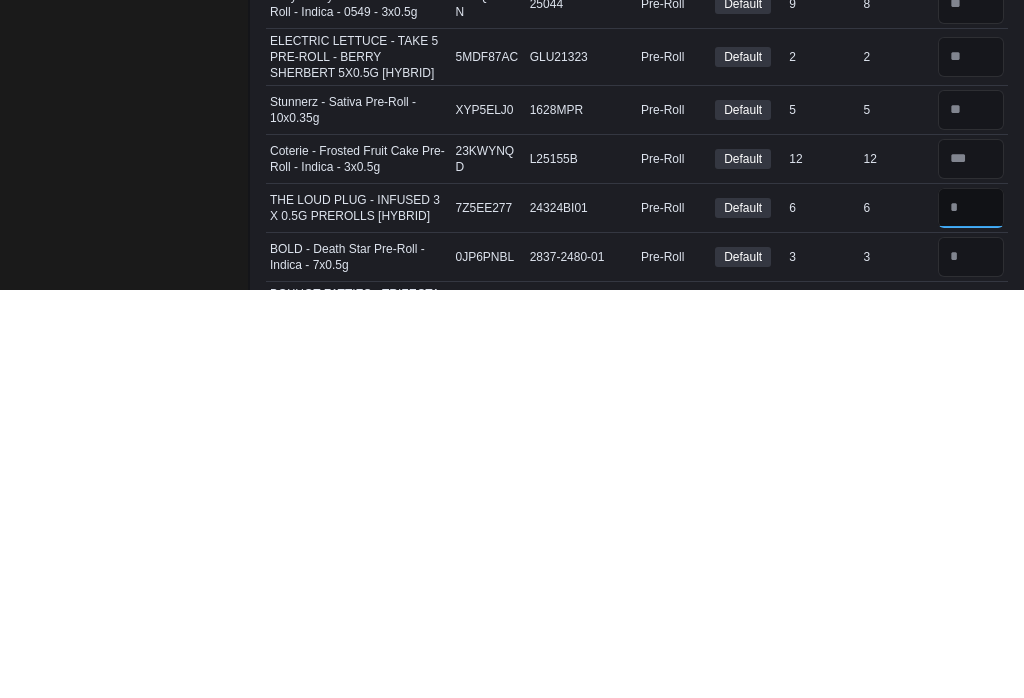 type on "*" 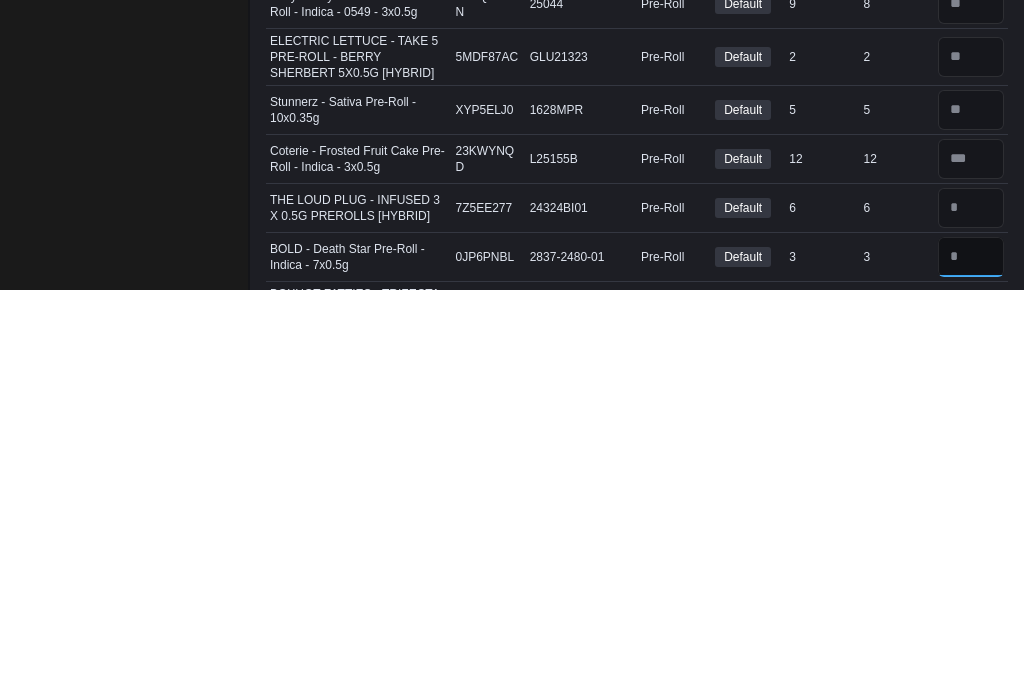 click at bounding box center (971, 665) 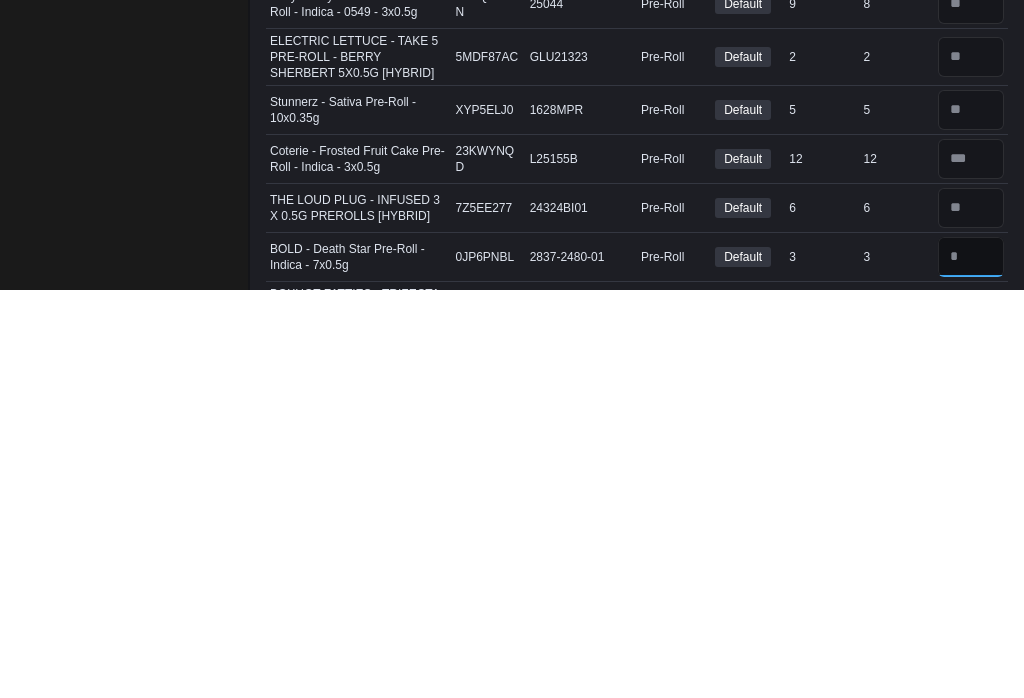 type on "*" 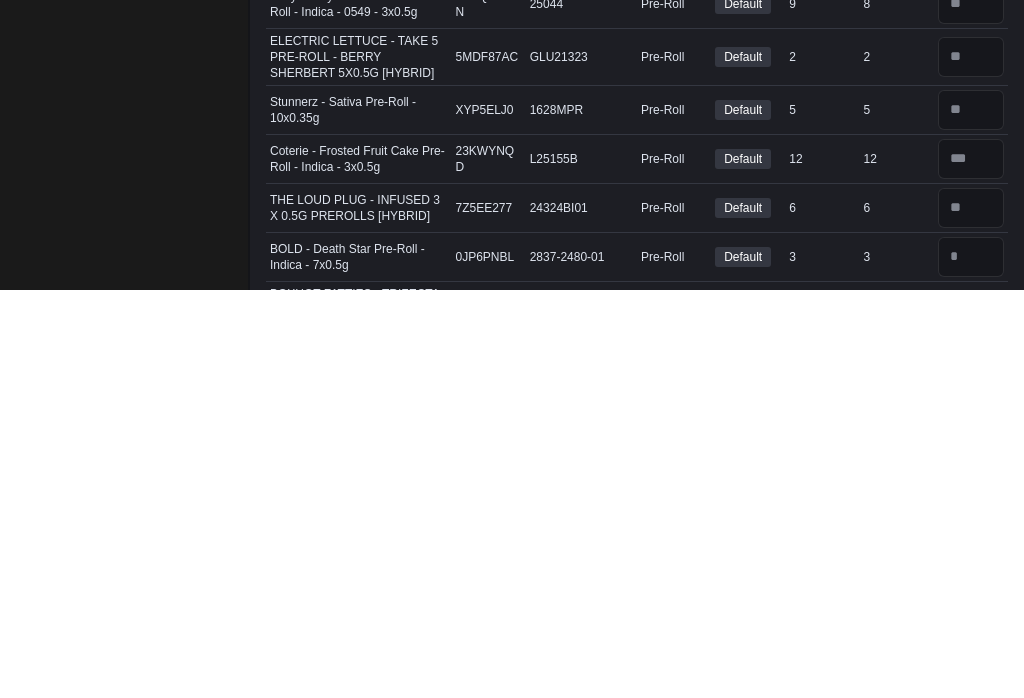 click at bounding box center (971, 726) 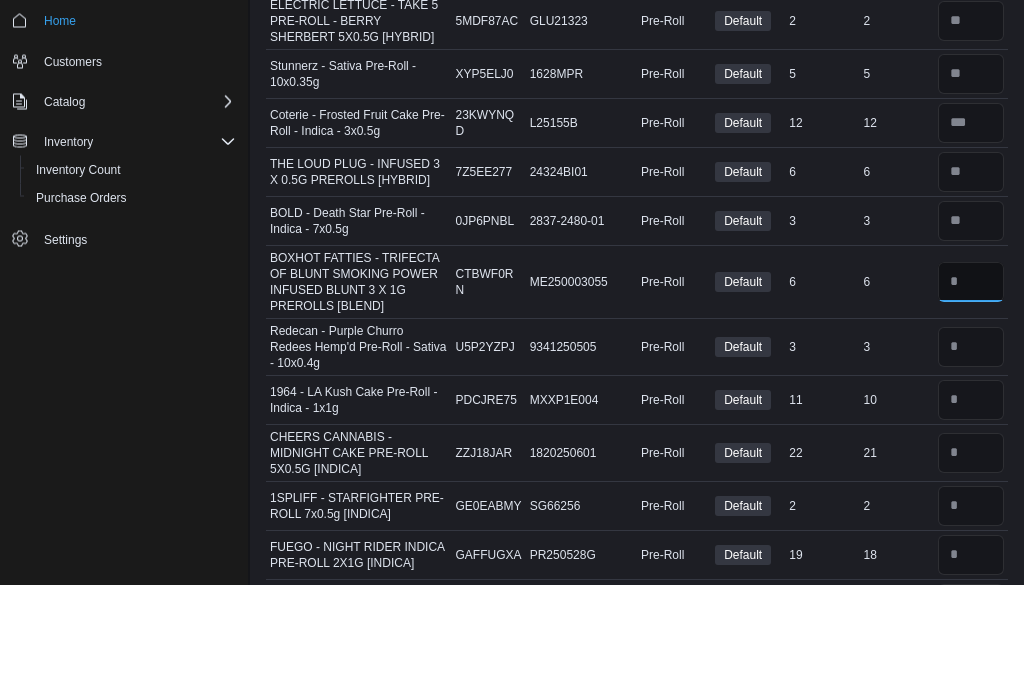 scroll, scrollTop: 5961, scrollLeft: 0, axis: vertical 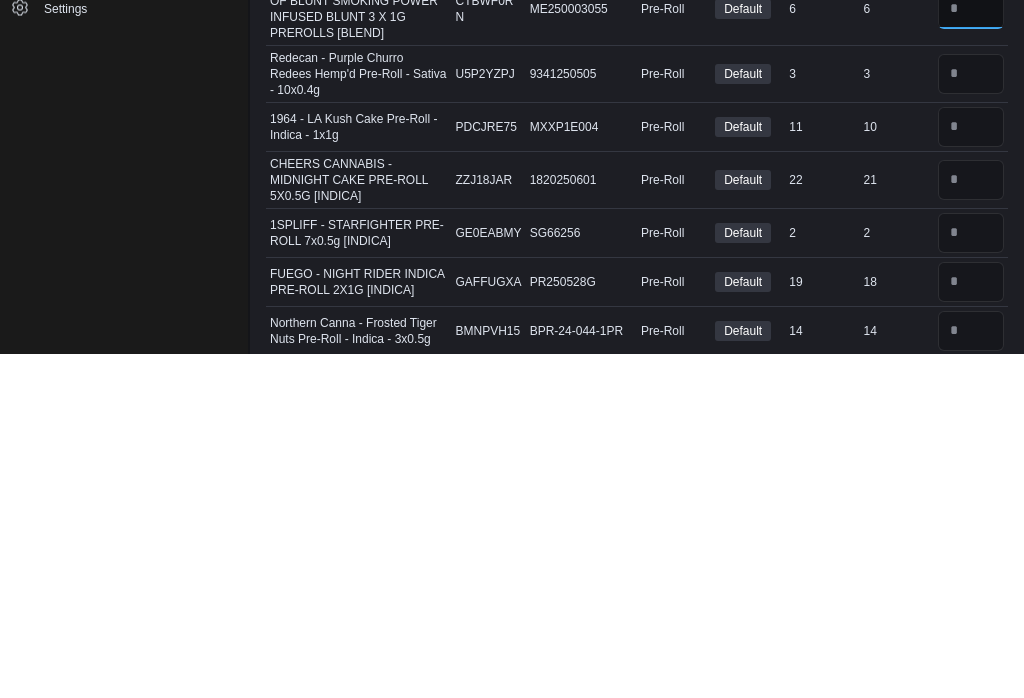 type on "*" 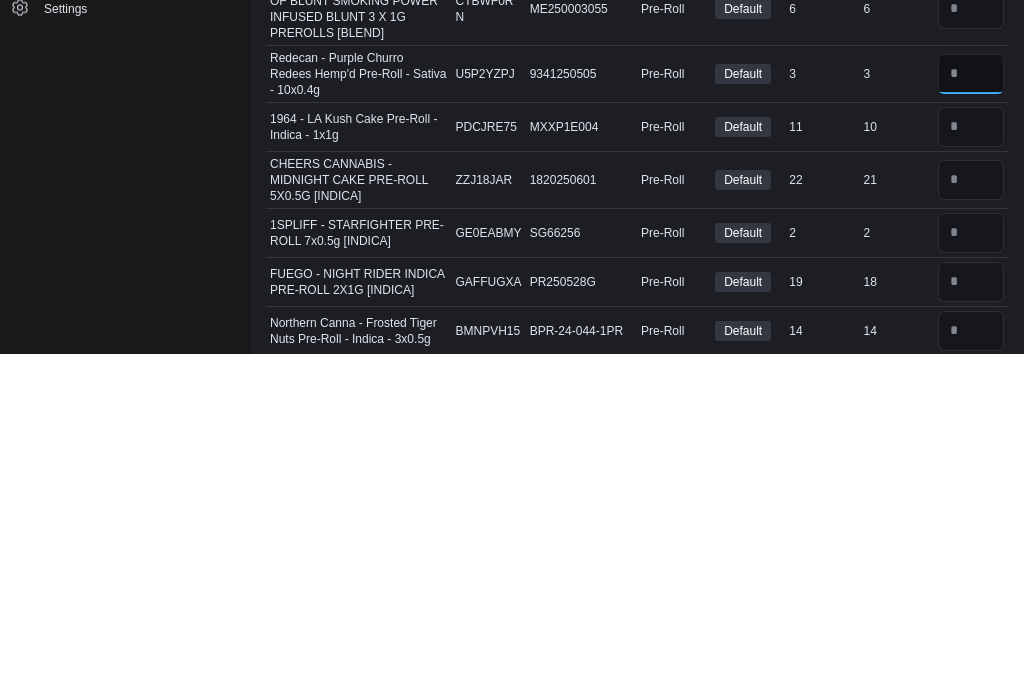 click at bounding box center (971, 419) 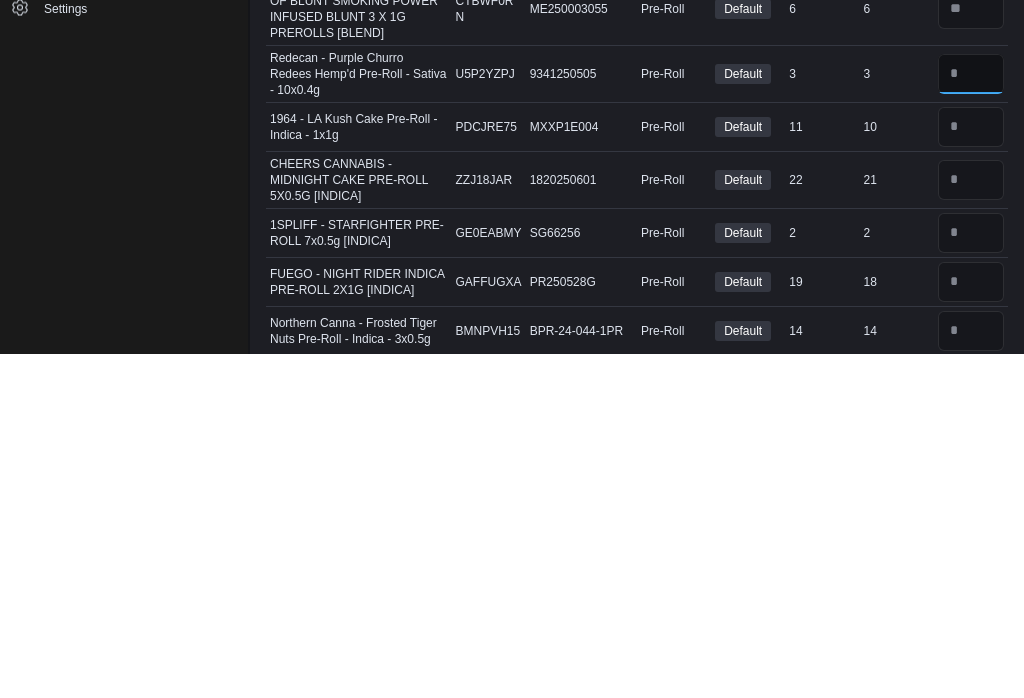 type on "*" 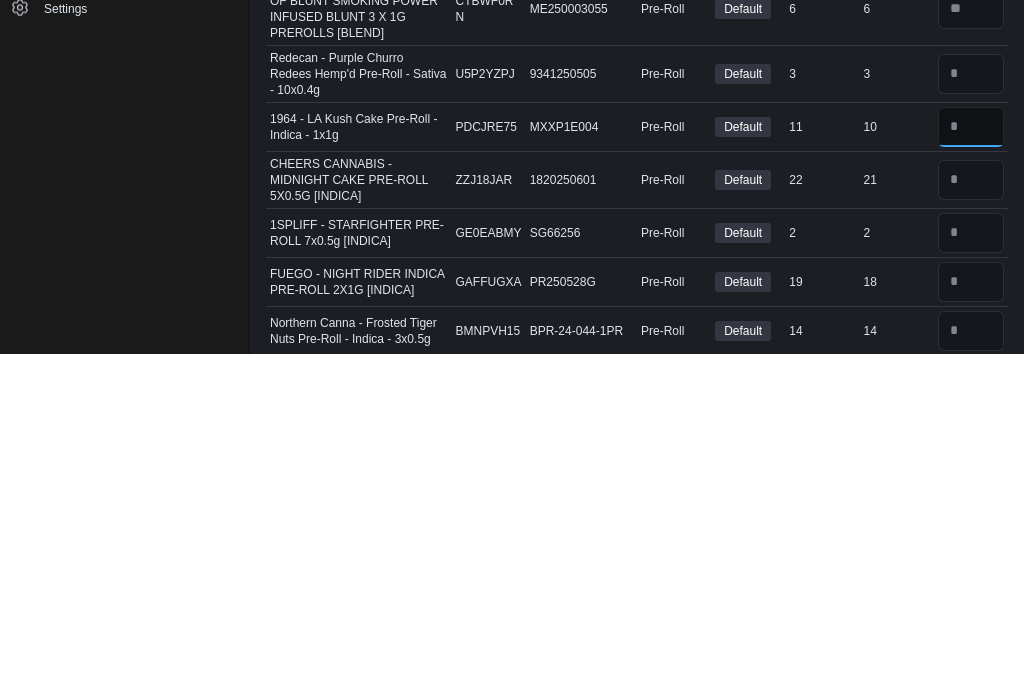 click at bounding box center [971, 472] 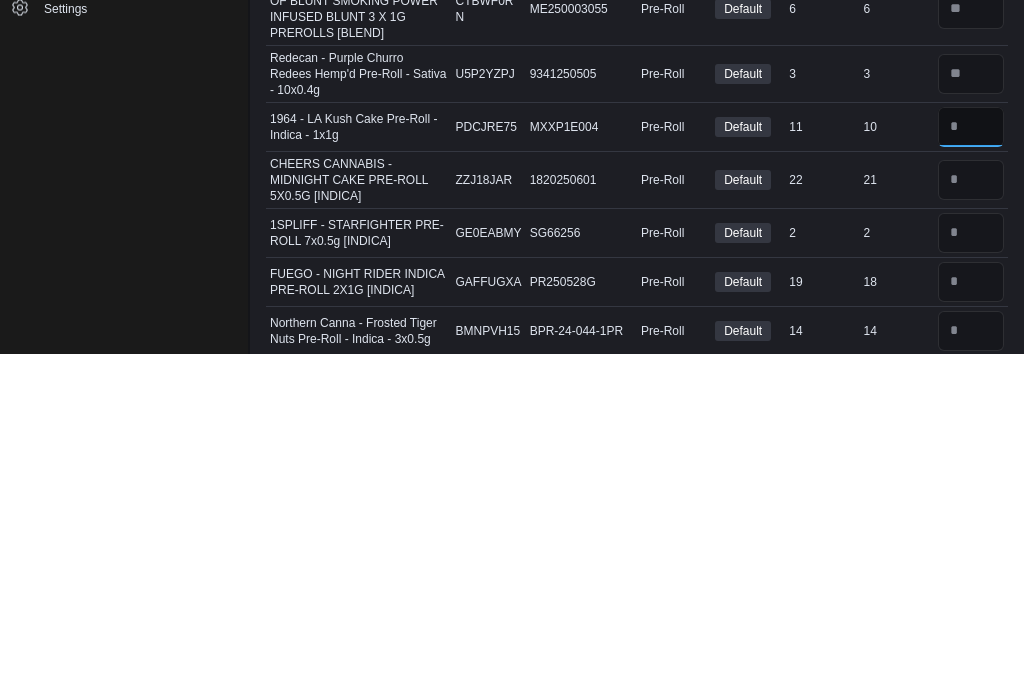 type on "**" 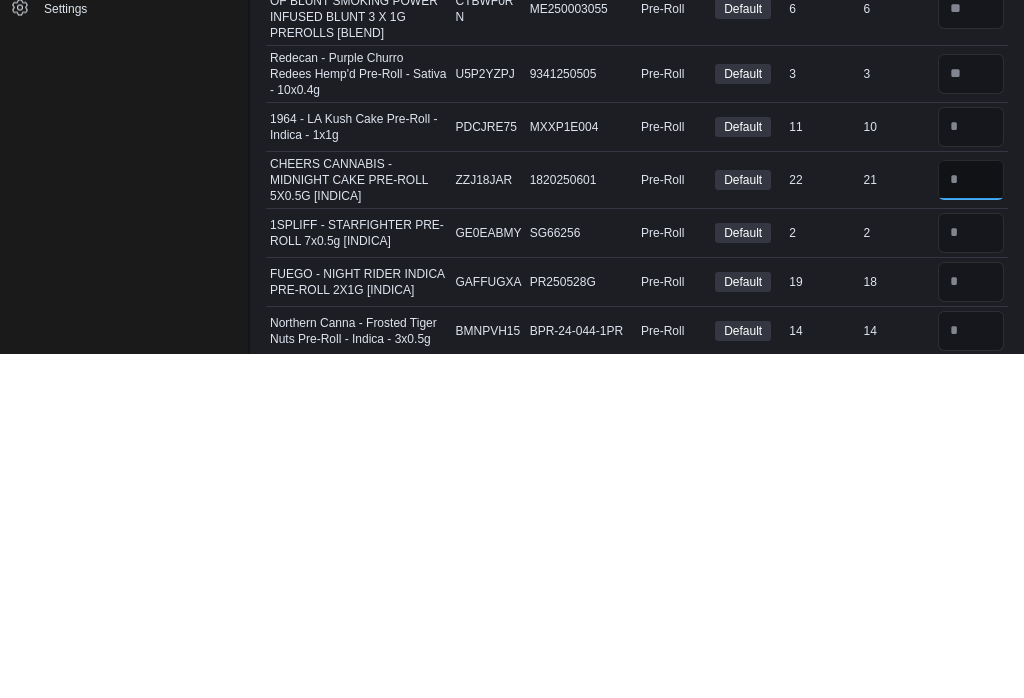 click at bounding box center (971, 525) 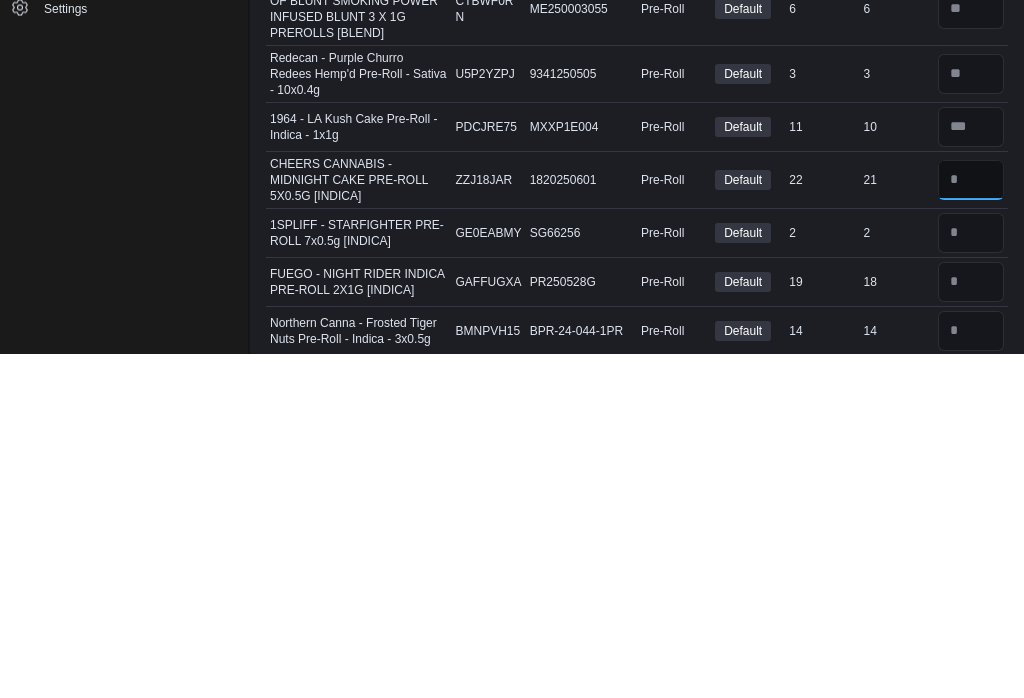 type 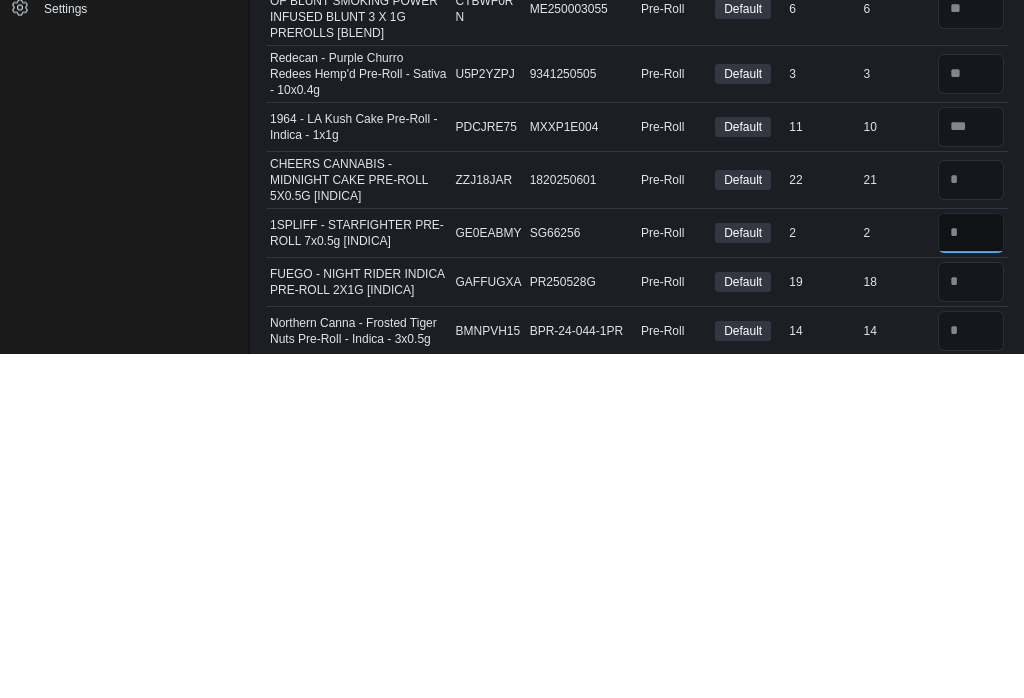 click at bounding box center (971, 578) 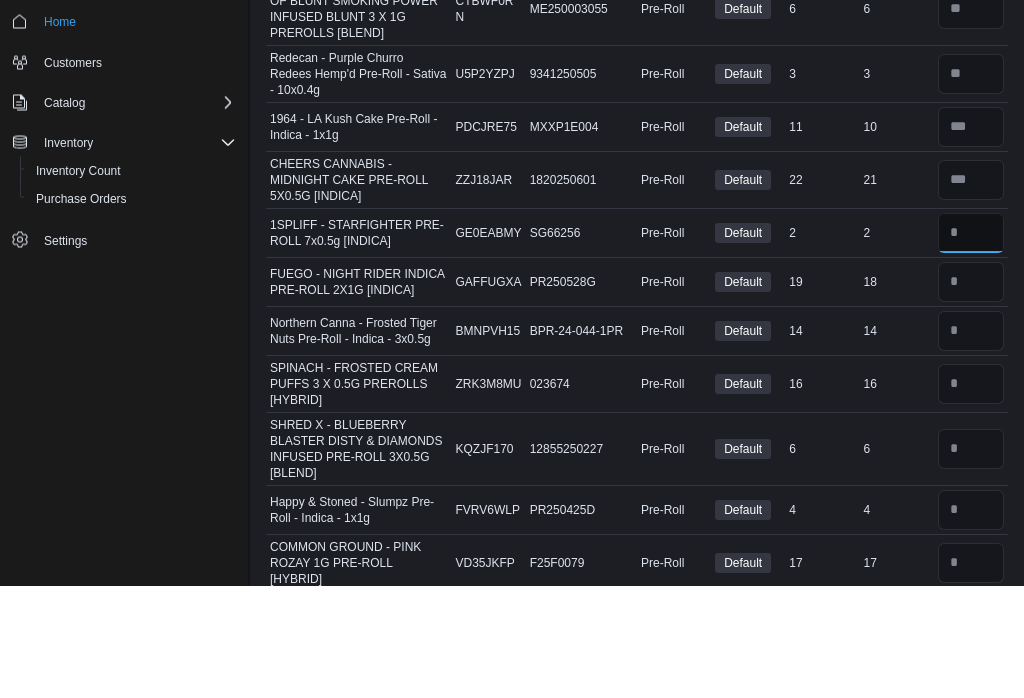 scroll, scrollTop: 6194, scrollLeft: 0, axis: vertical 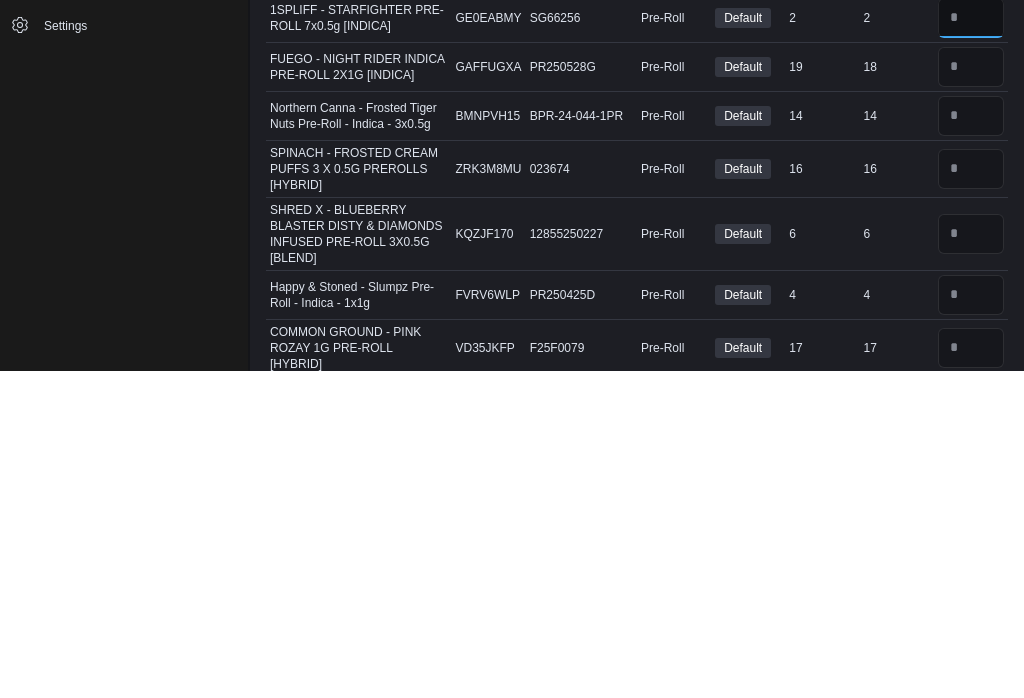 type on "*" 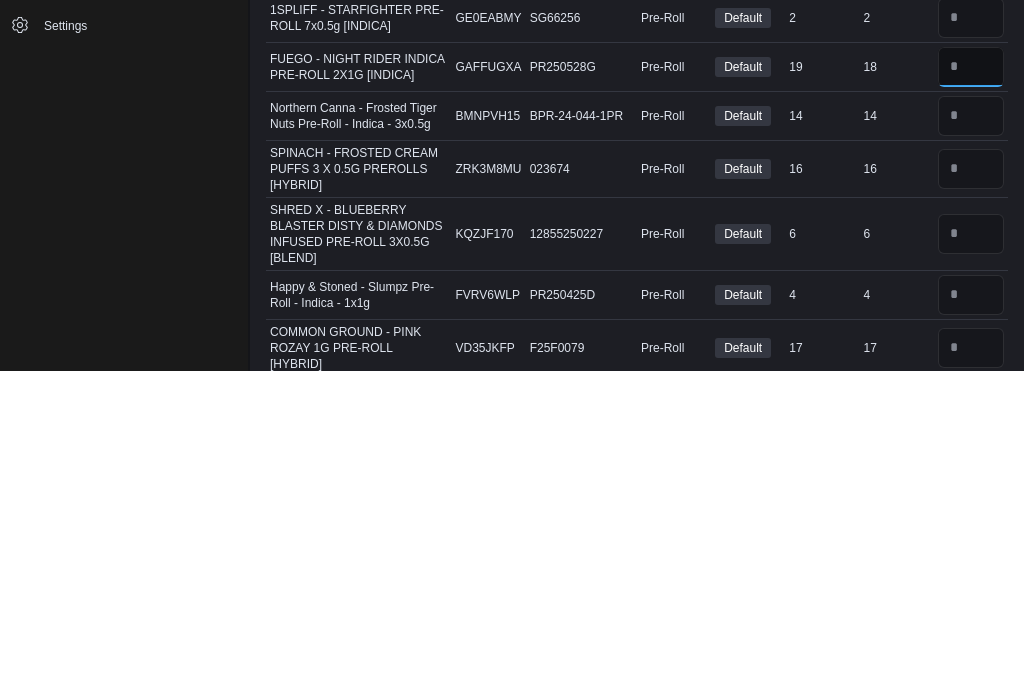 click at bounding box center (971, 394) 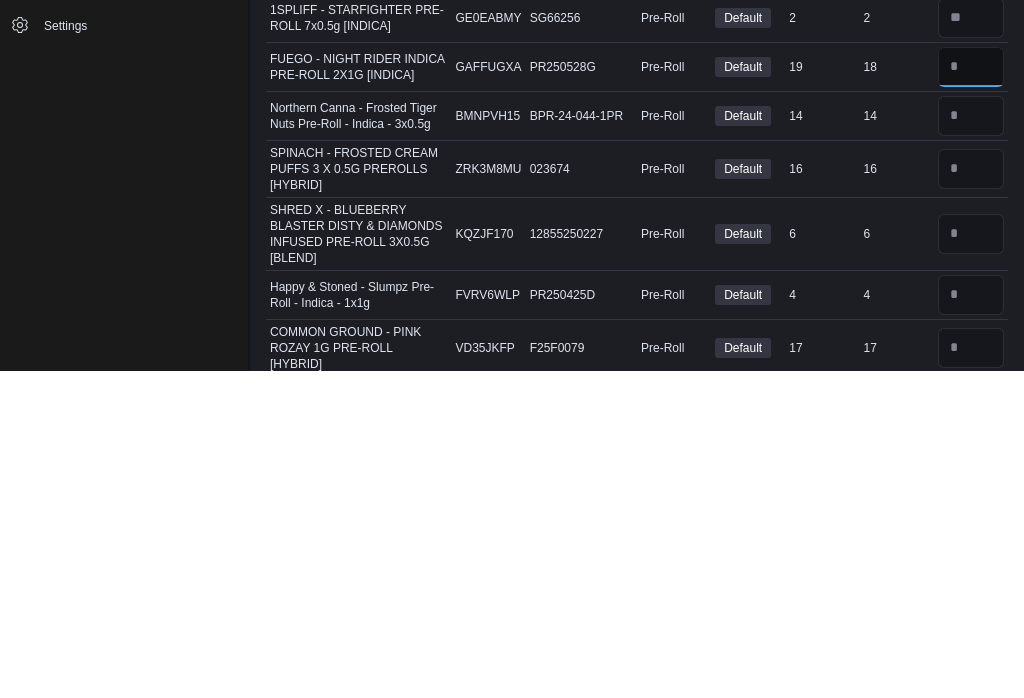 type on "**" 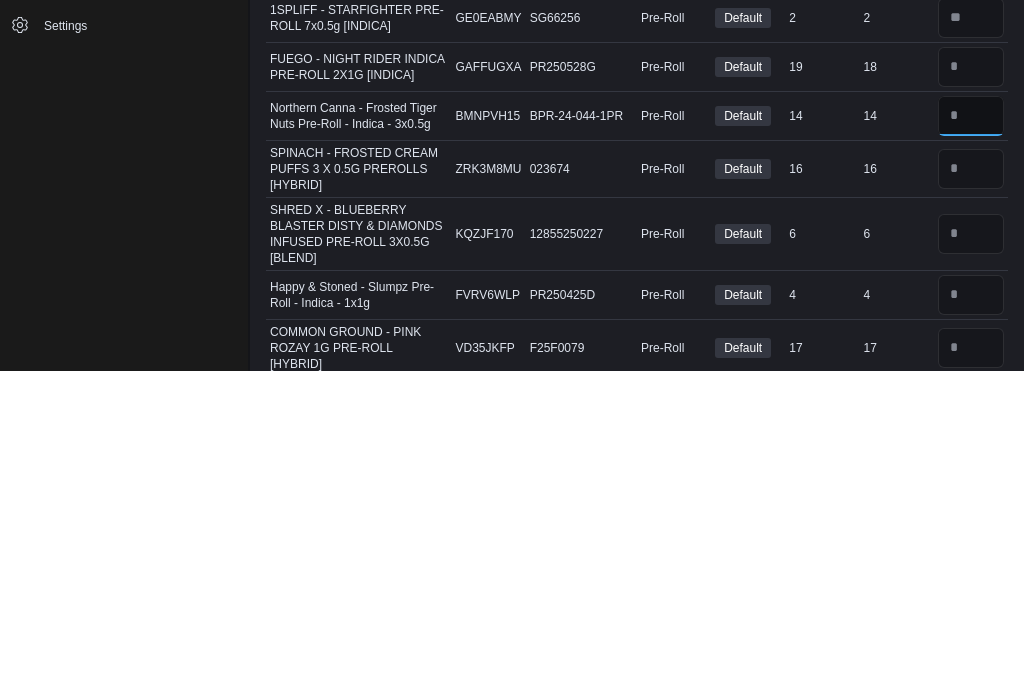click at bounding box center (971, 443) 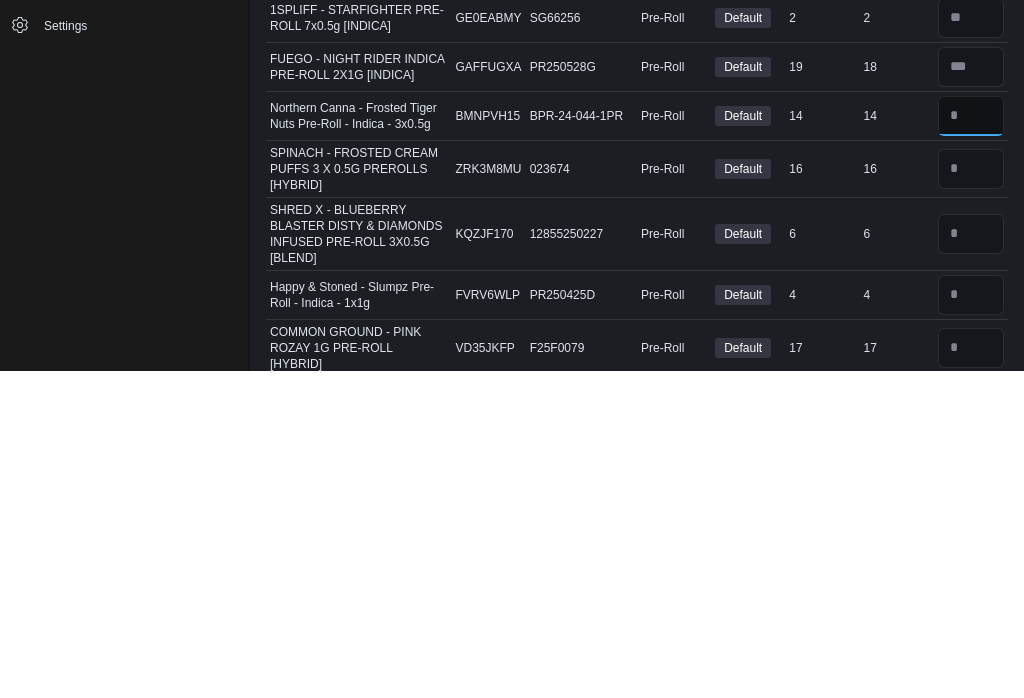 type 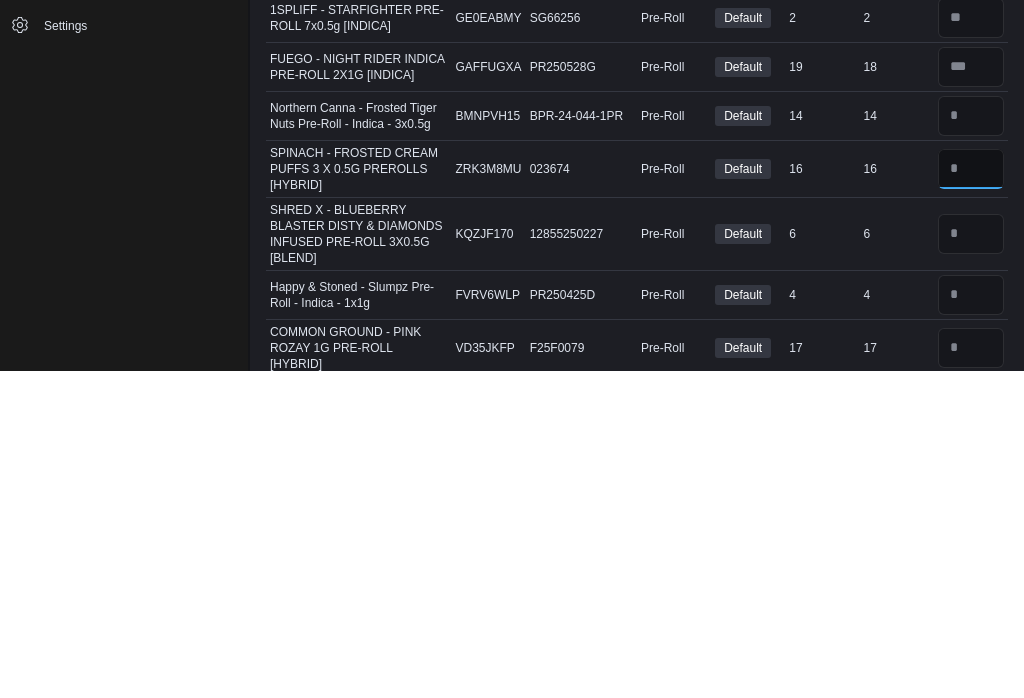 click at bounding box center [971, 496] 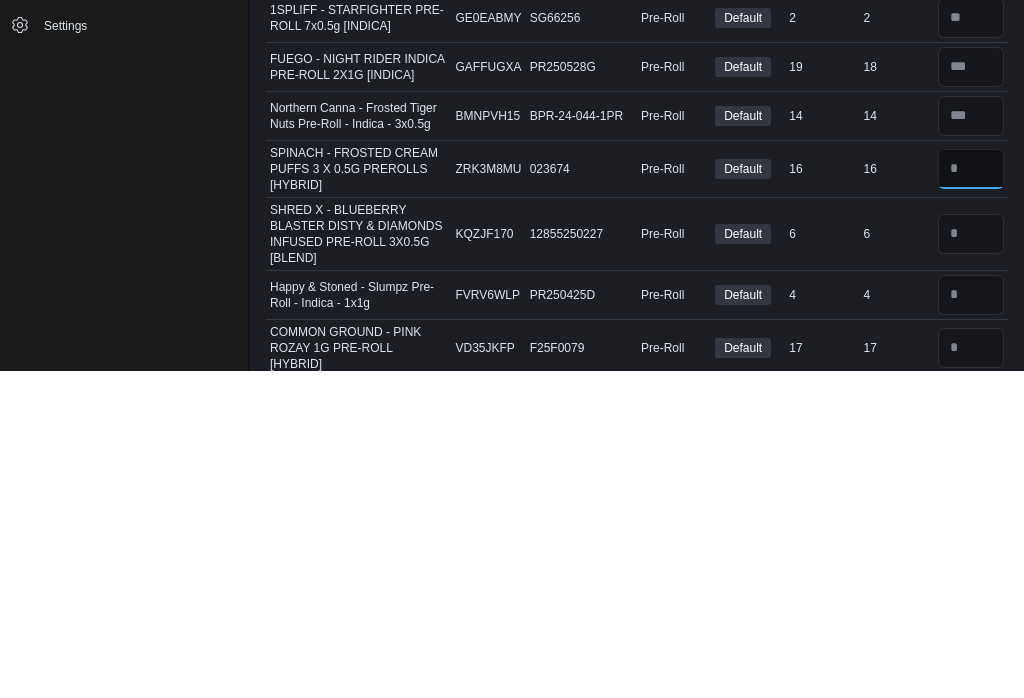 type 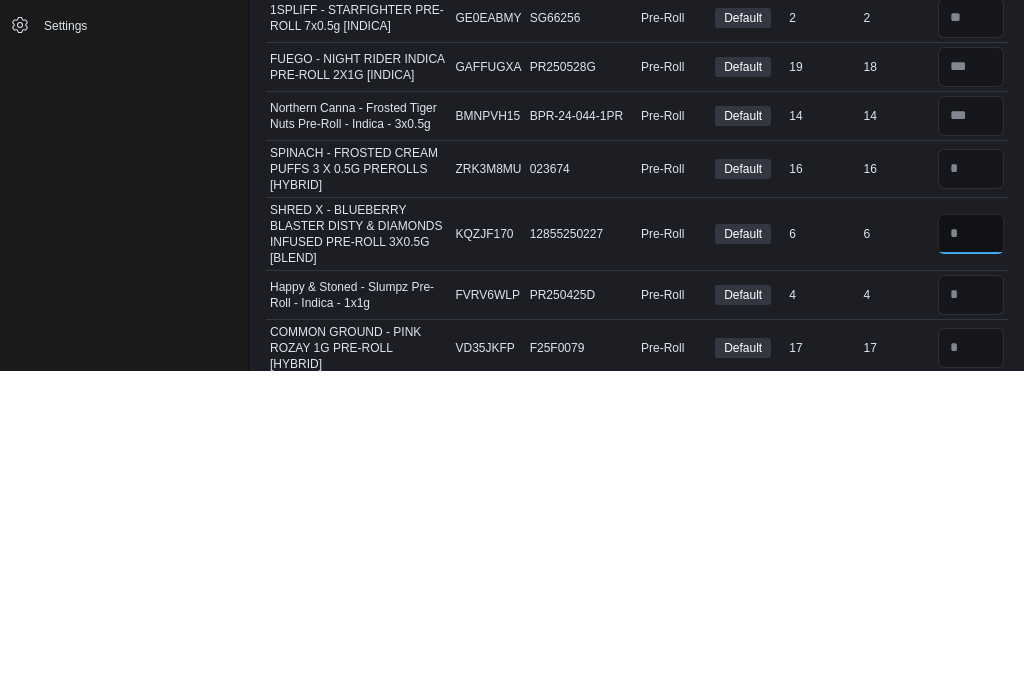 click at bounding box center (971, 561) 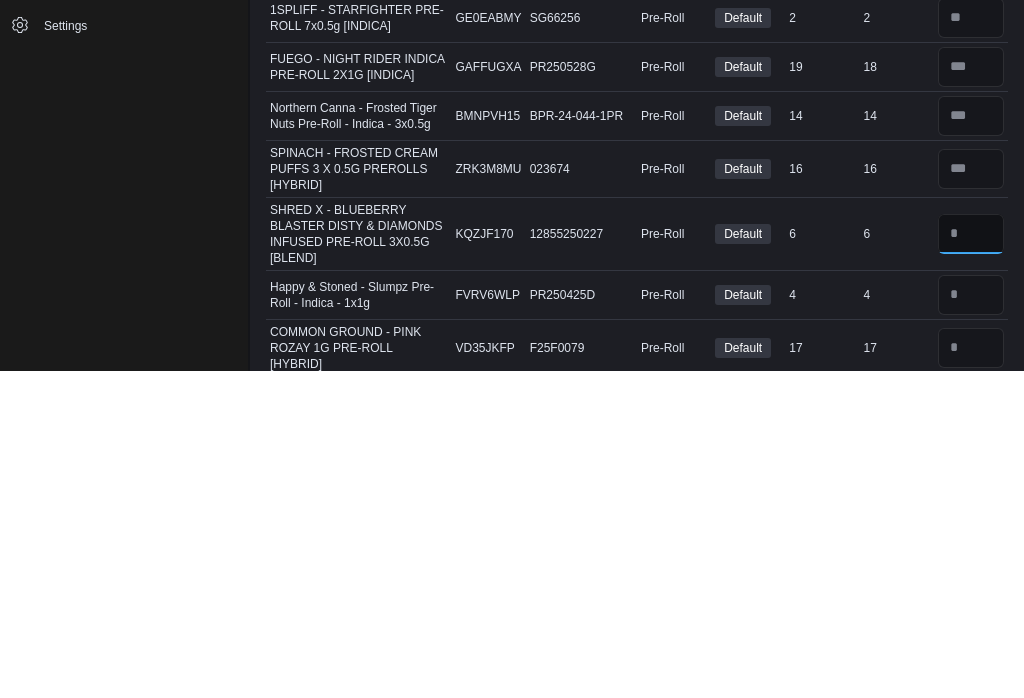 type 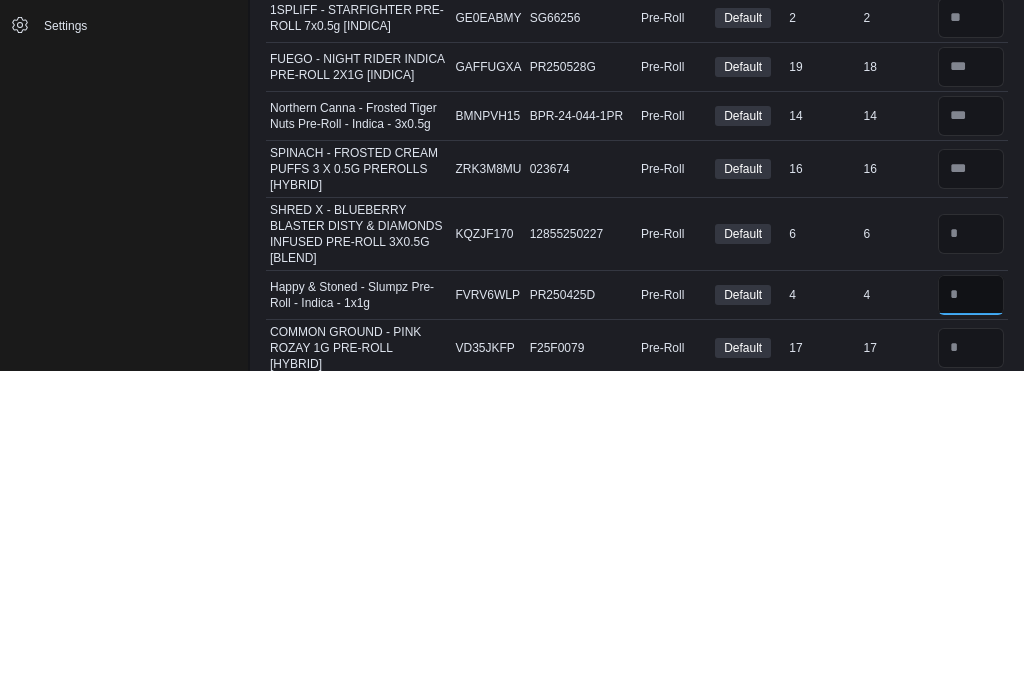 click at bounding box center (971, 622) 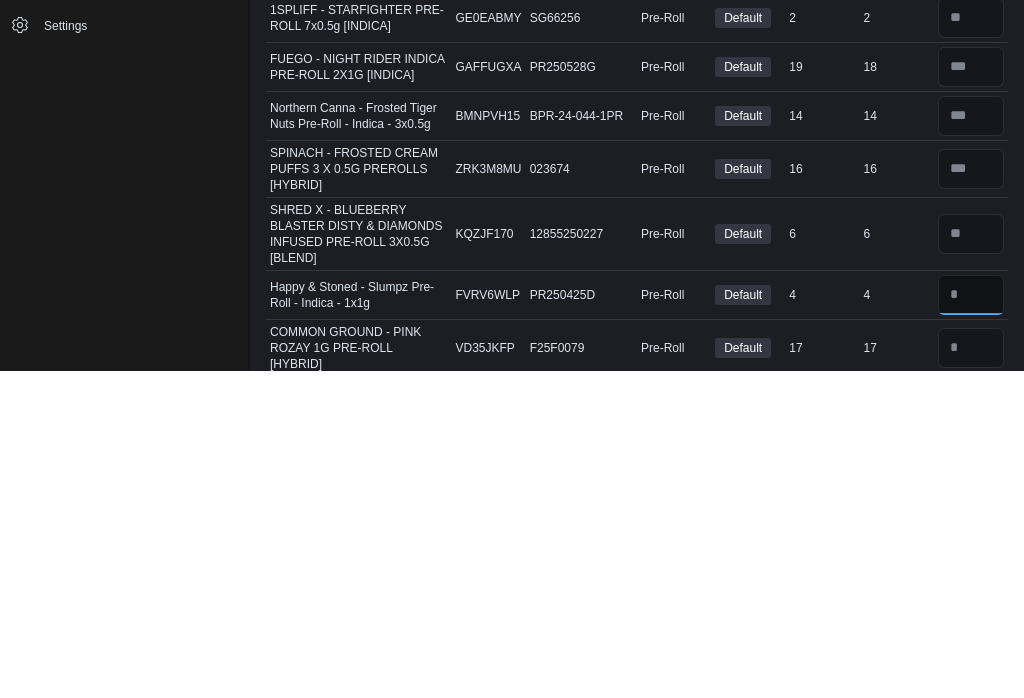scroll, scrollTop: 6249, scrollLeft: 0, axis: vertical 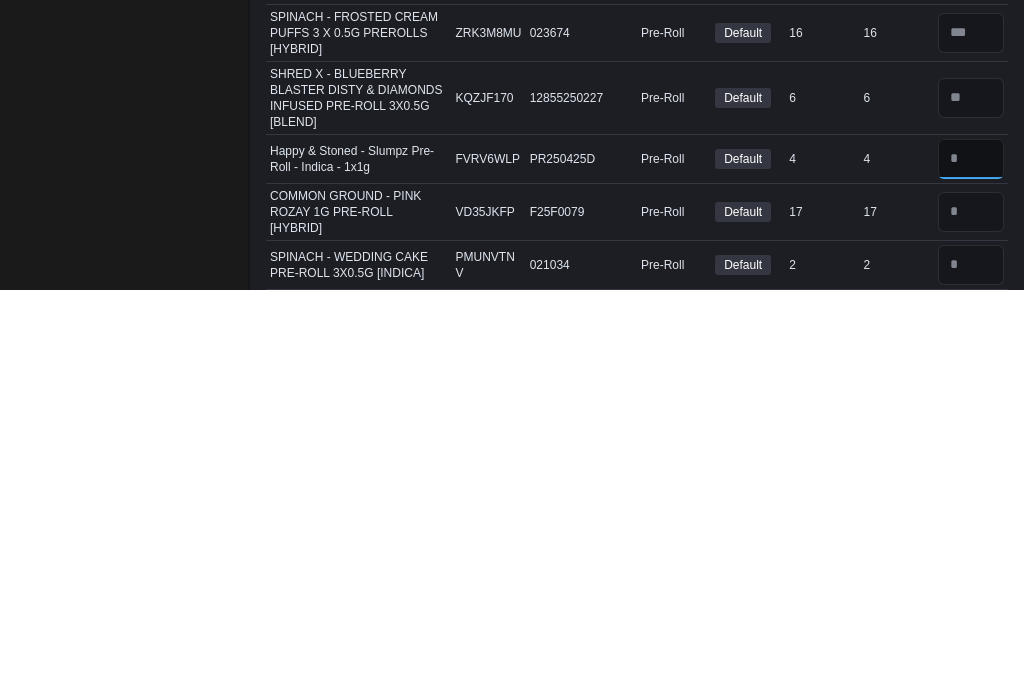 type on "*" 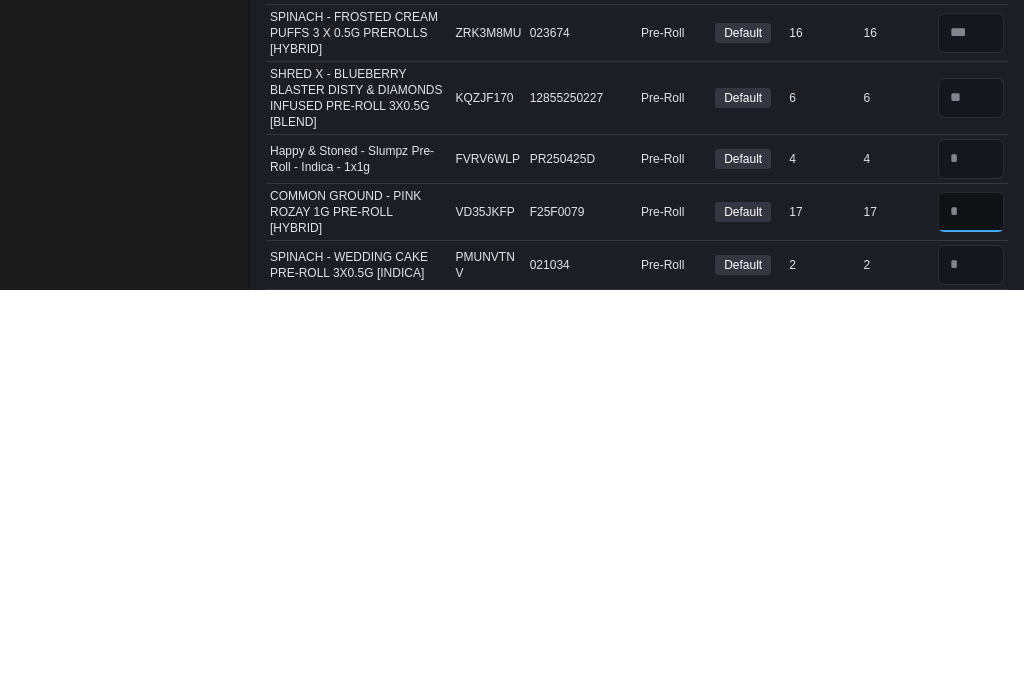 click at bounding box center [971, 620] 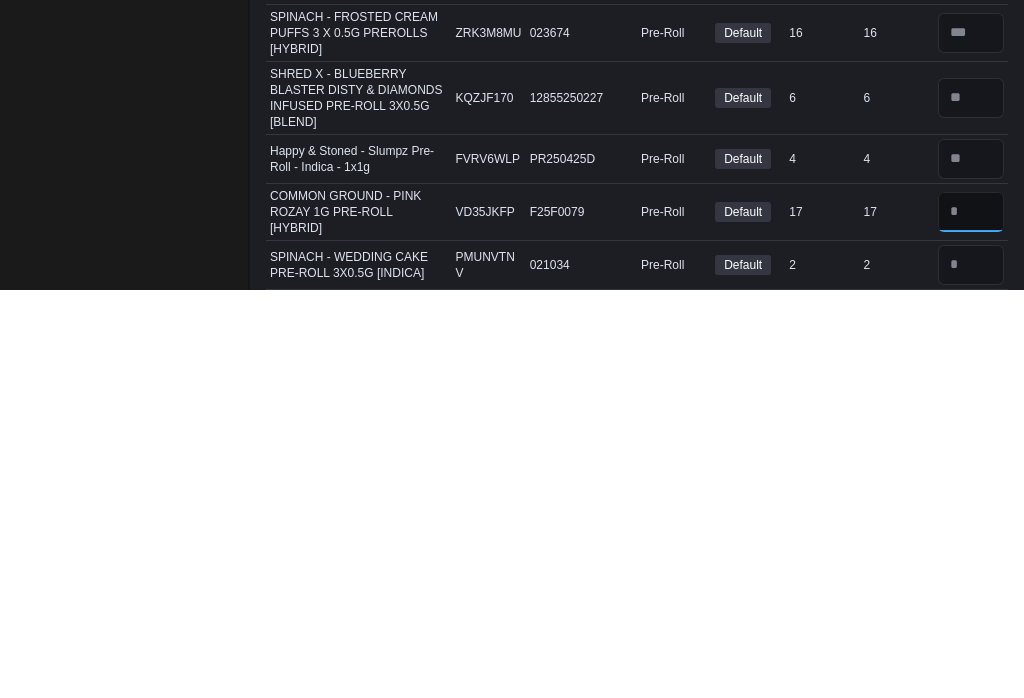 type on "**" 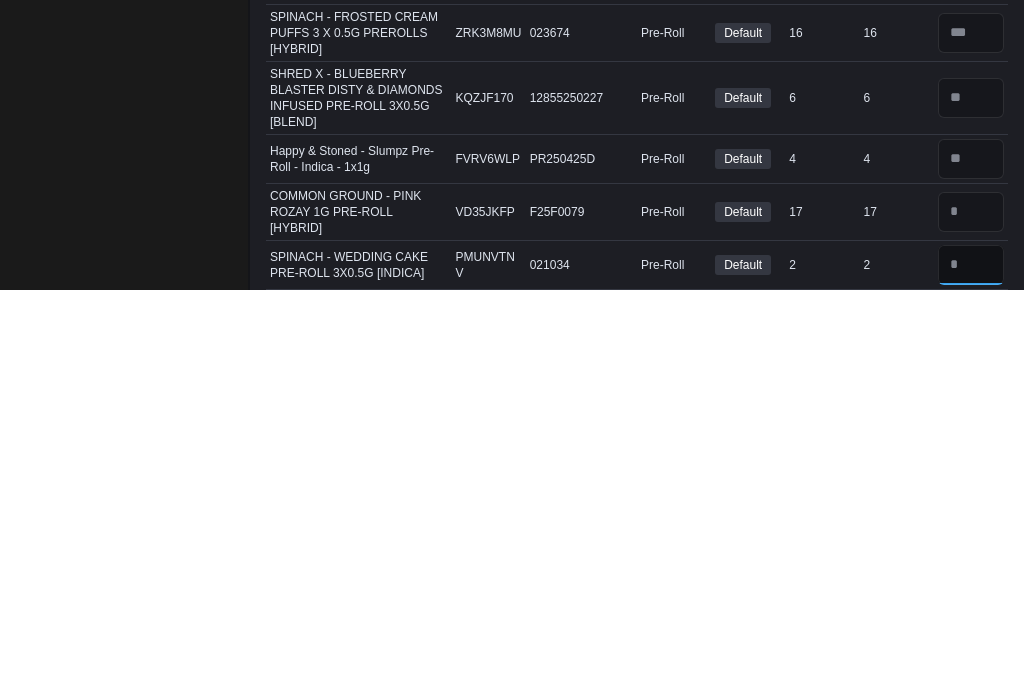 click at bounding box center [971, 673] 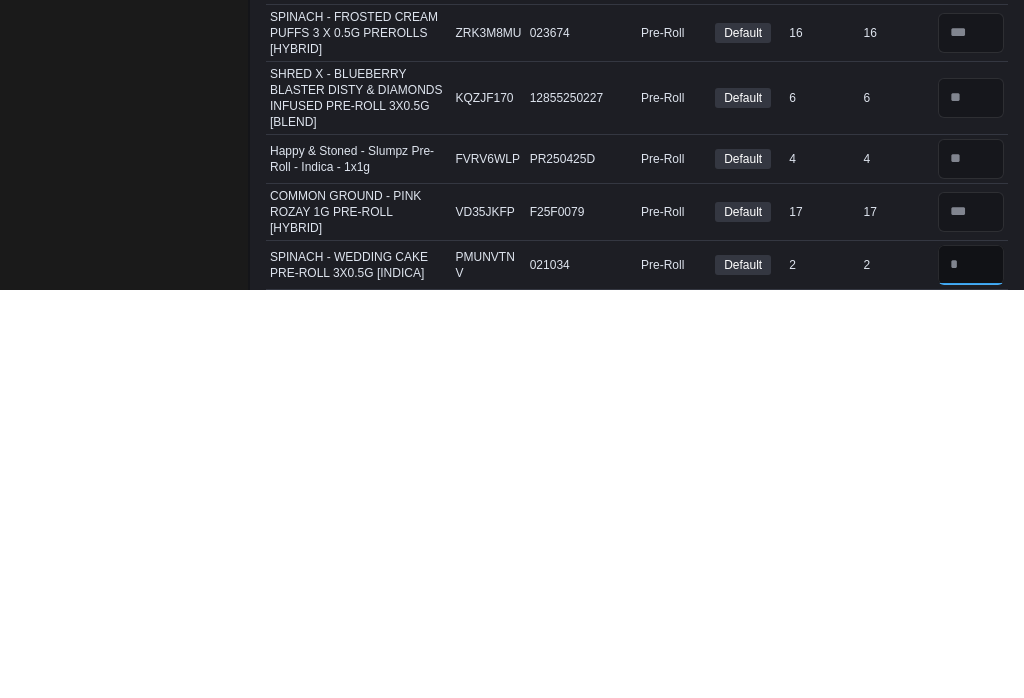 scroll, scrollTop: 6355, scrollLeft: 0, axis: vertical 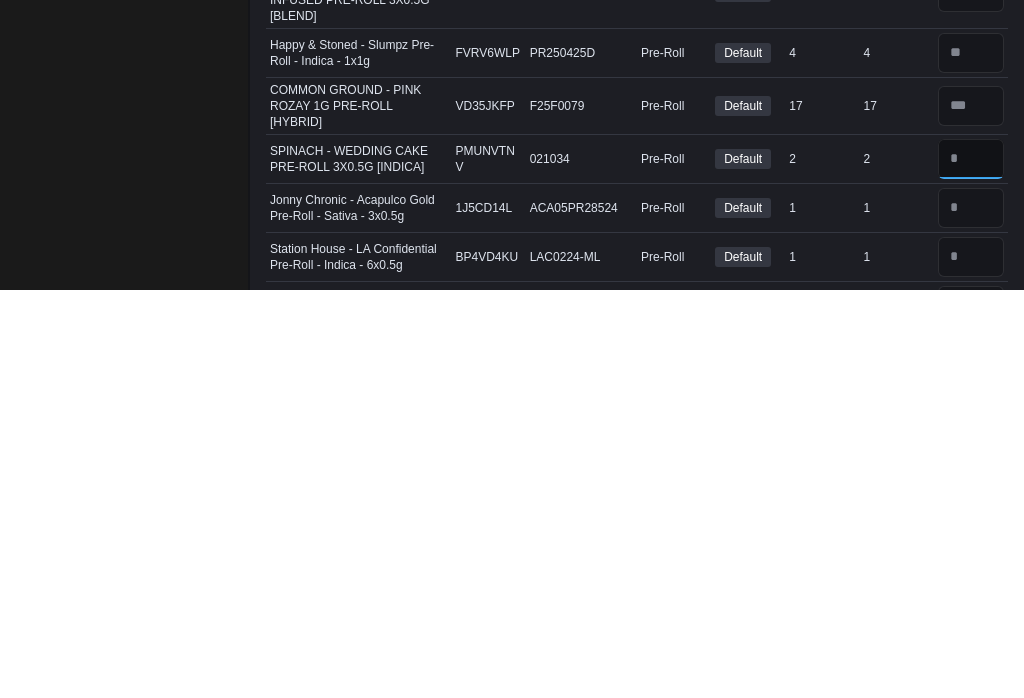 type on "*" 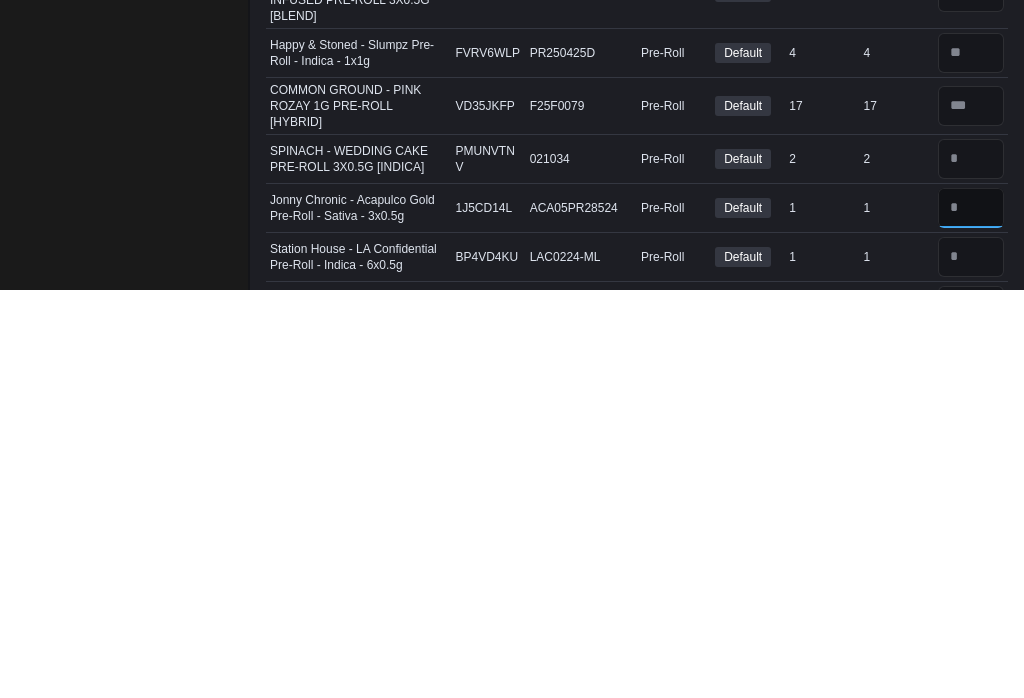click at bounding box center (971, 616) 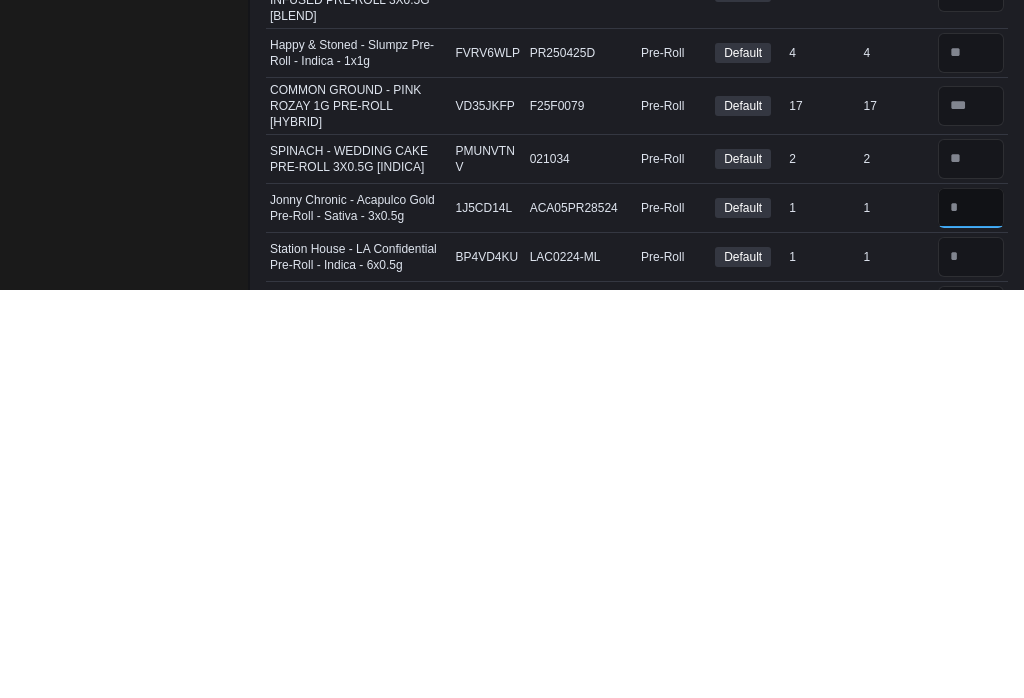 type on "*" 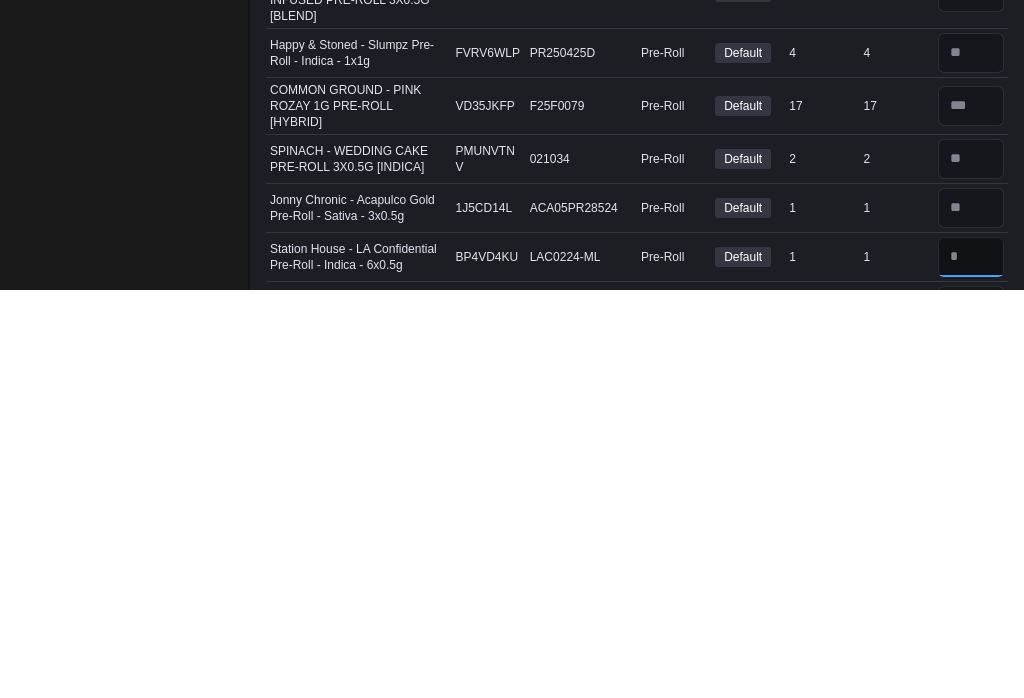type 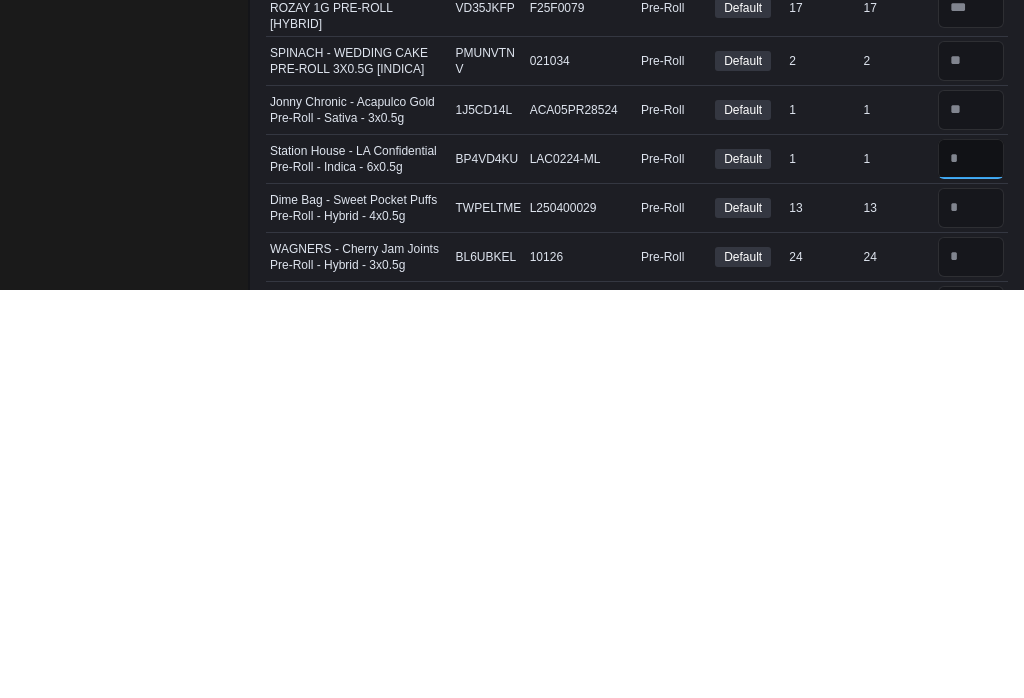 type on "*" 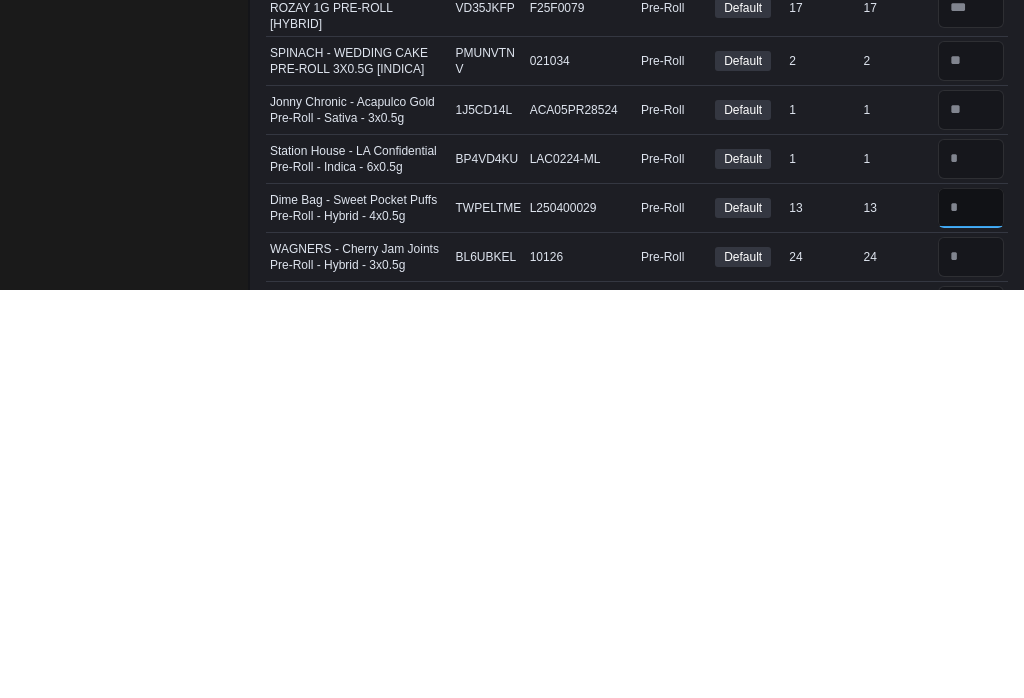 type 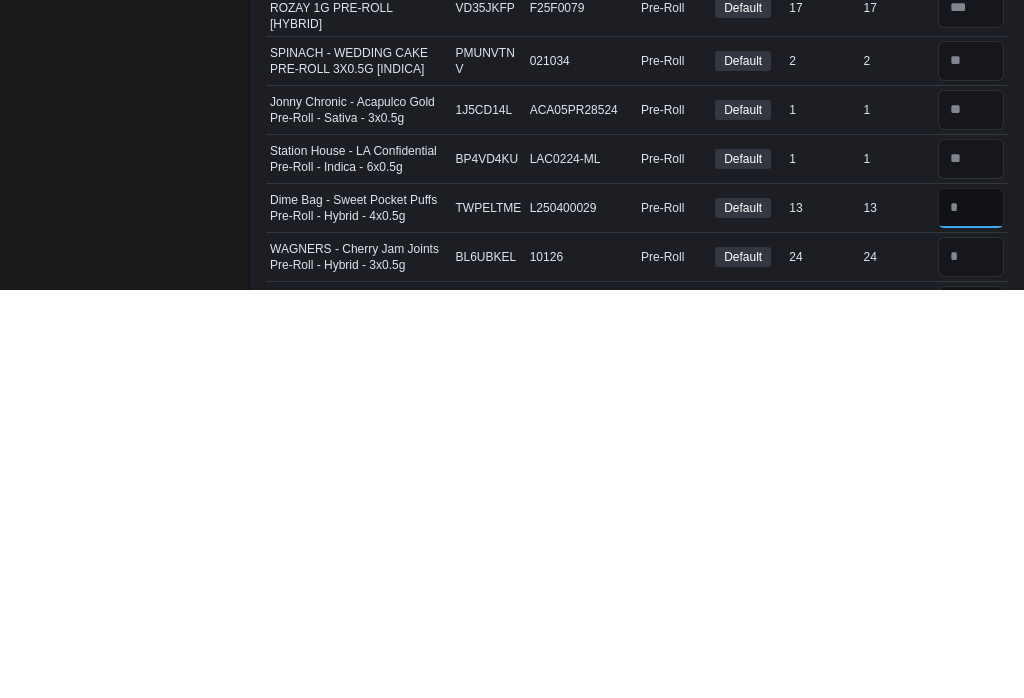 type on "*" 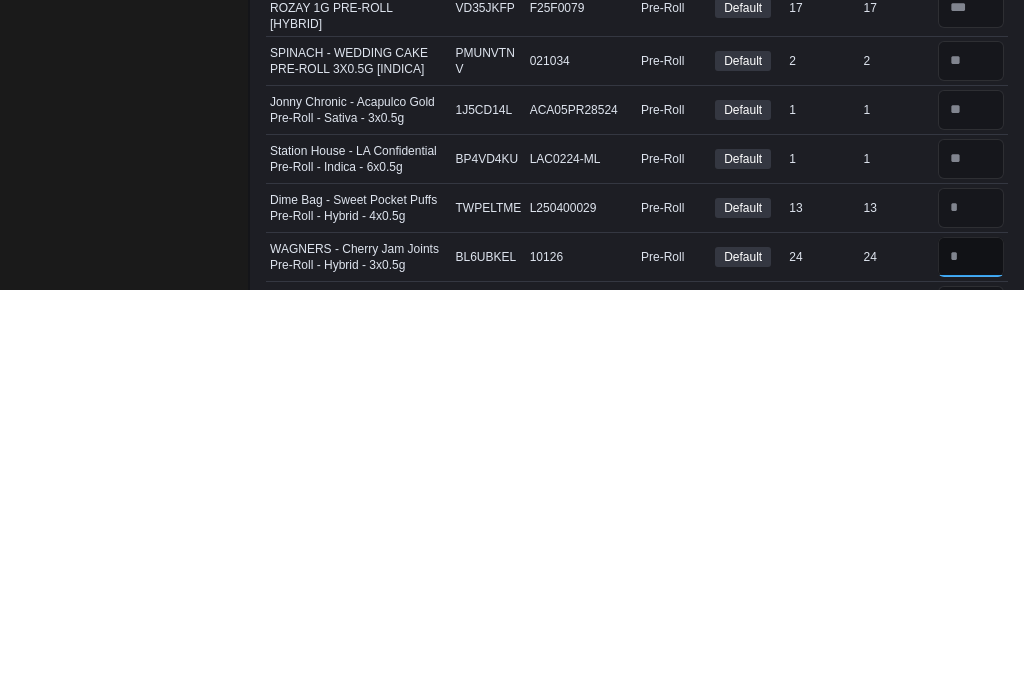 click at bounding box center [971, 665] 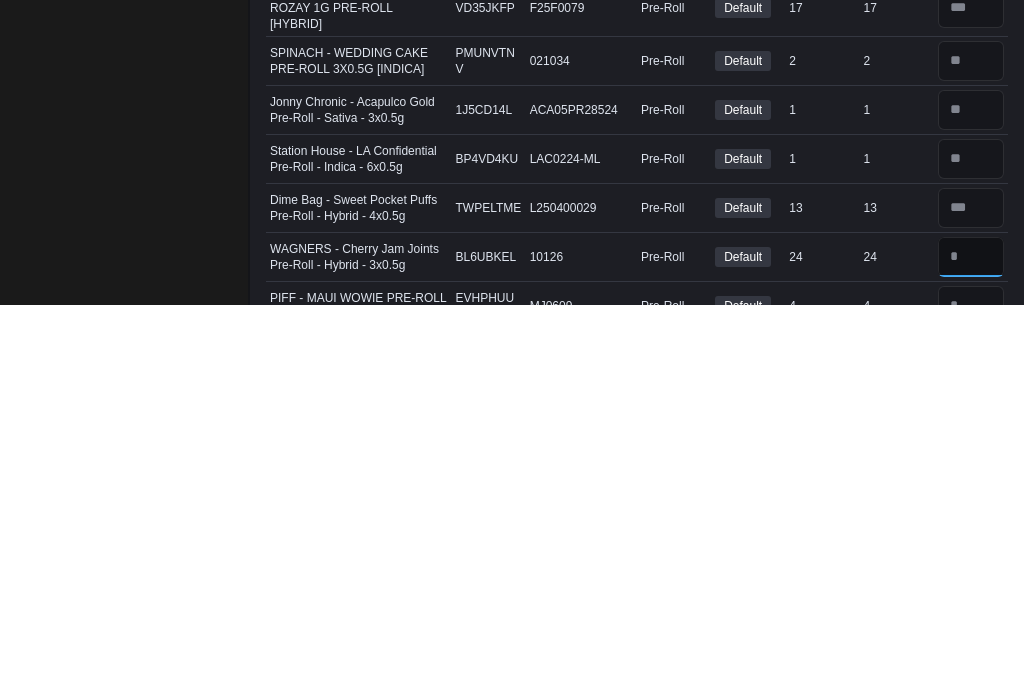 scroll, scrollTop: 6503, scrollLeft: 0, axis: vertical 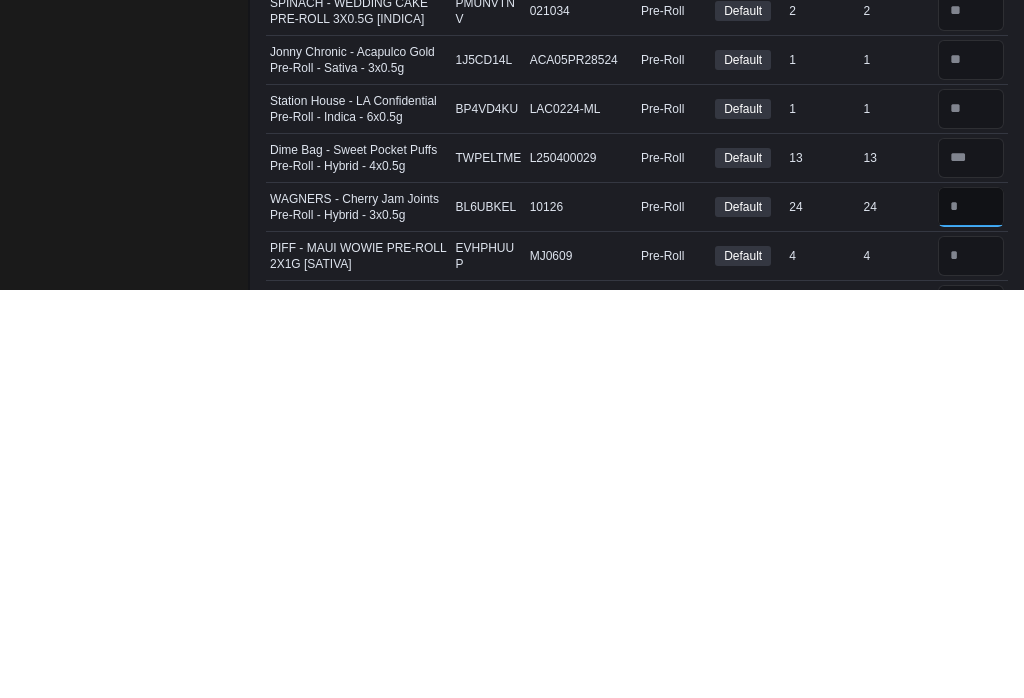 type on "**" 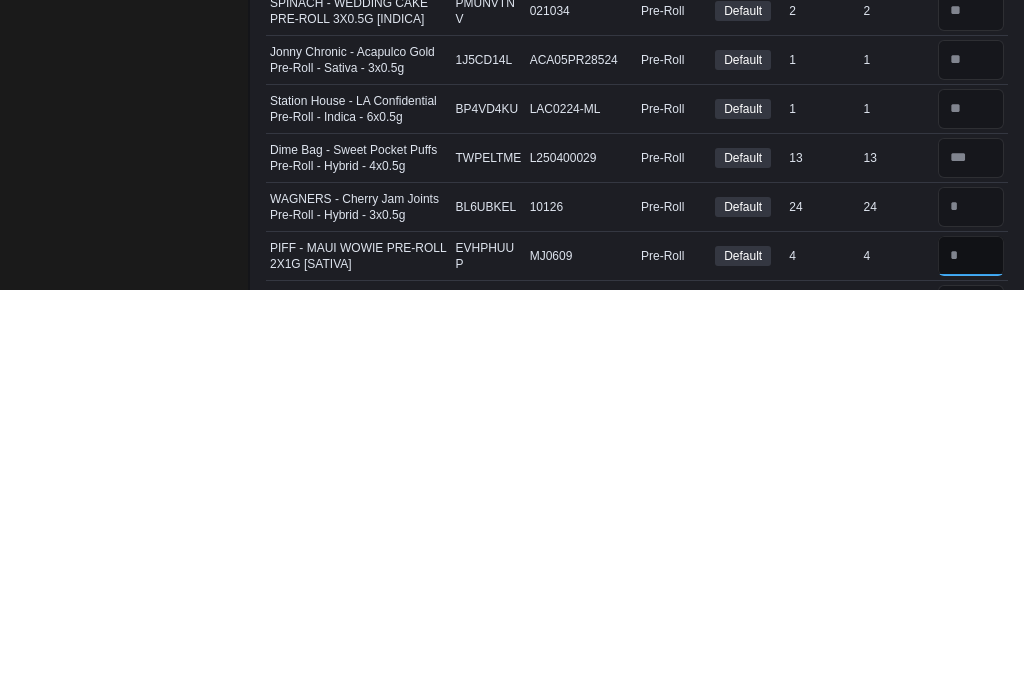 type 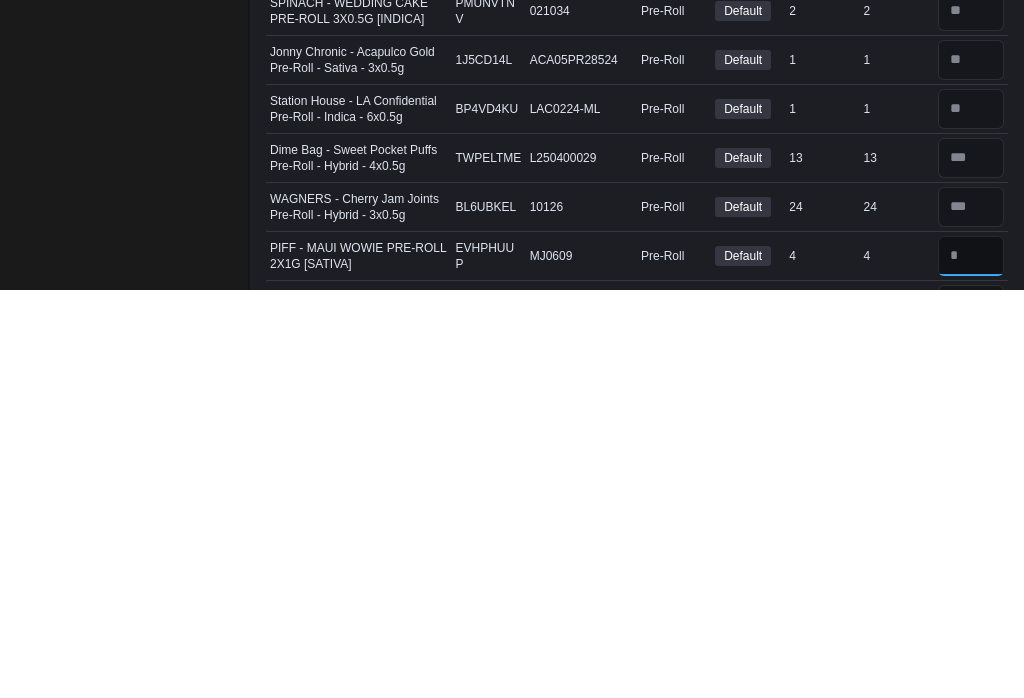 scroll, scrollTop: 6600, scrollLeft: 0, axis: vertical 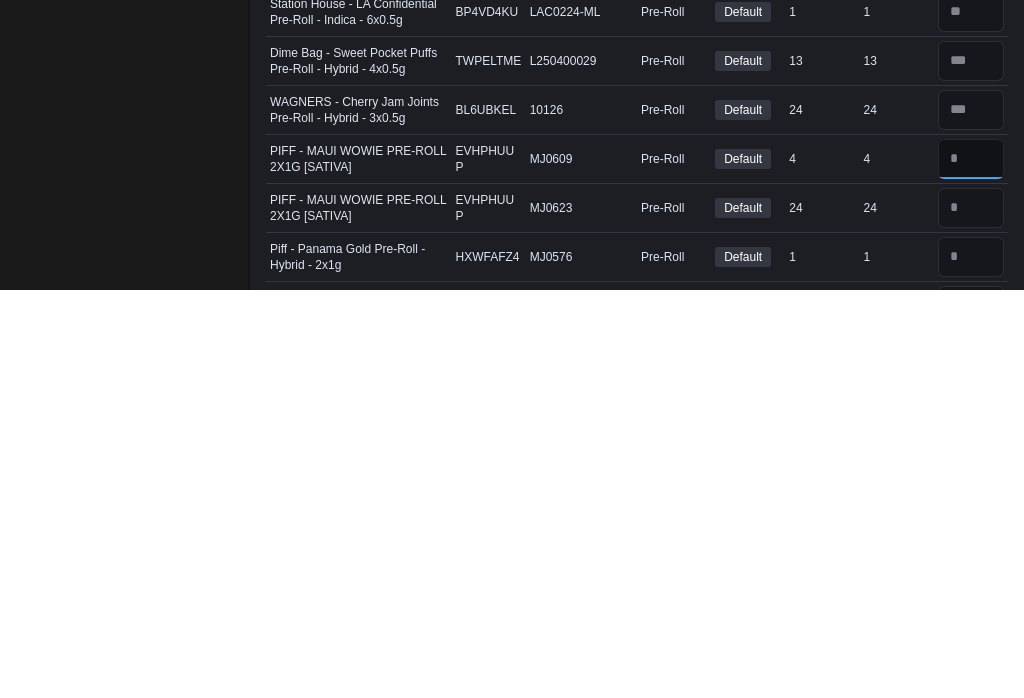 type on "*" 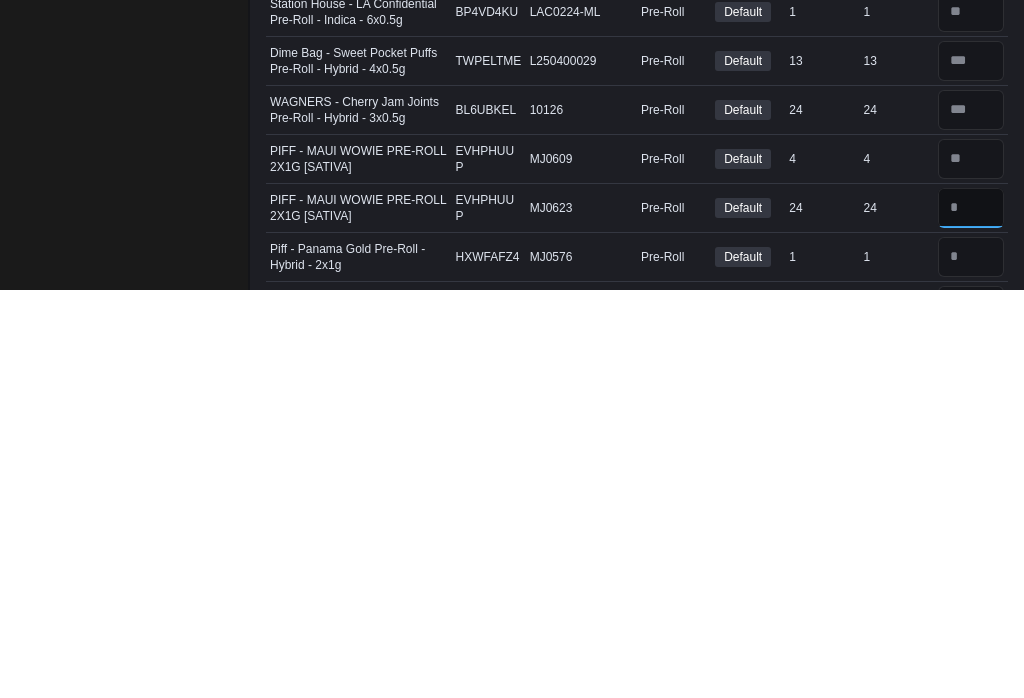 type 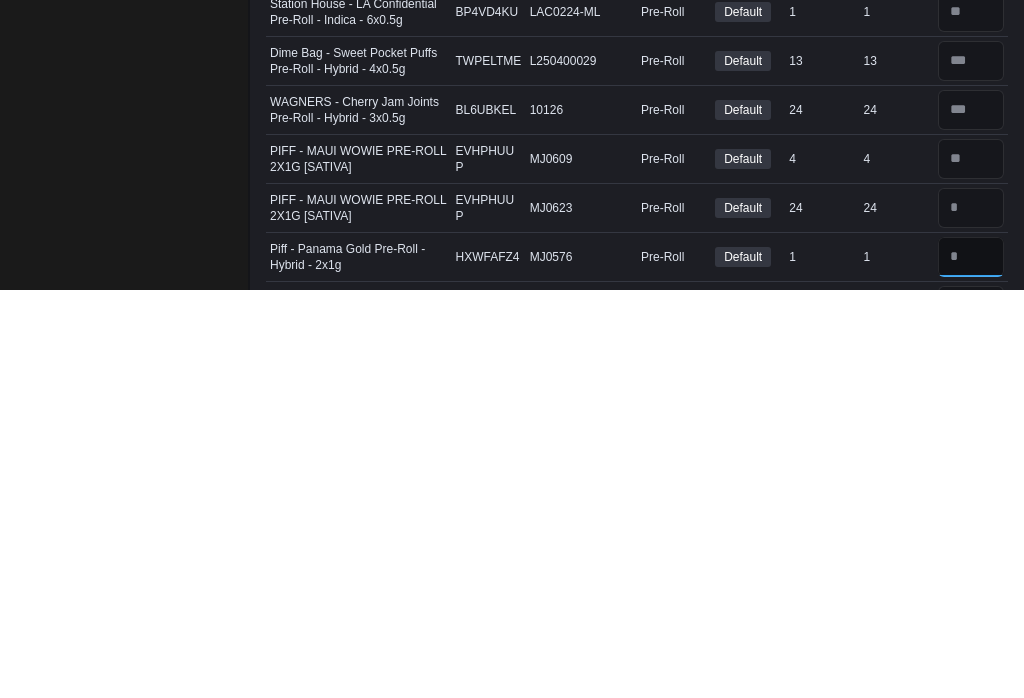 click at bounding box center (971, 665) 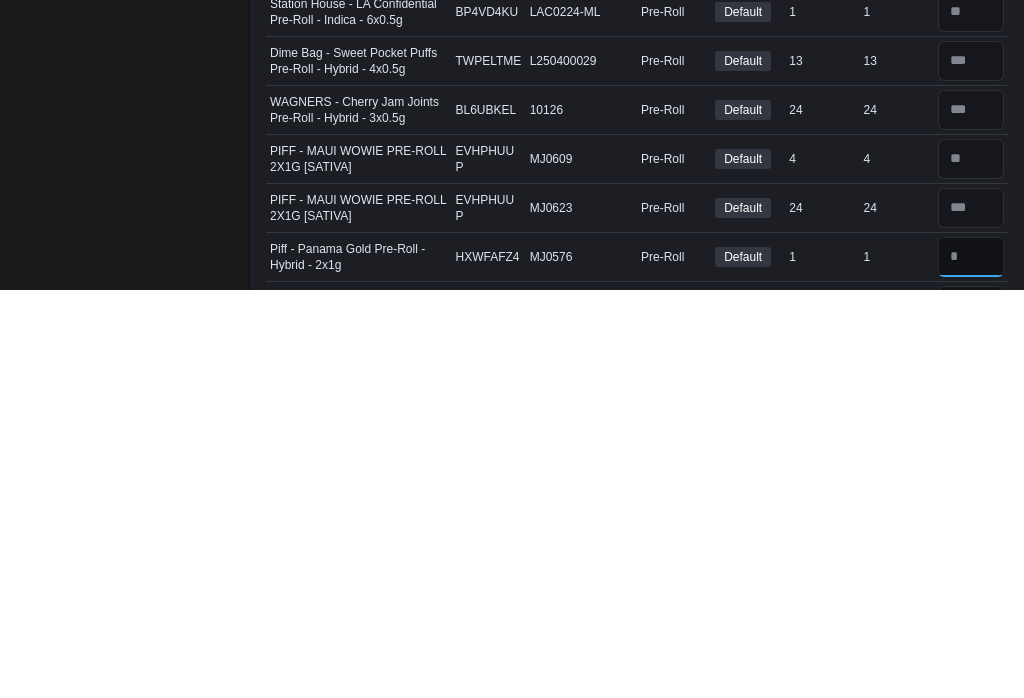 type 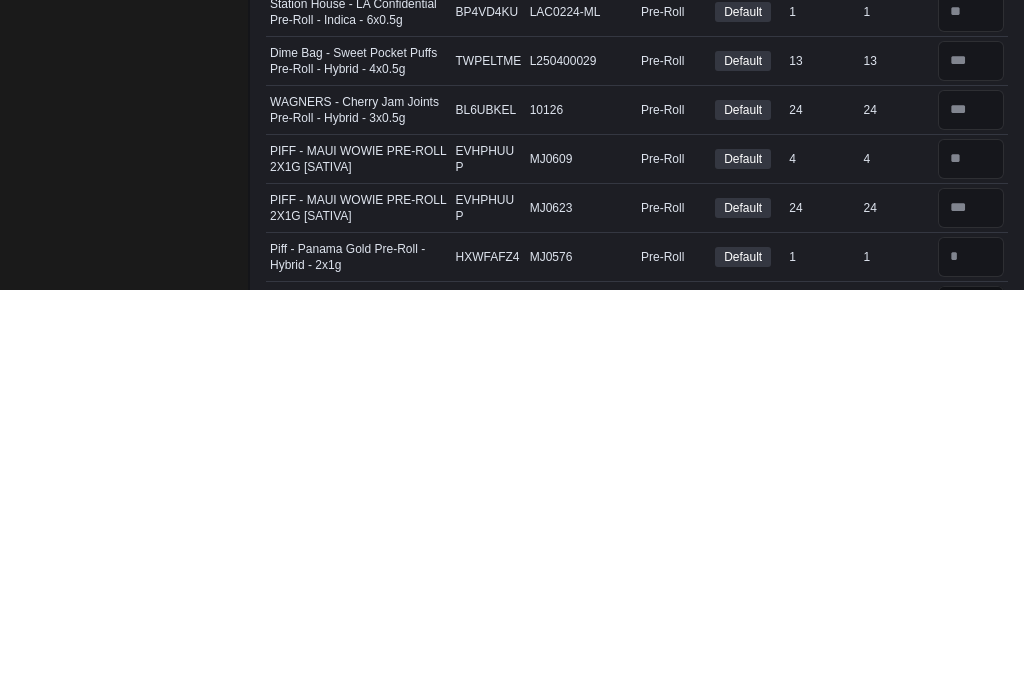 click at bounding box center [971, 714] 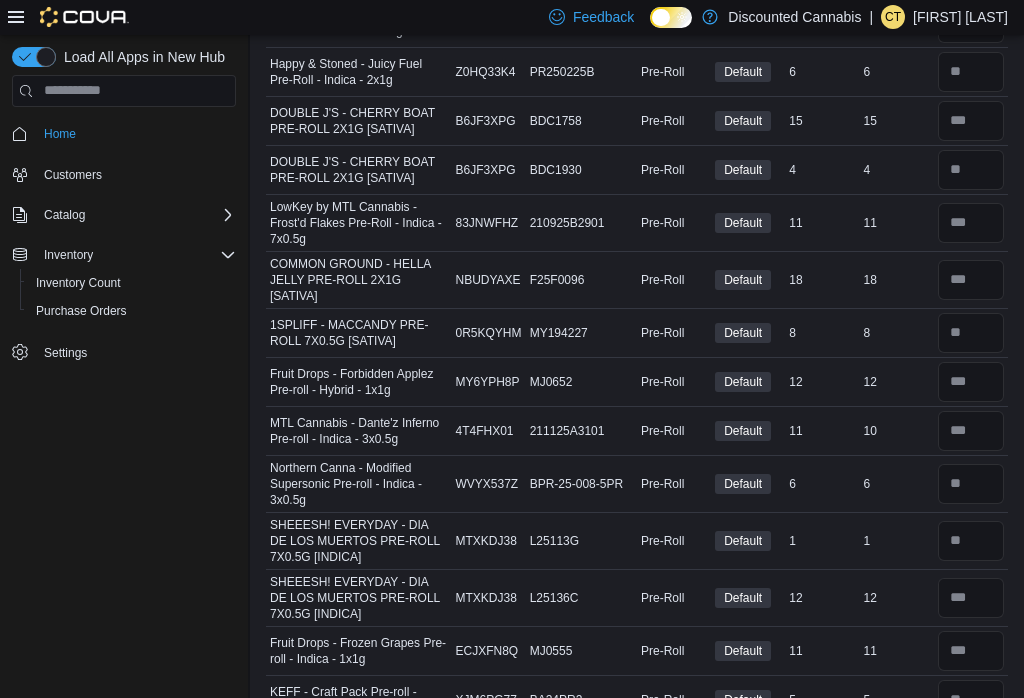 scroll, scrollTop: 0, scrollLeft: 0, axis: both 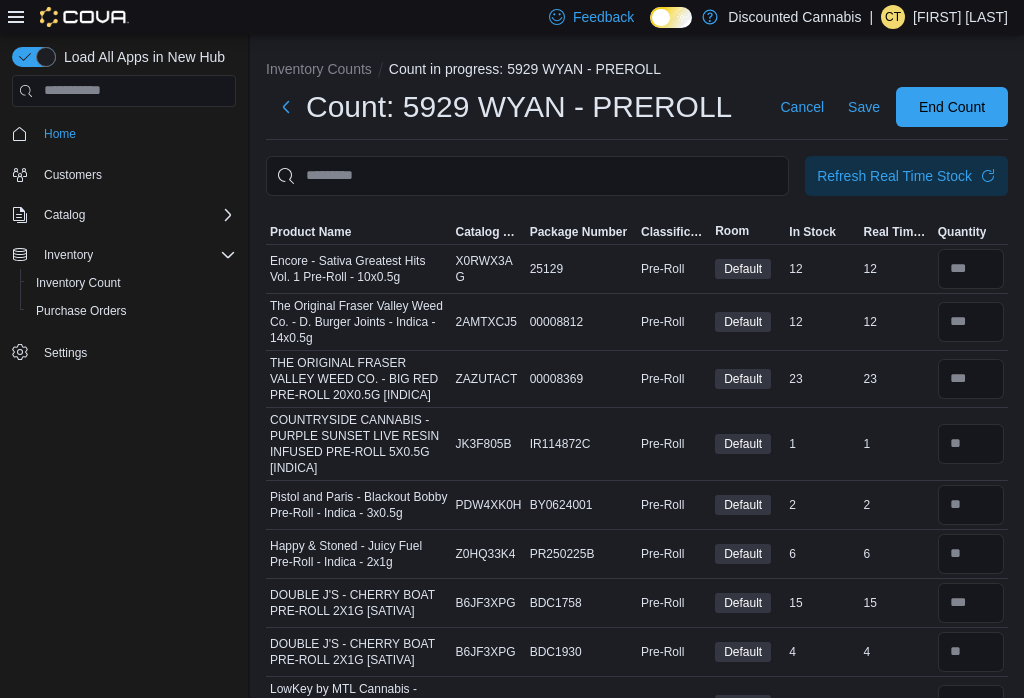 type on "**" 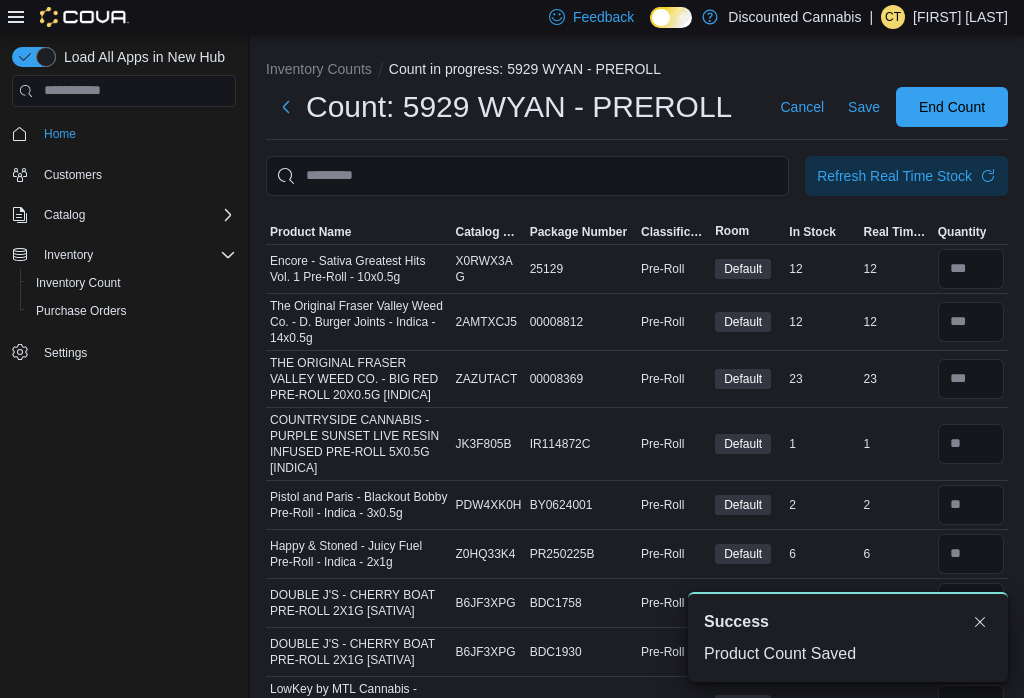 scroll, scrollTop: 0, scrollLeft: 0, axis: both 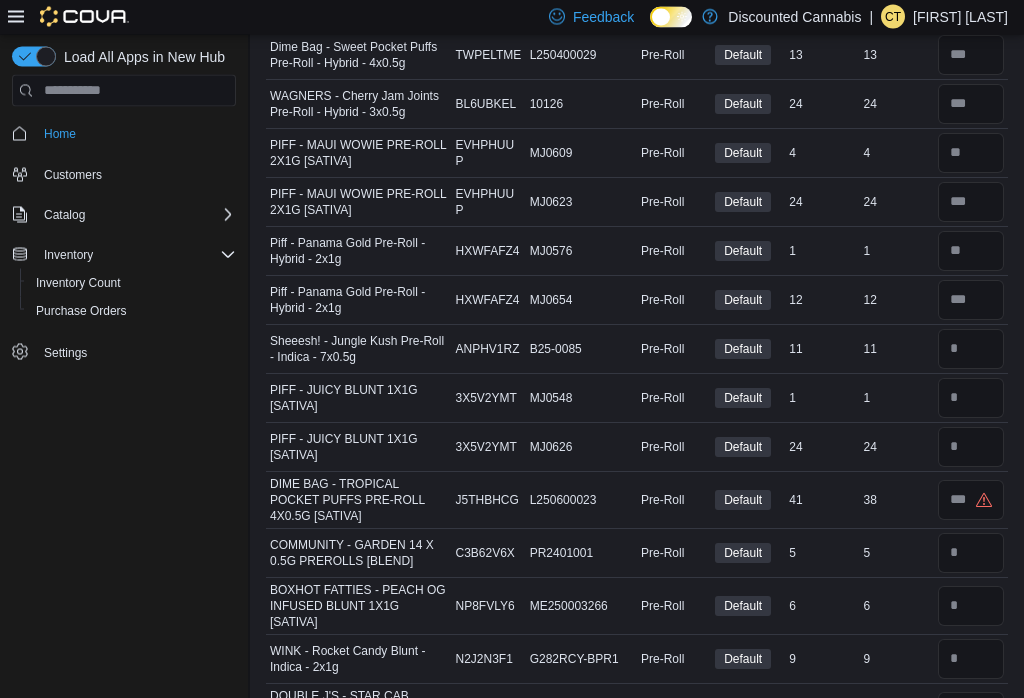 click on "Real Time Stock 4" at bounding box center [897, 153] 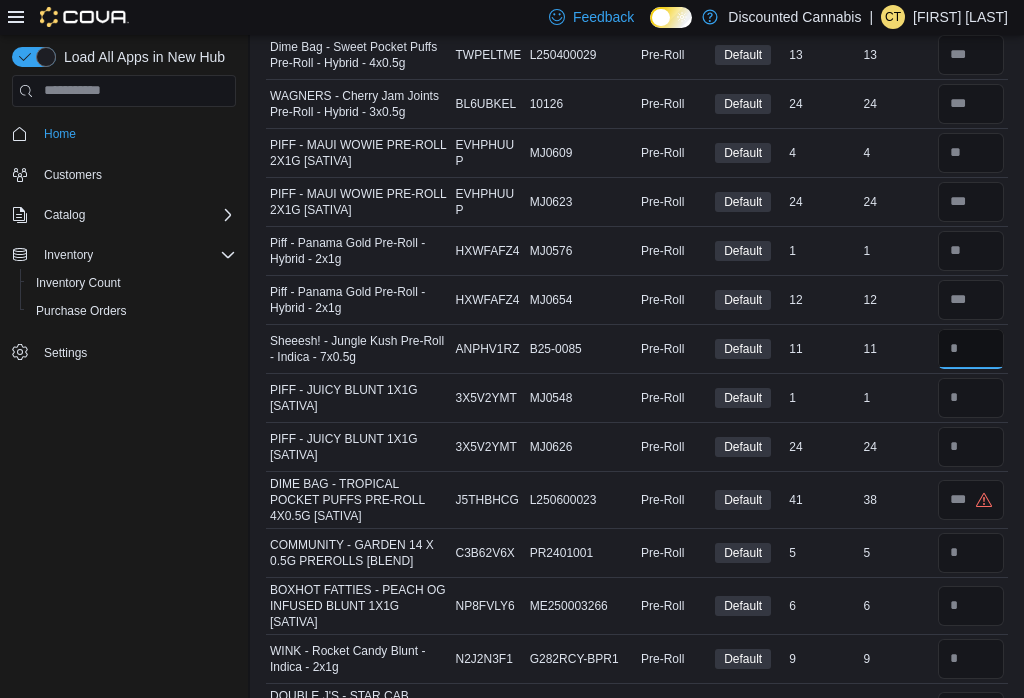 click at bounding box center (971, 349) 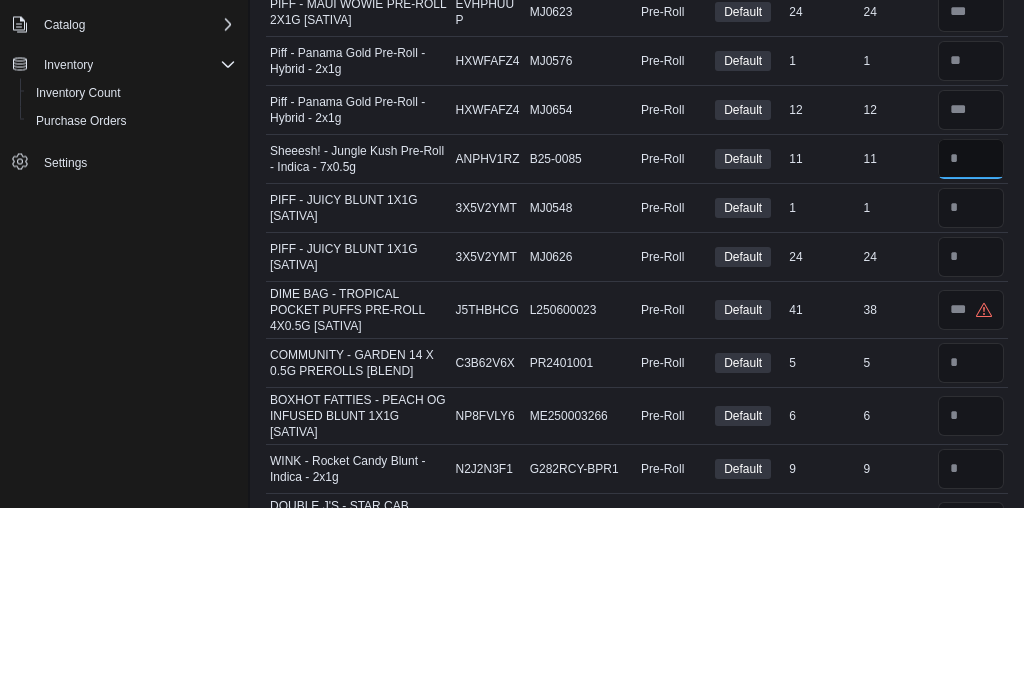 type on "**" 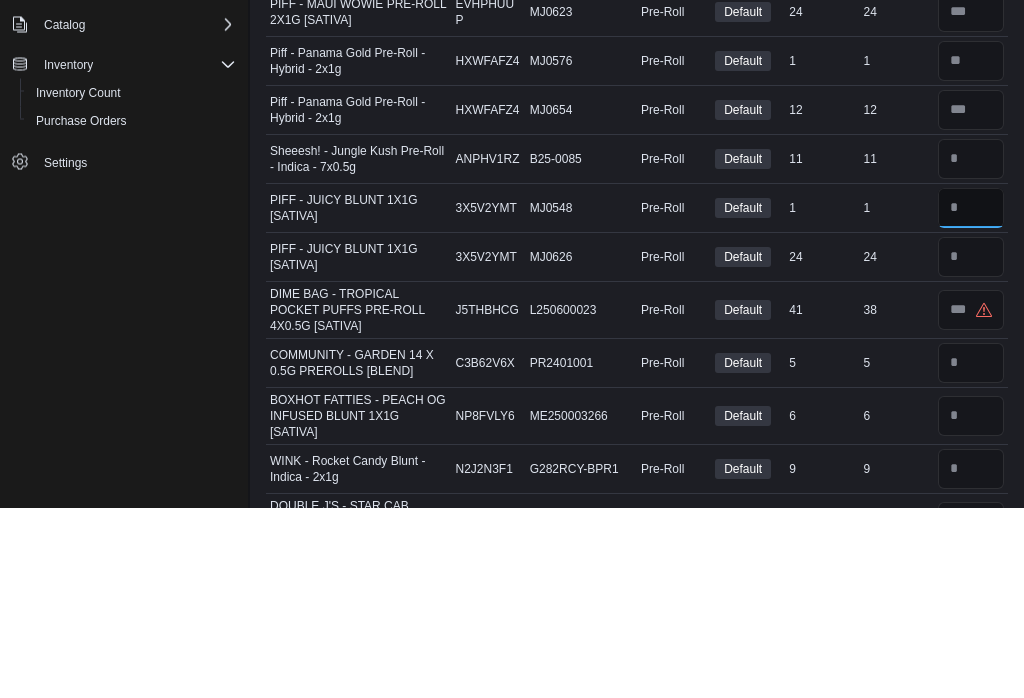 click at bounding box center [971, 399] 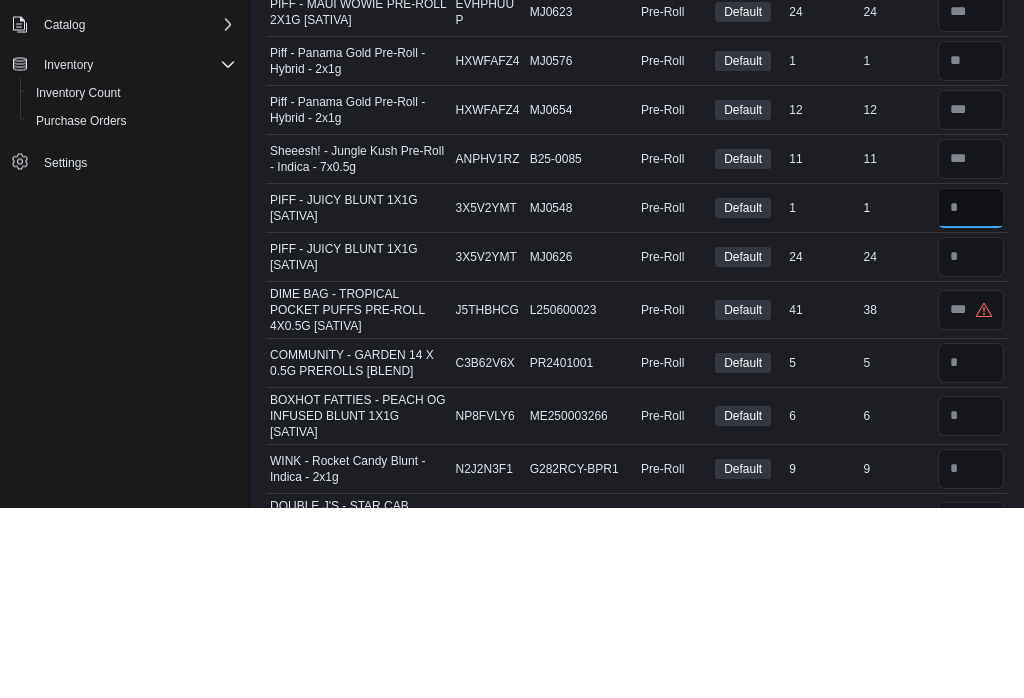 type on "*" 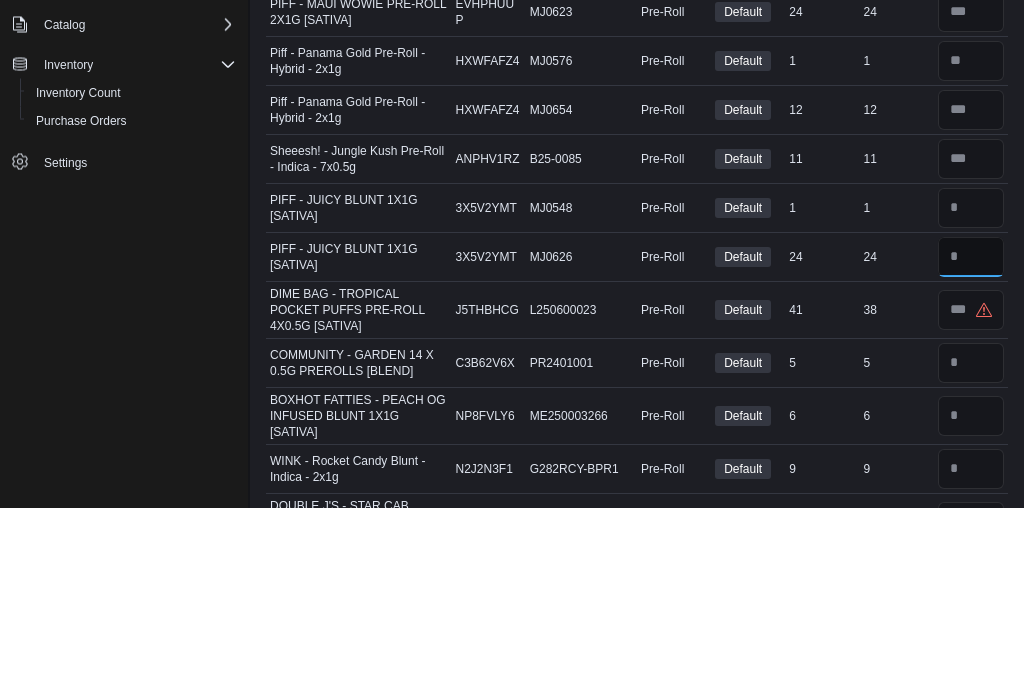 click at bounding box center (971, 448) 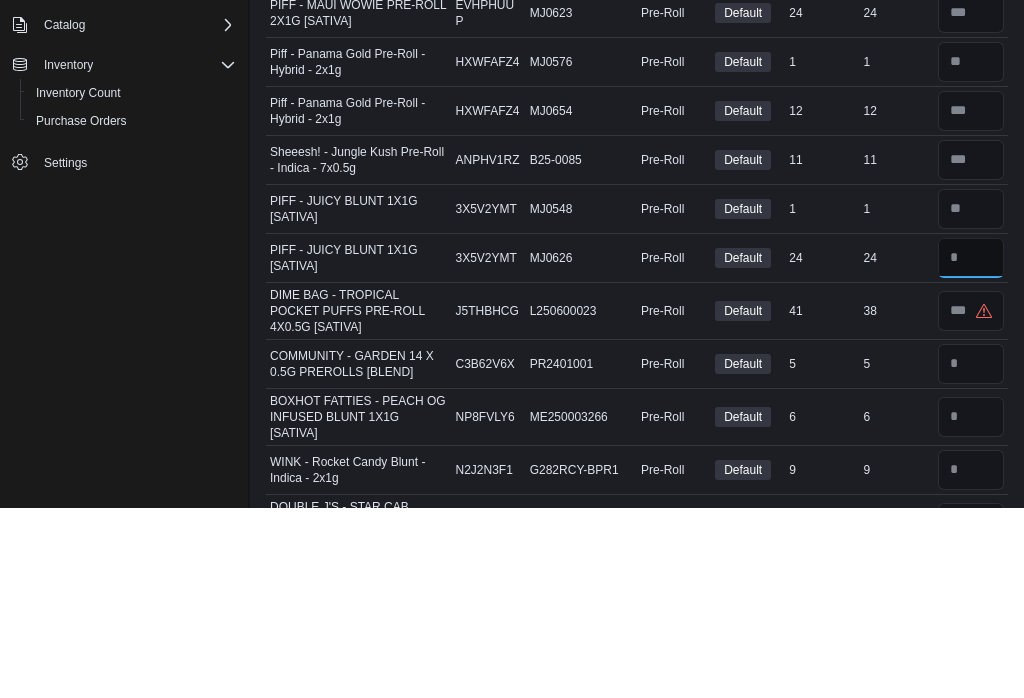 type on "**" 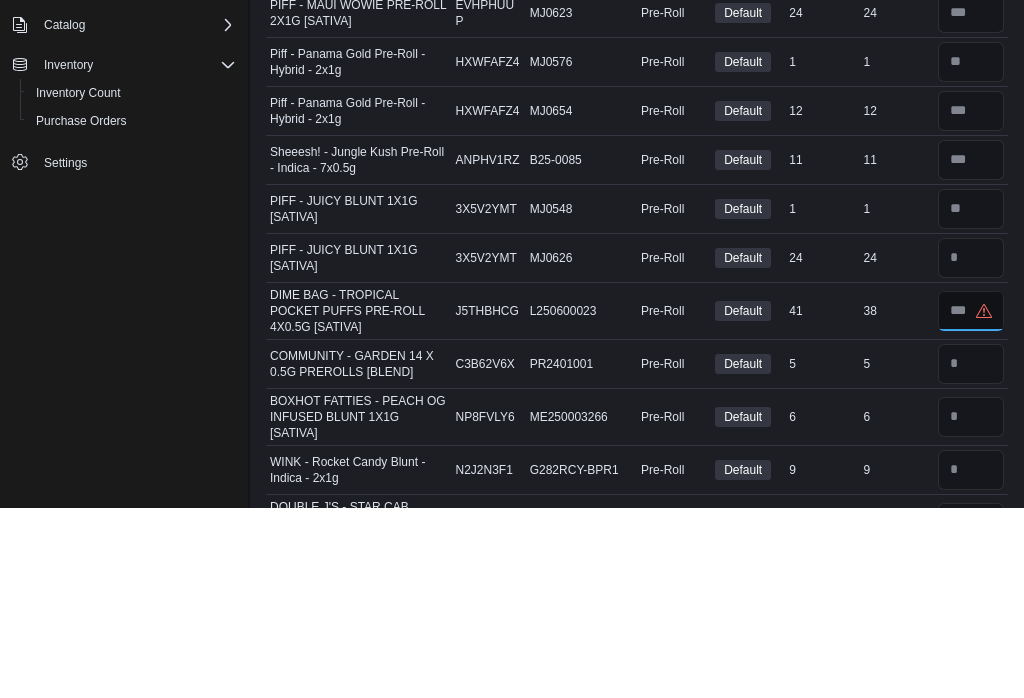 click at bounding box center (971, 501) 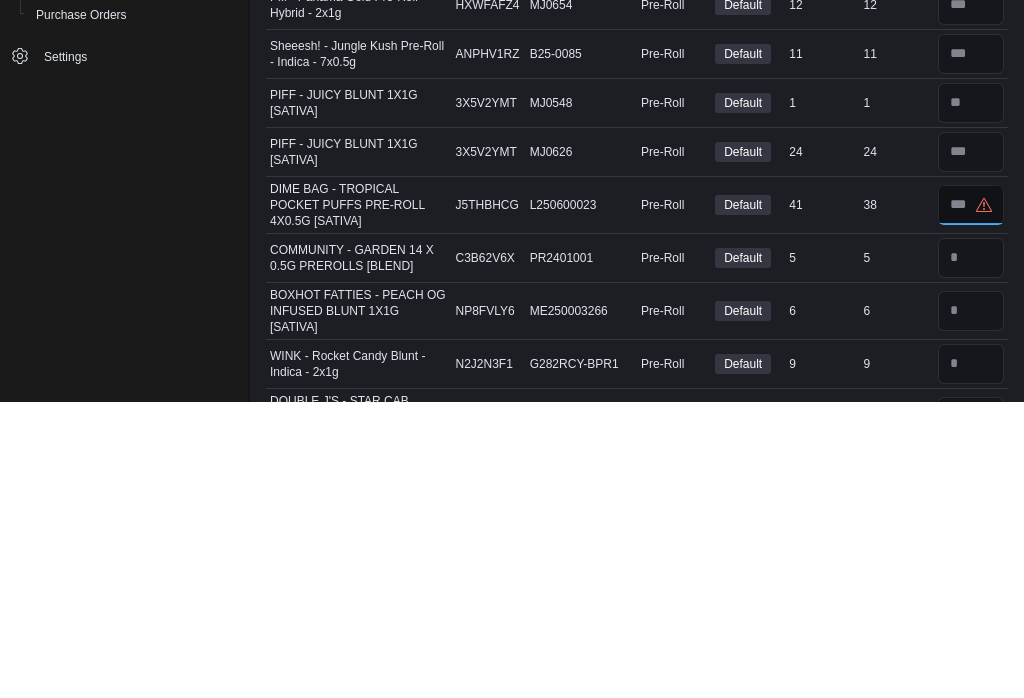 type on "**" 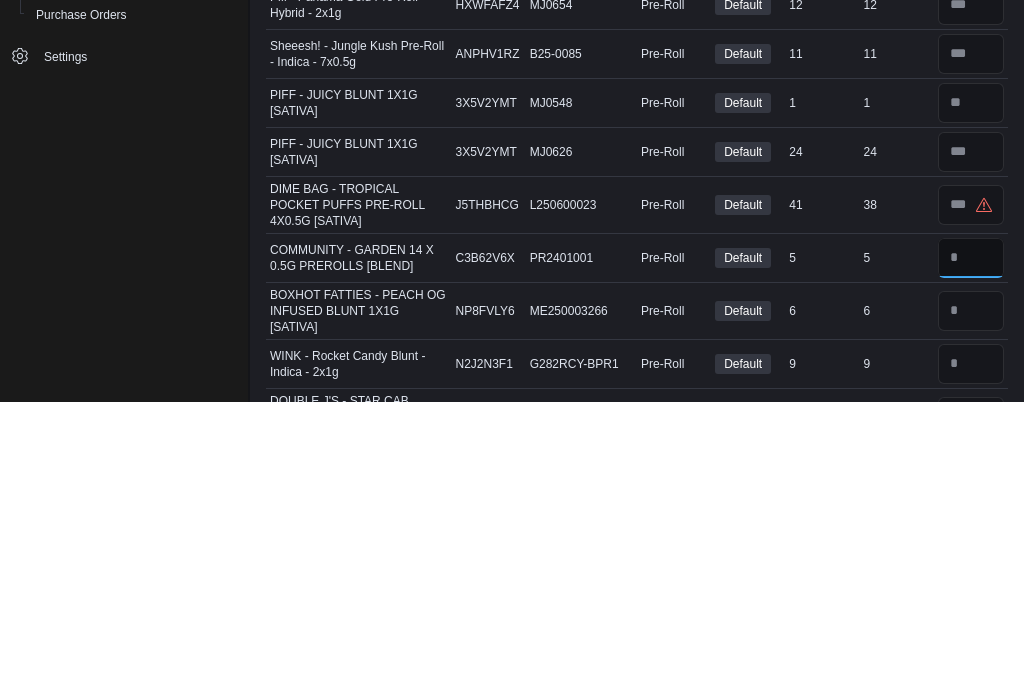 click at bounding box center (971, 554) 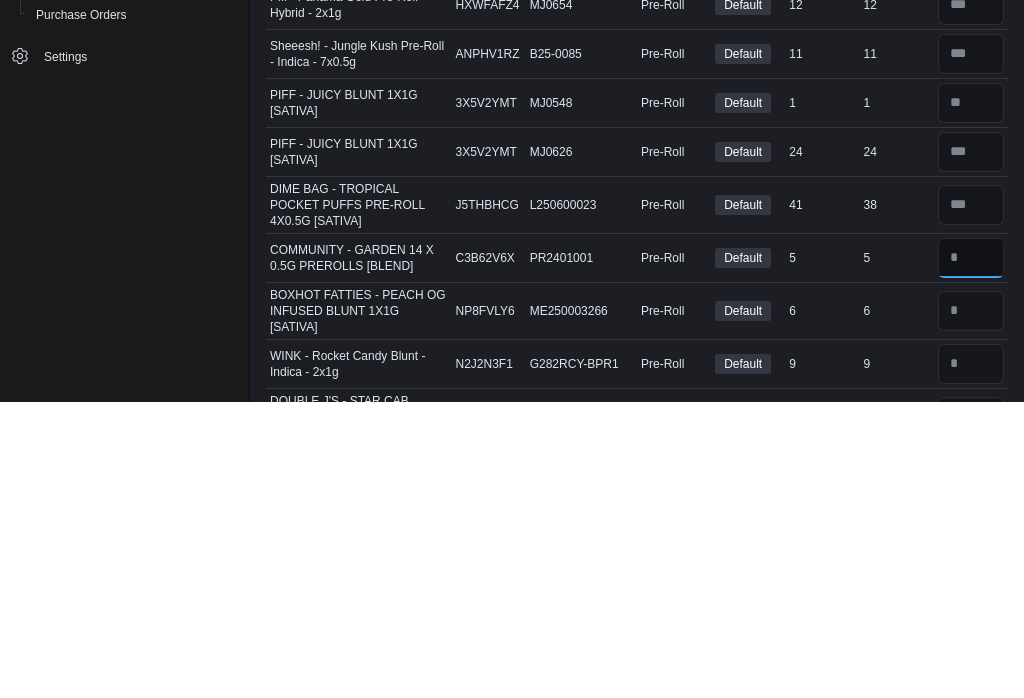 type on "*" 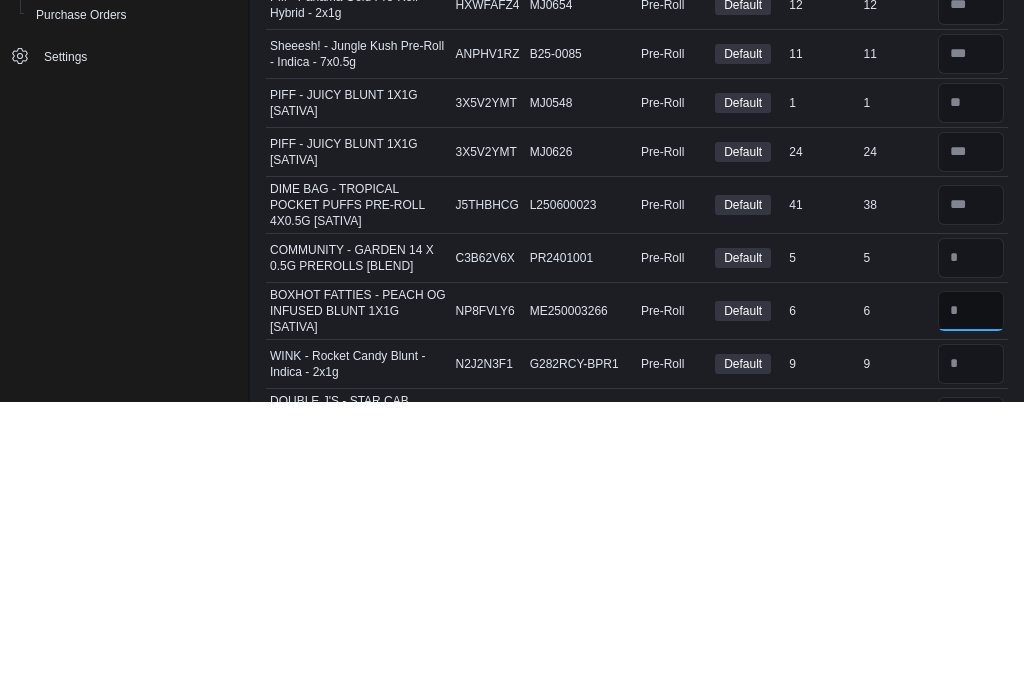 click at bounding box center (971, 607) 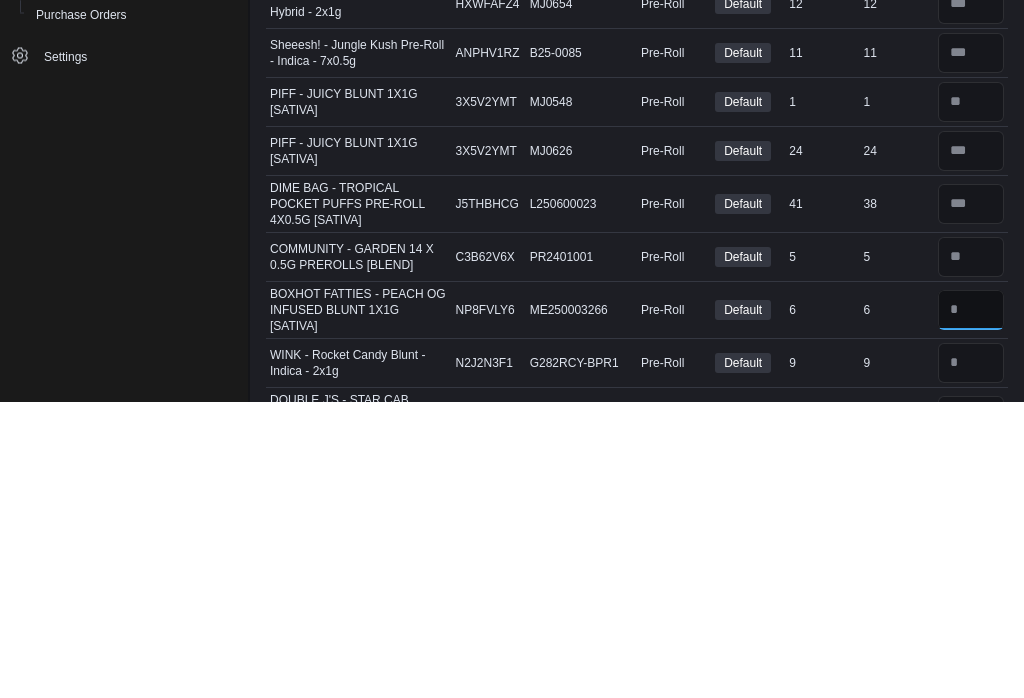 type on "*" 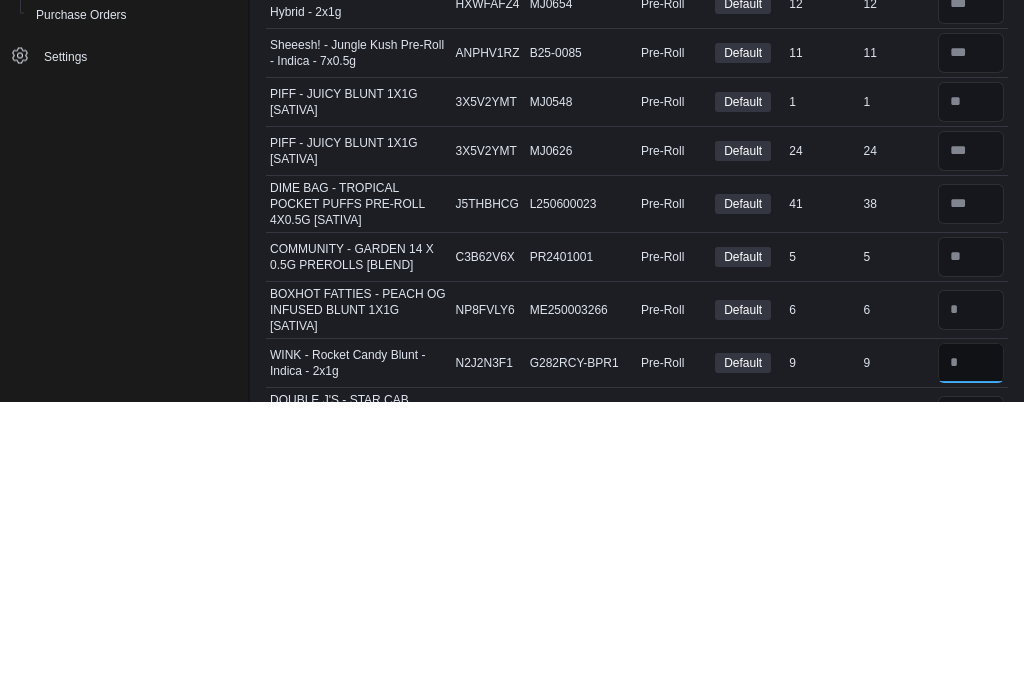 type 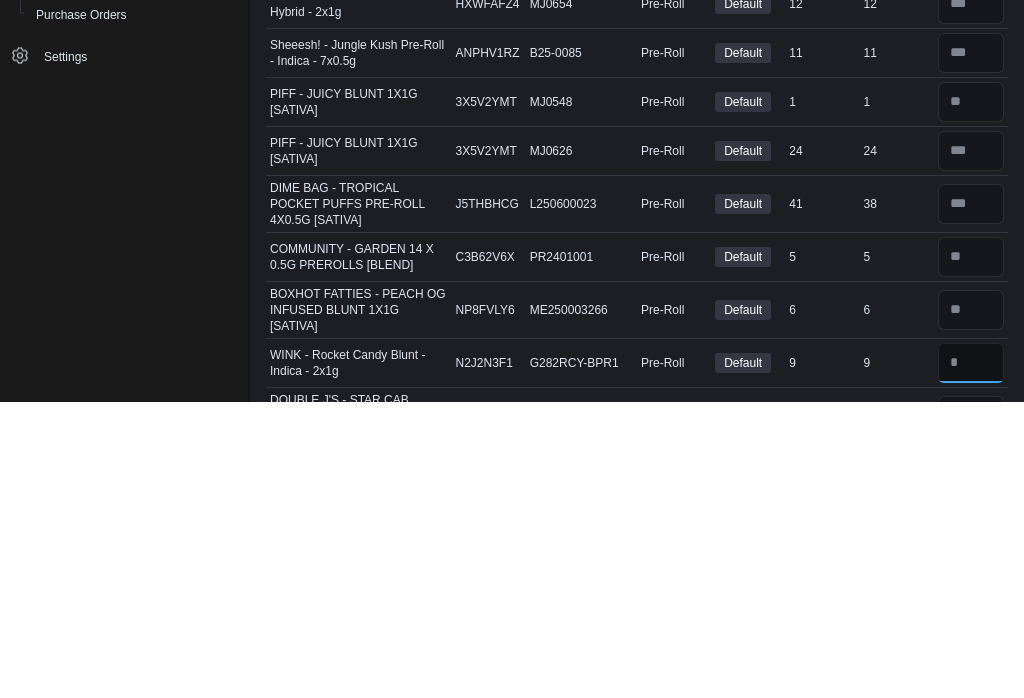 scroll, scrollTop: 7106, scrollLeft: 0, axis: vertical 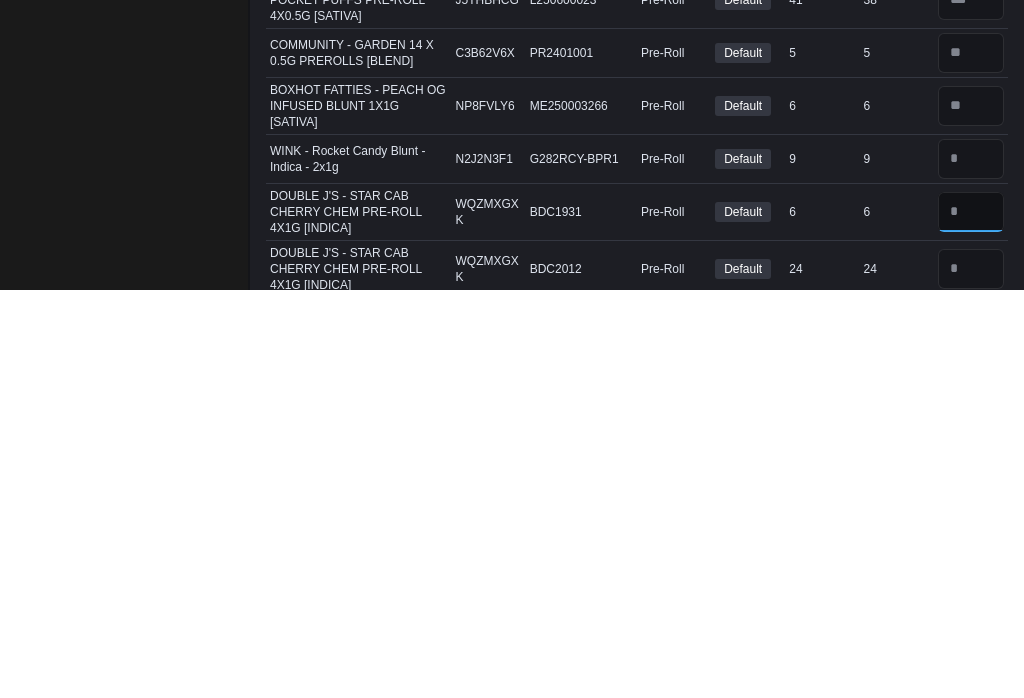click at bounding box center [971, 620] 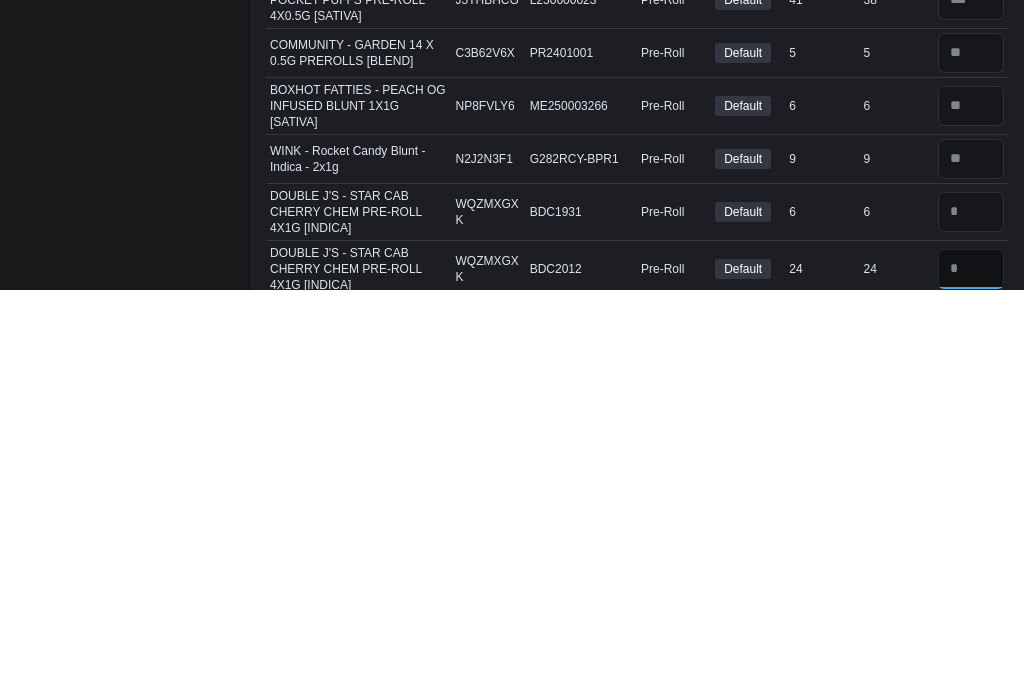 click at bounding box center [971, 677] 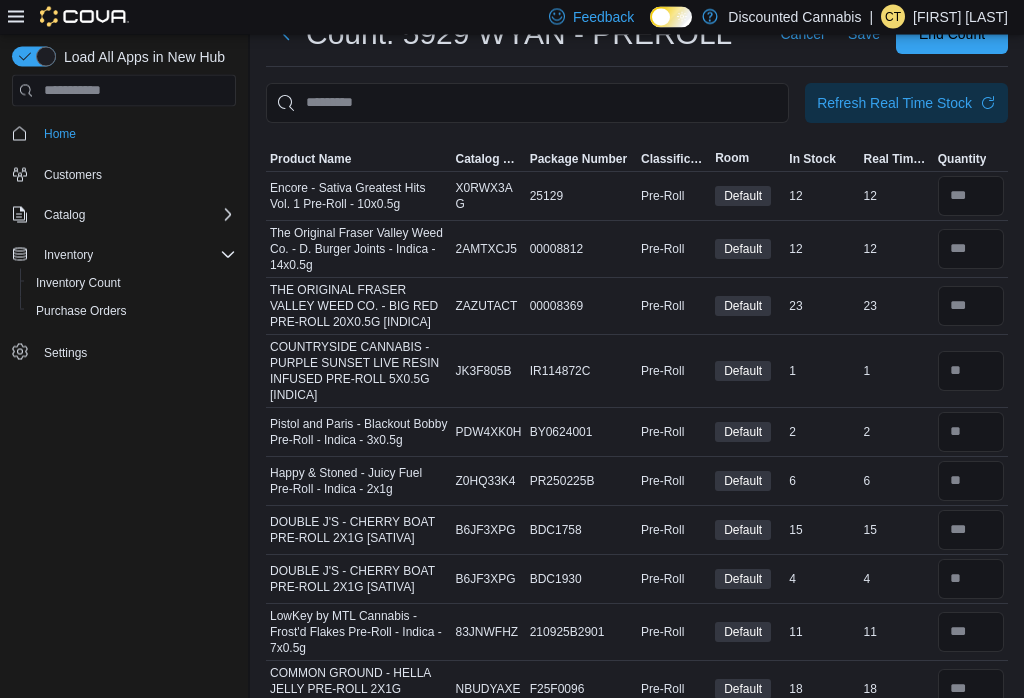 scroll, scrollTop: 0, scrollLeft: 0, axis: both 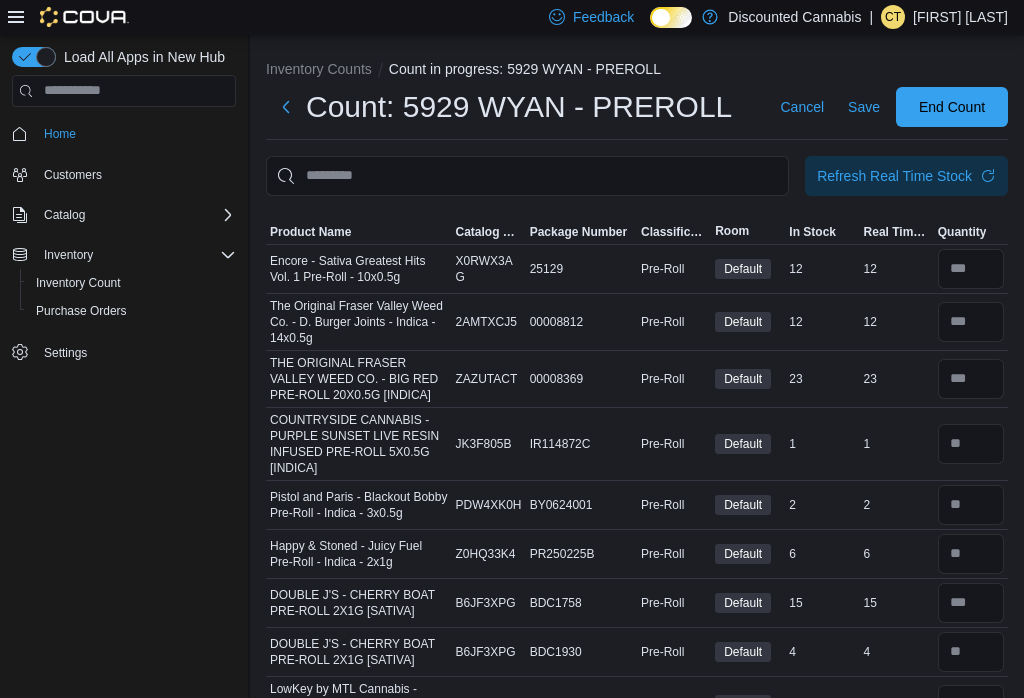 click on "Save" at bounding box center [864, 107] 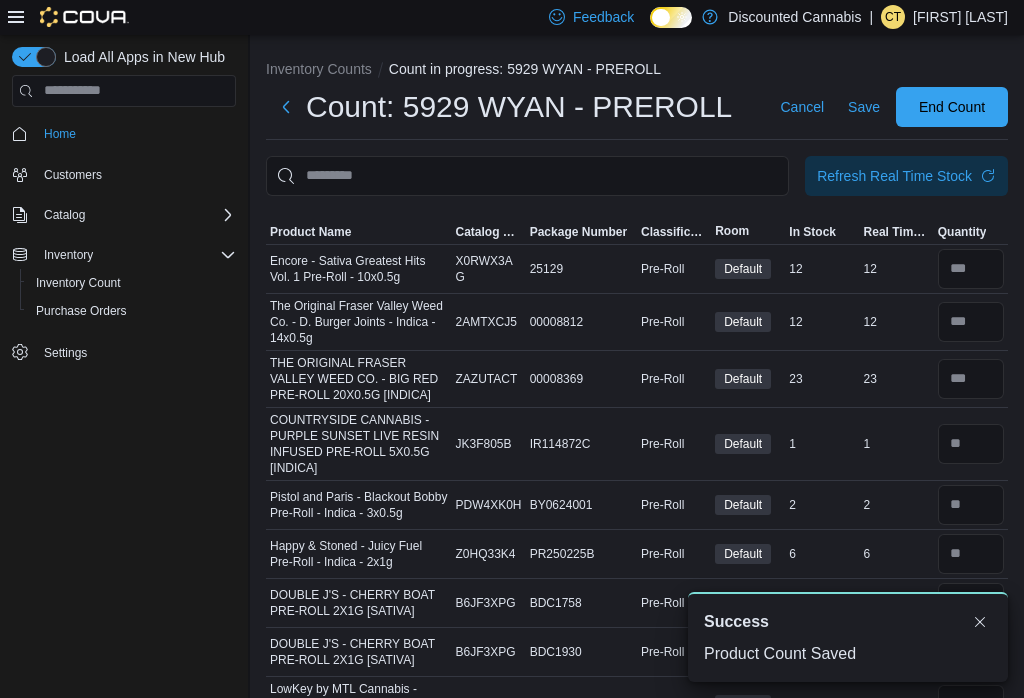scroll, scrollTop: 0, scrollLeft: 0, axis: both 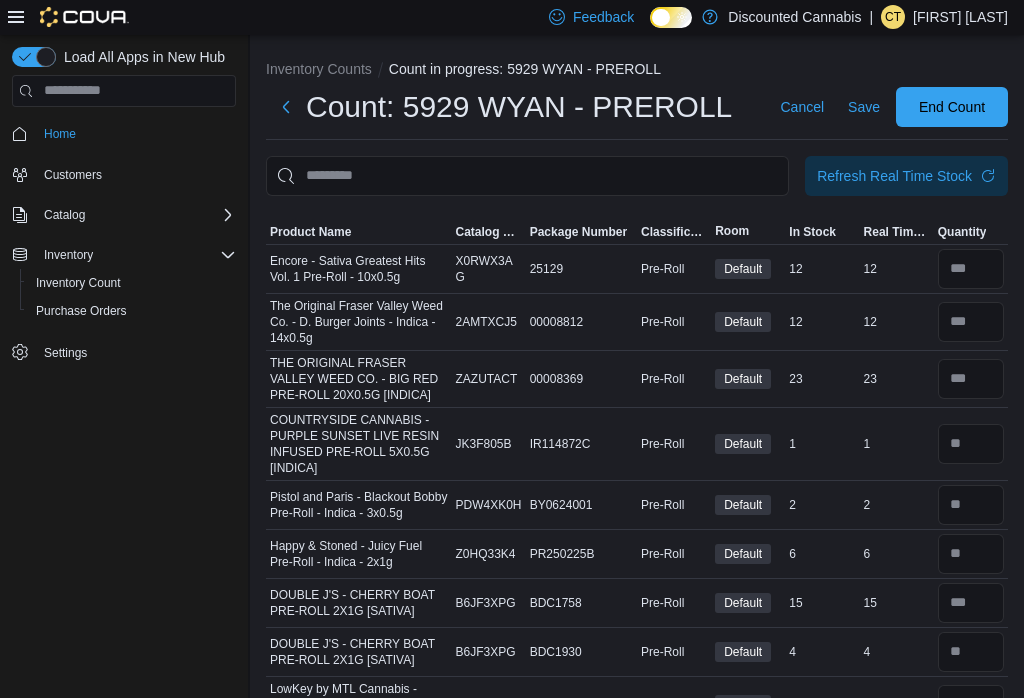 click on "Refresh Real Time Stock" at bounding box center (906, 176) 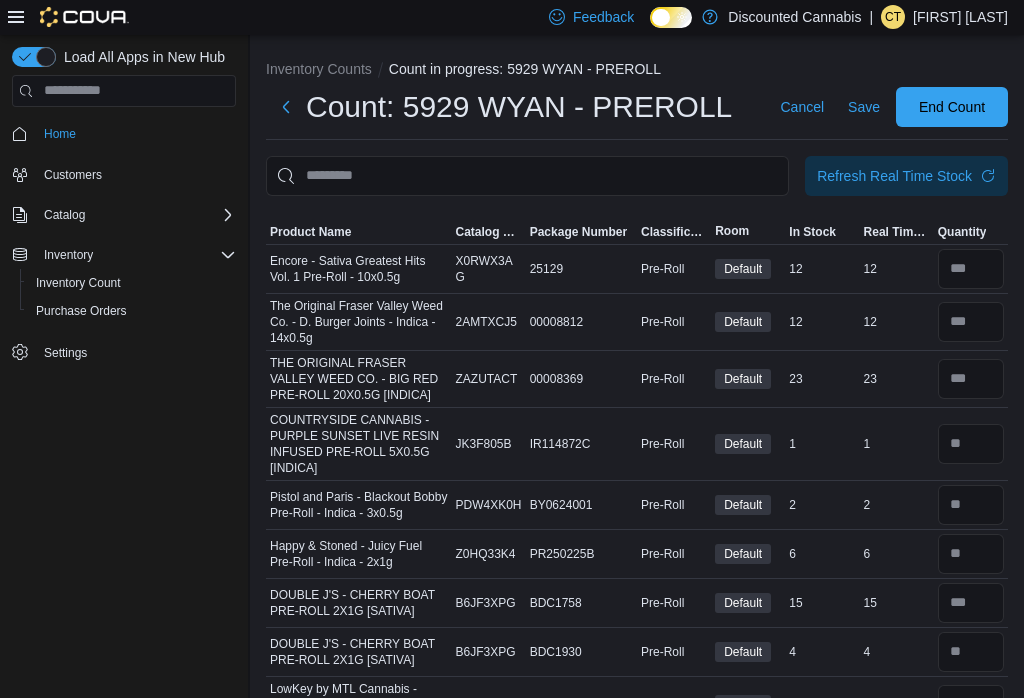 click on "Refresh Real Time Stock" at bounding box center [894, 176] 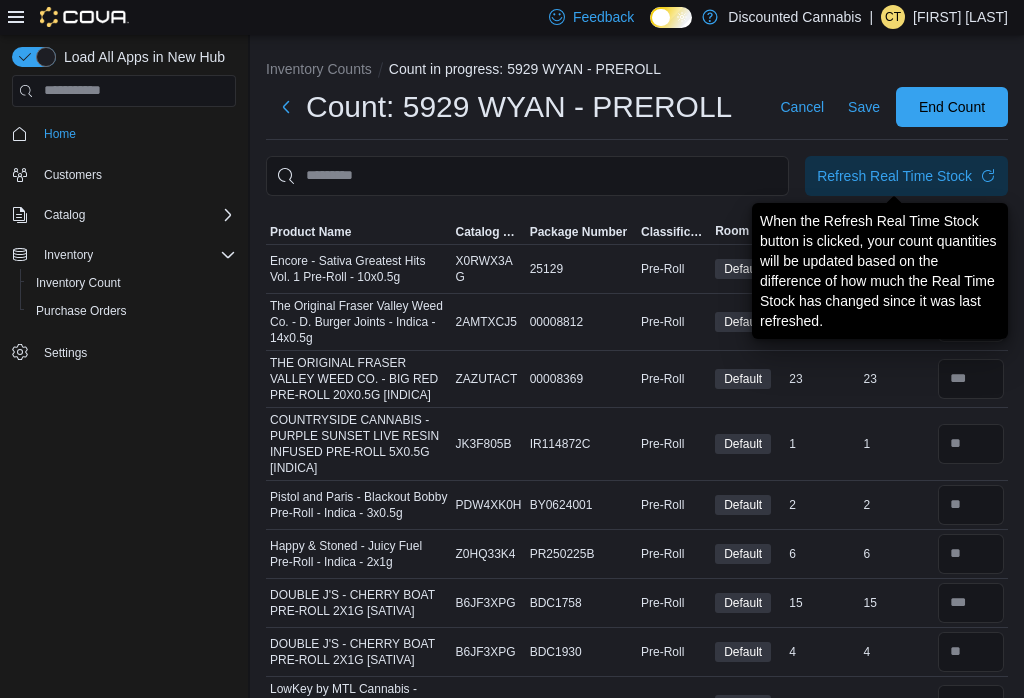 click on "Refresh Real Time Stock" at bounding box center (894, 176) 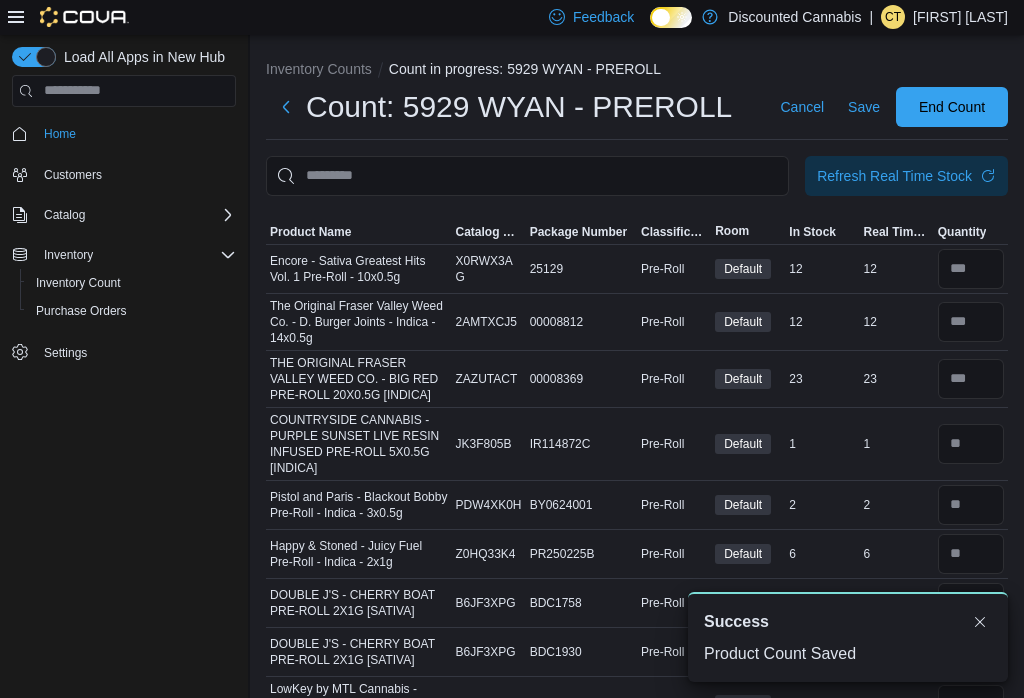 scroll, scrollTop: 0, scrollLeft: 0, axis: both 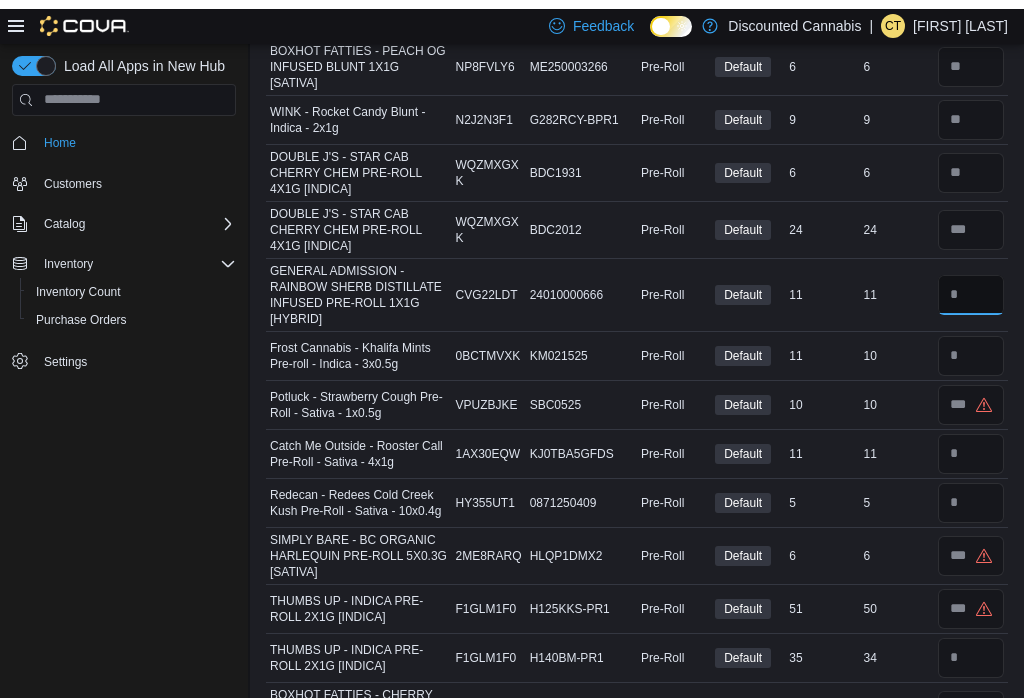click at bounding box center [971, 286] 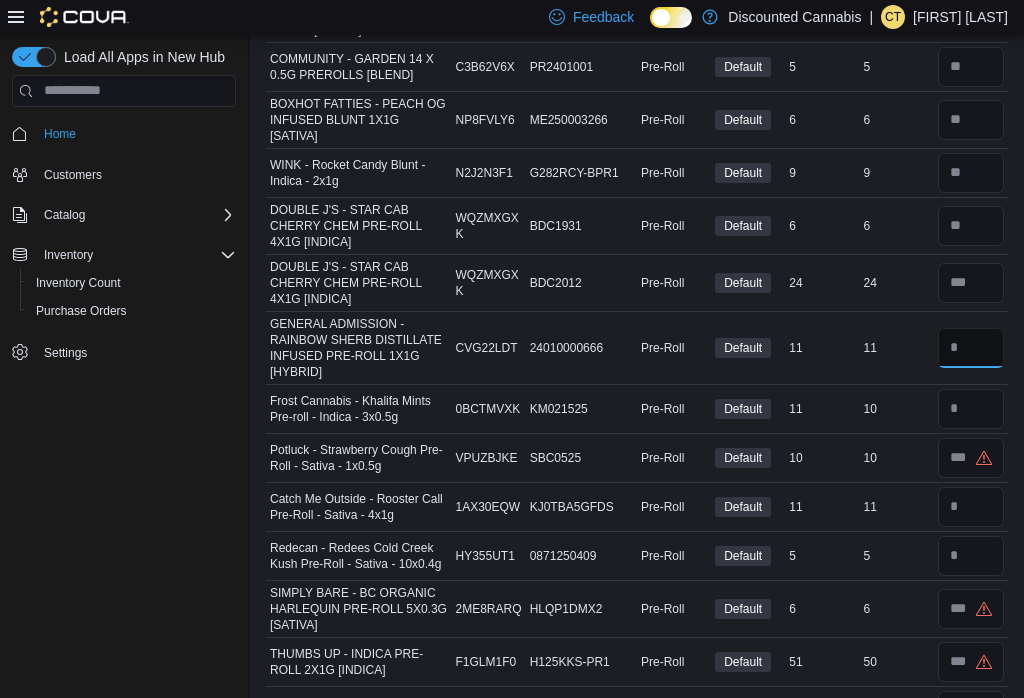 scroll, scrollTop: 7499, scrollLeft: 0, axis: vertical 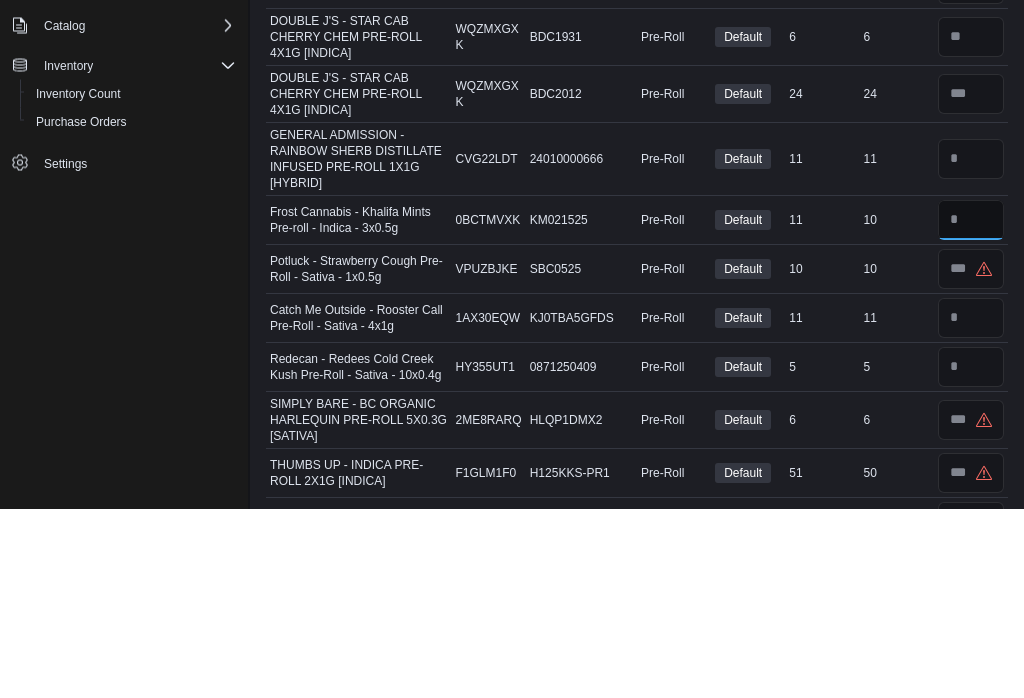 click at bounding box center [971, 410] 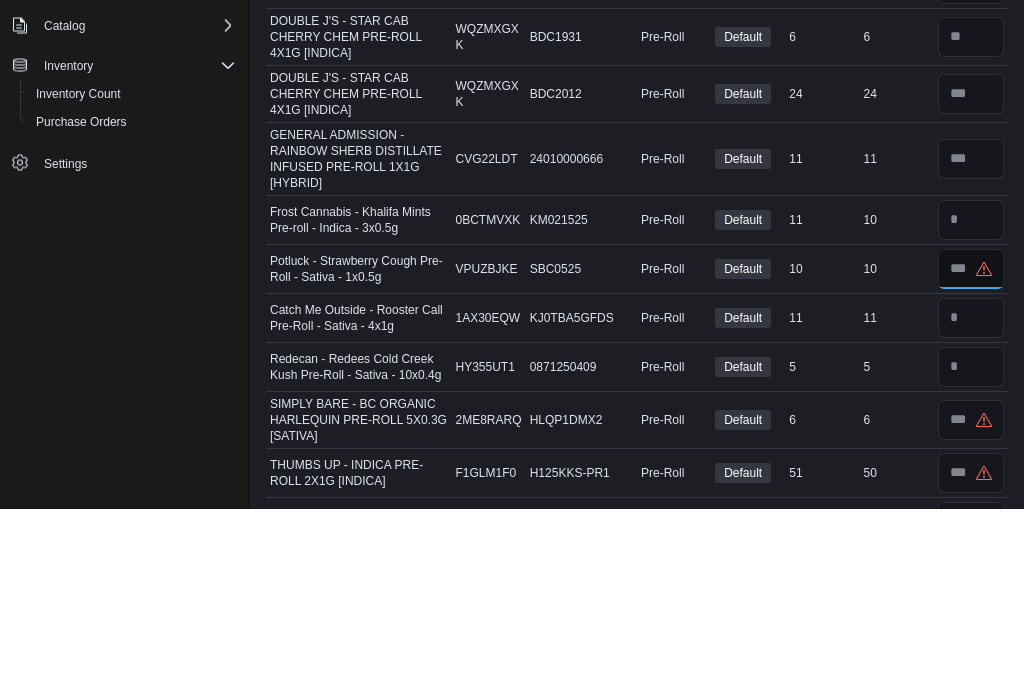 click at bounding box center (971, 459) 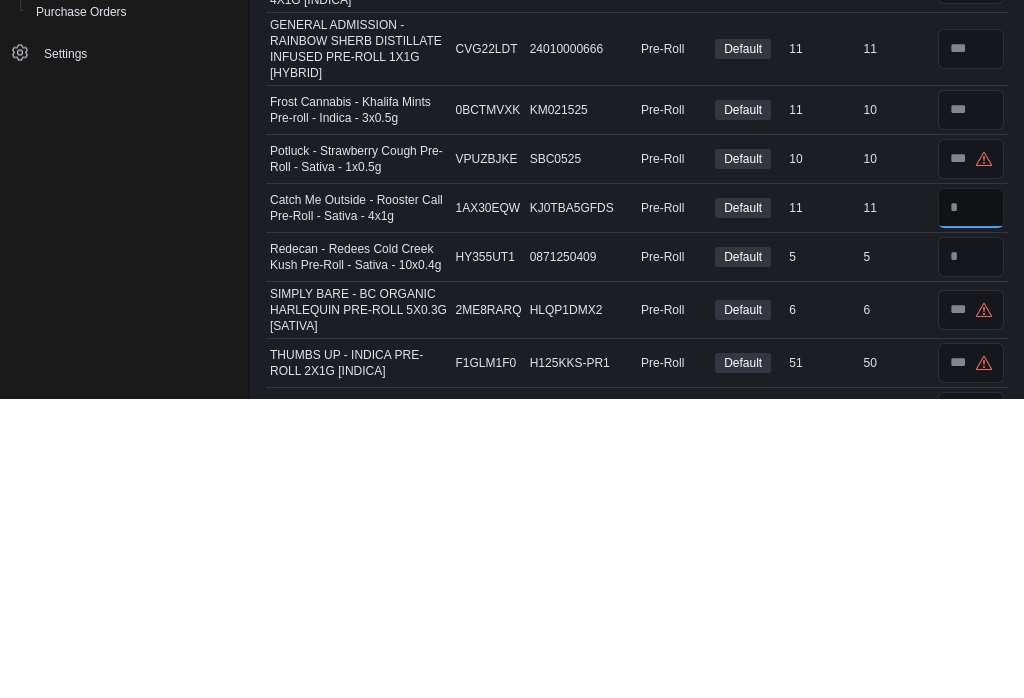 click at bounding box center (971, 508) 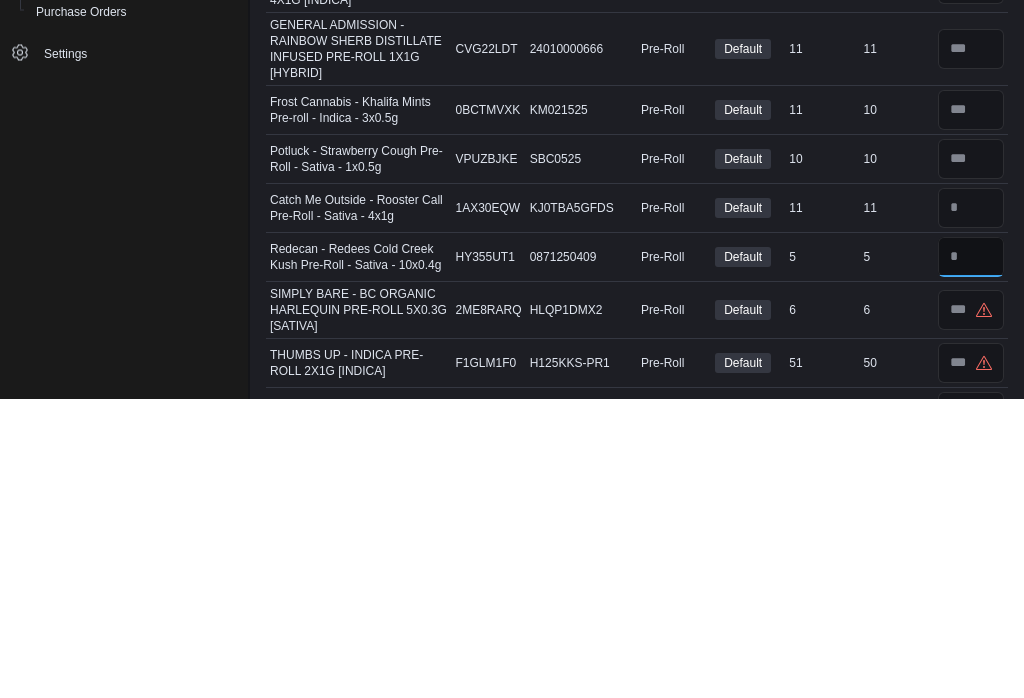 click at bounding box center [971, 557] 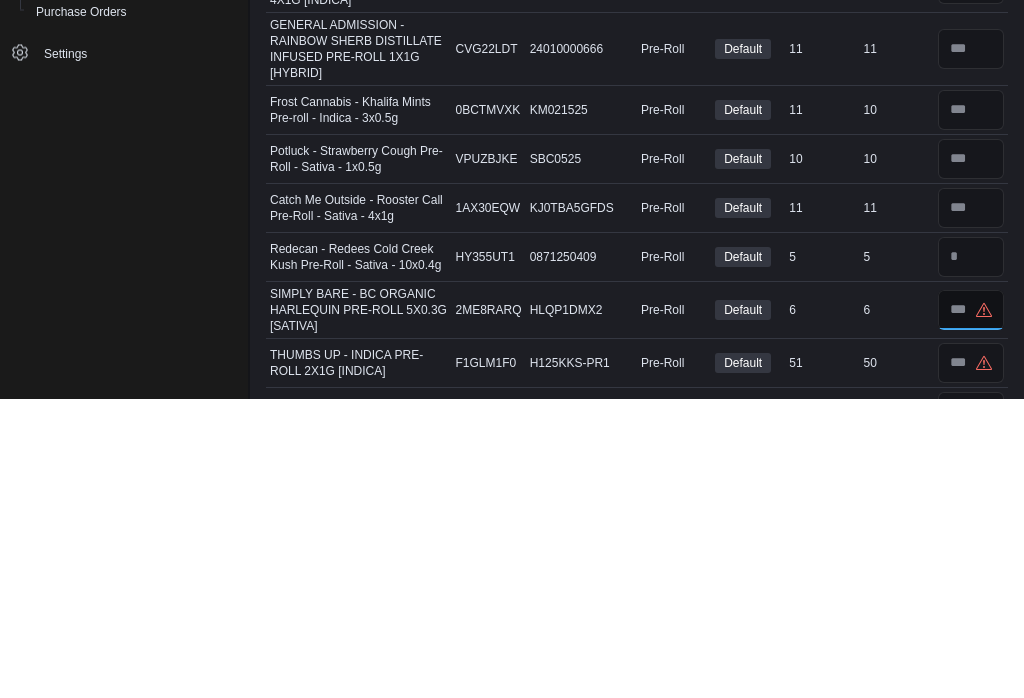 click at bounding box center [971, 610] 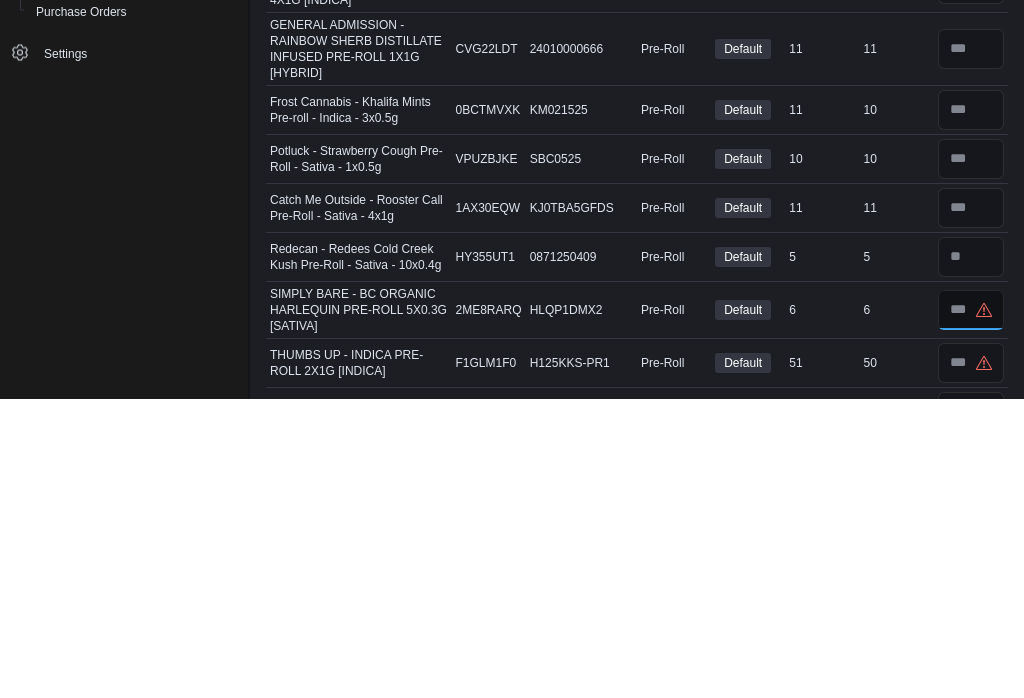 scroll, scrollTop: 7542, scrollLeft: 0, axis: vertical 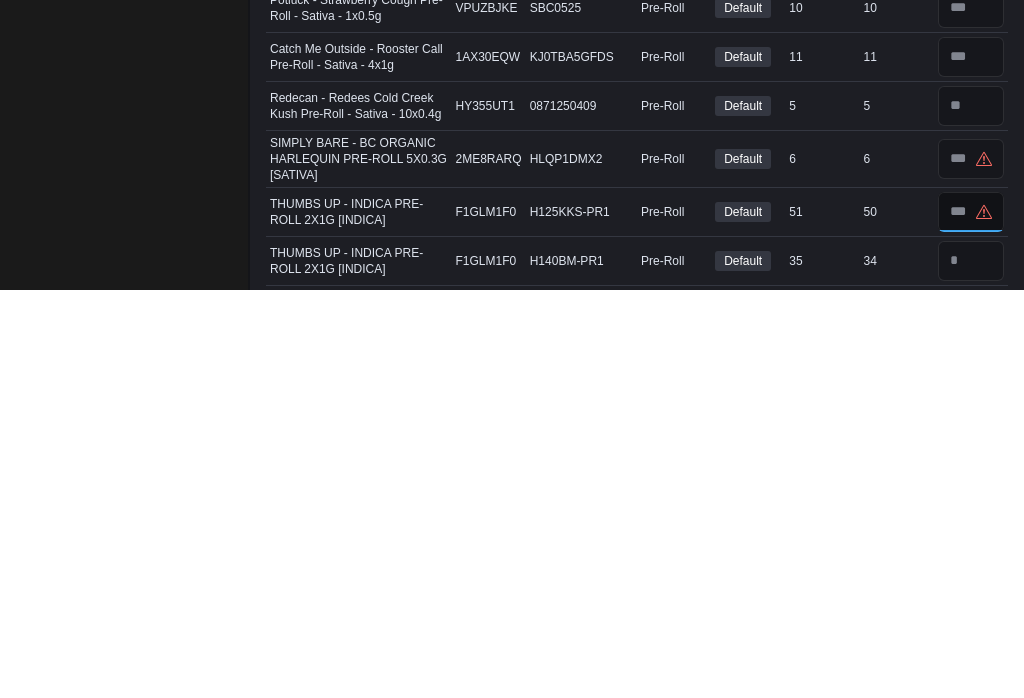 click at bounding box center [971, 620] 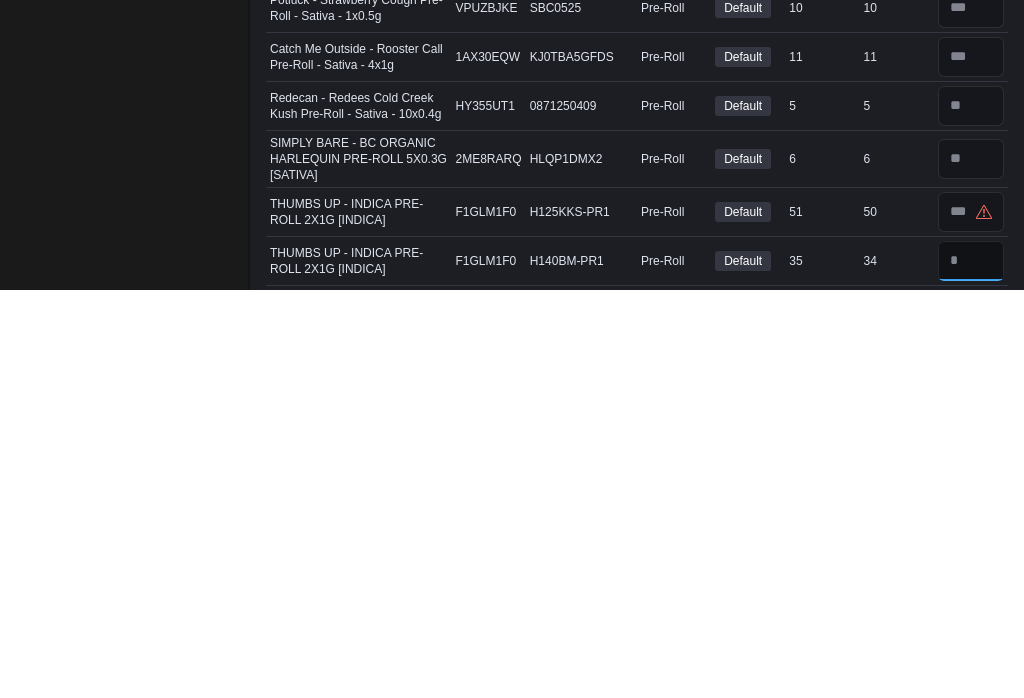 click at bounding box center (971, 669) 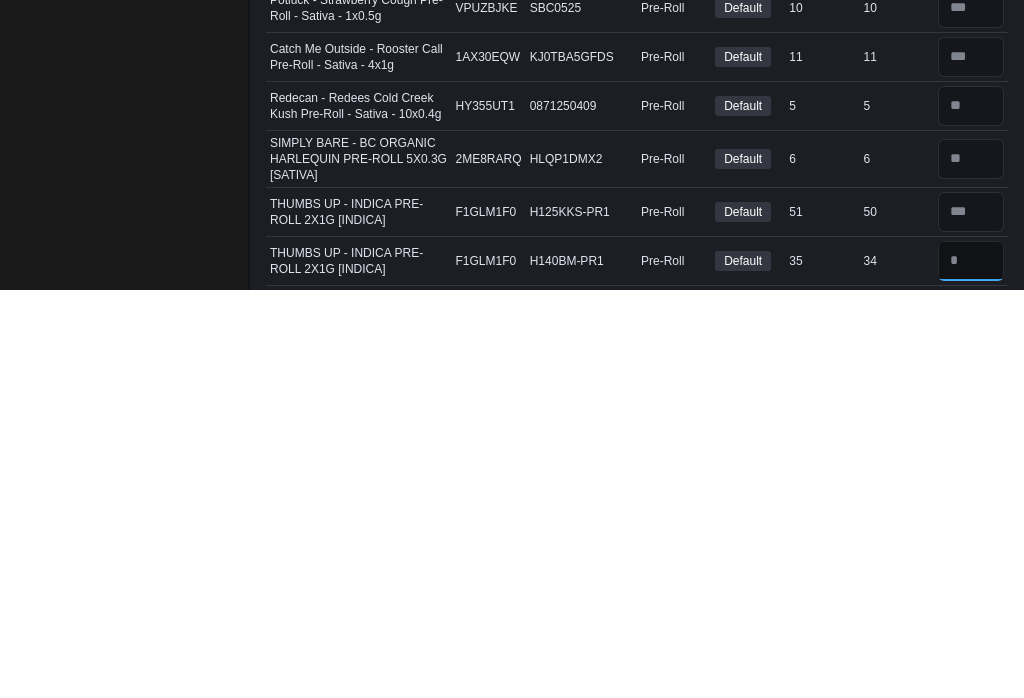 scroll, scrollTop: 7644, scrollLeft: 0, axis: vertical 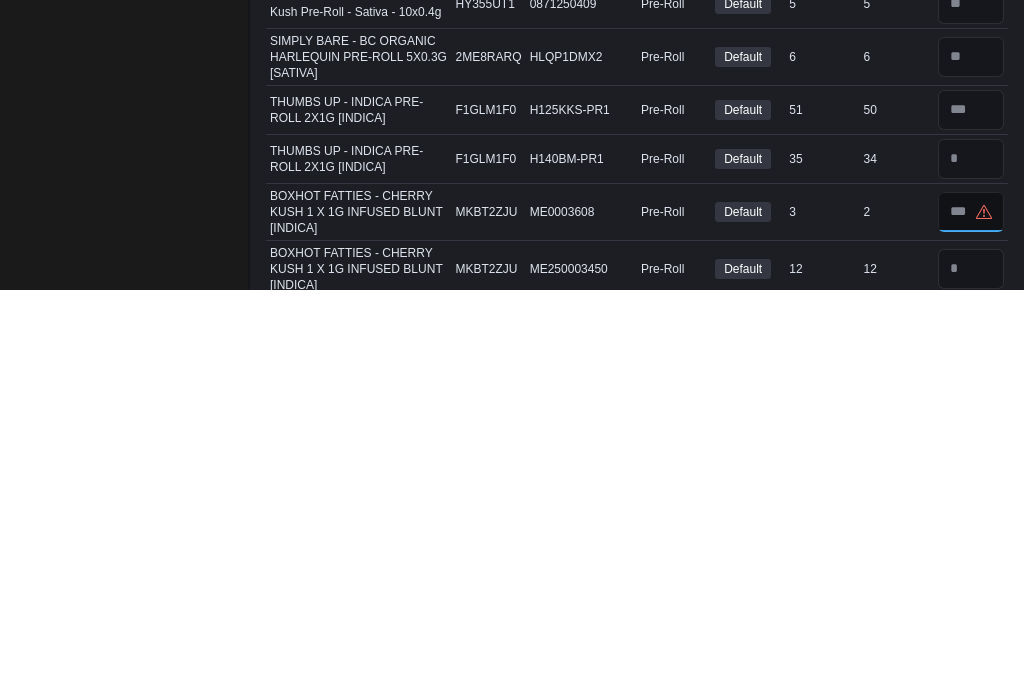 click at bounding box center [971, 620] 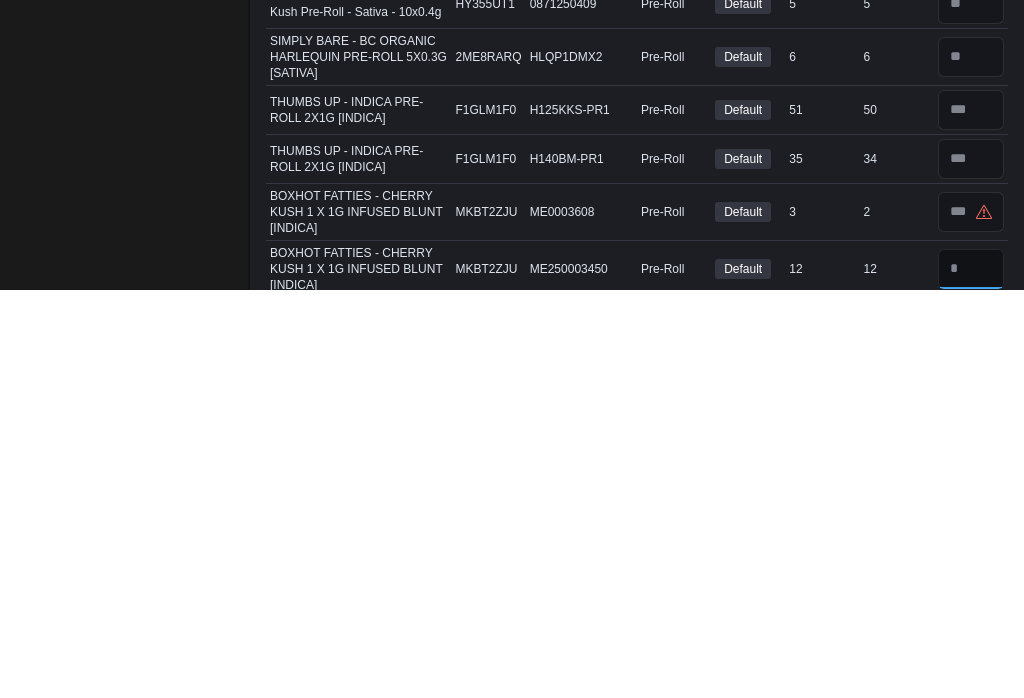 click at bounding box center [971, 677] 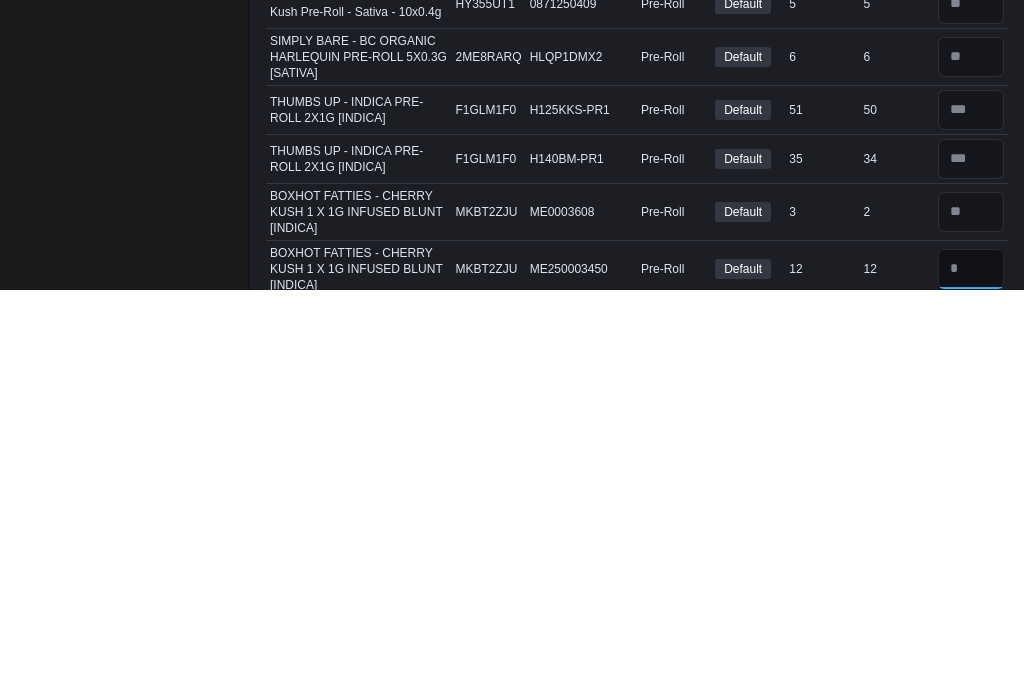 scroll, scrollTop: 7754, scrollLeft: 0, axis: vertical 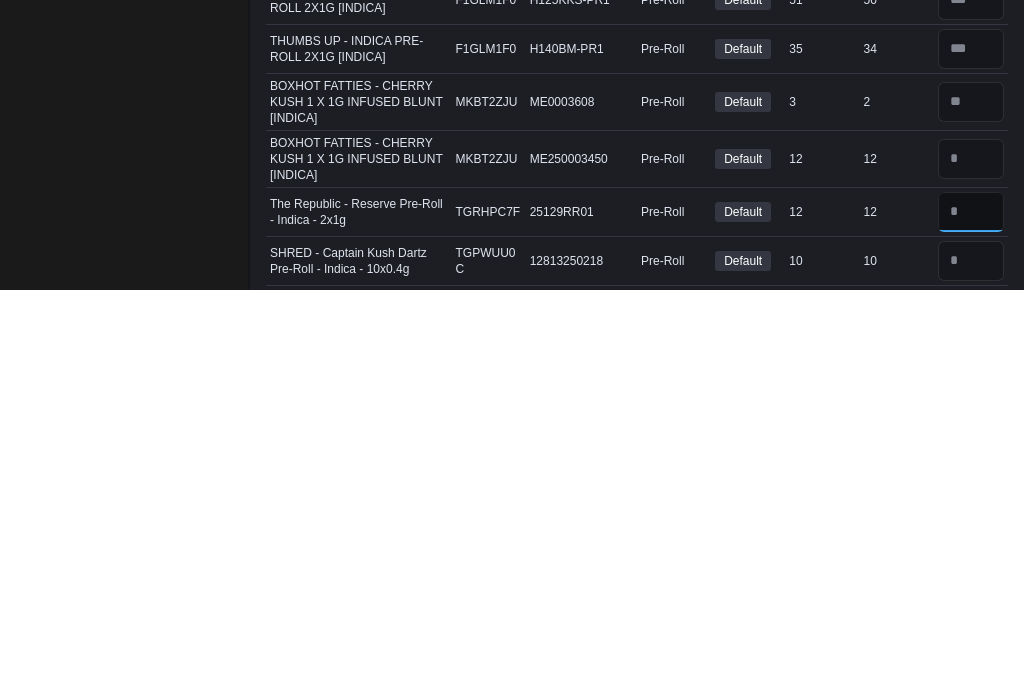 click at bounding box center [971, 620] 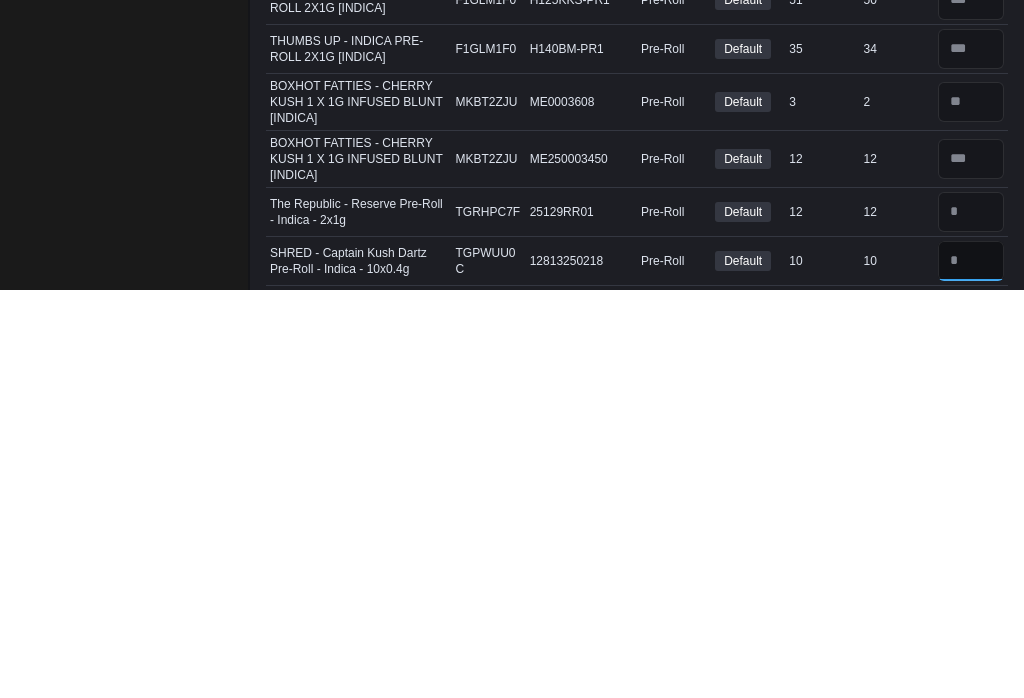 click at bounding box center [971, 669] 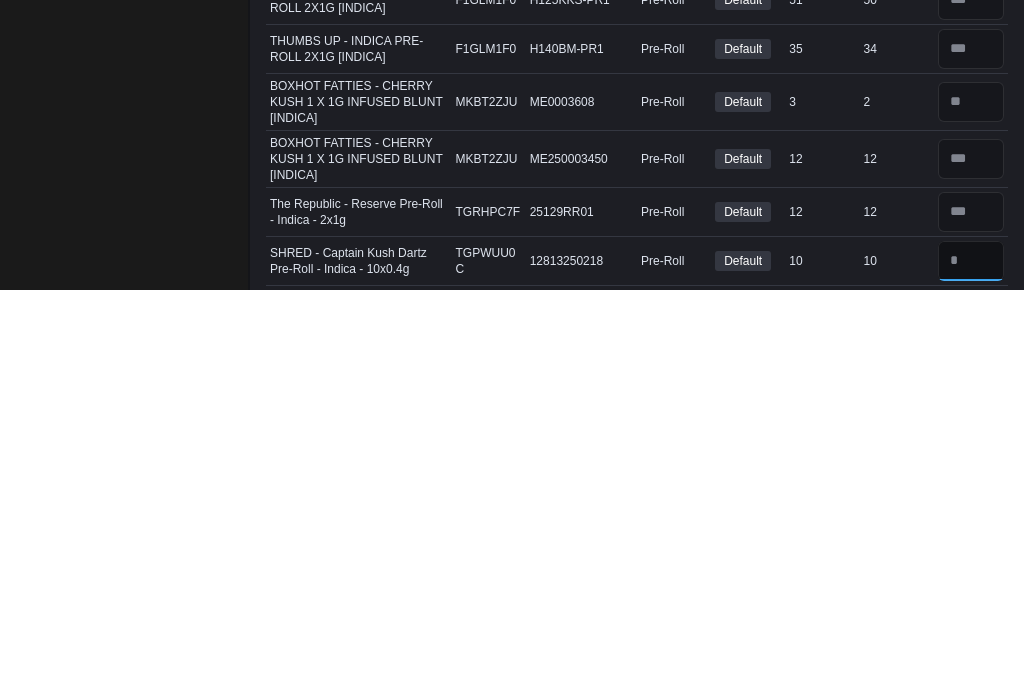 scroll, scrollTop: 7856, scrollLeft: 0, axis: vertical 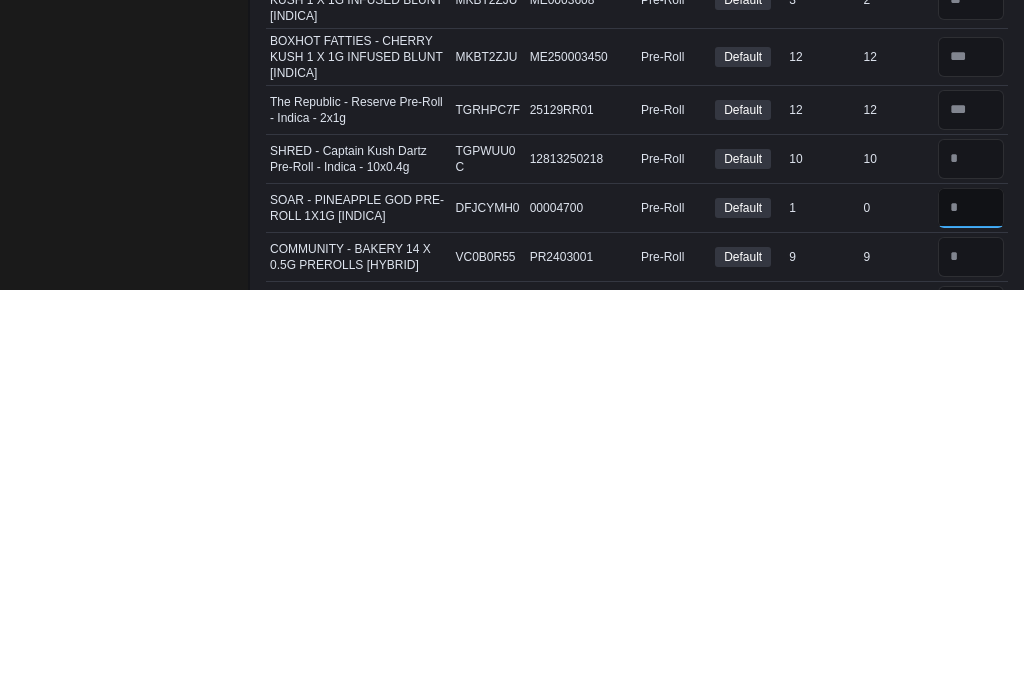 click at bounding box center [971, 616] 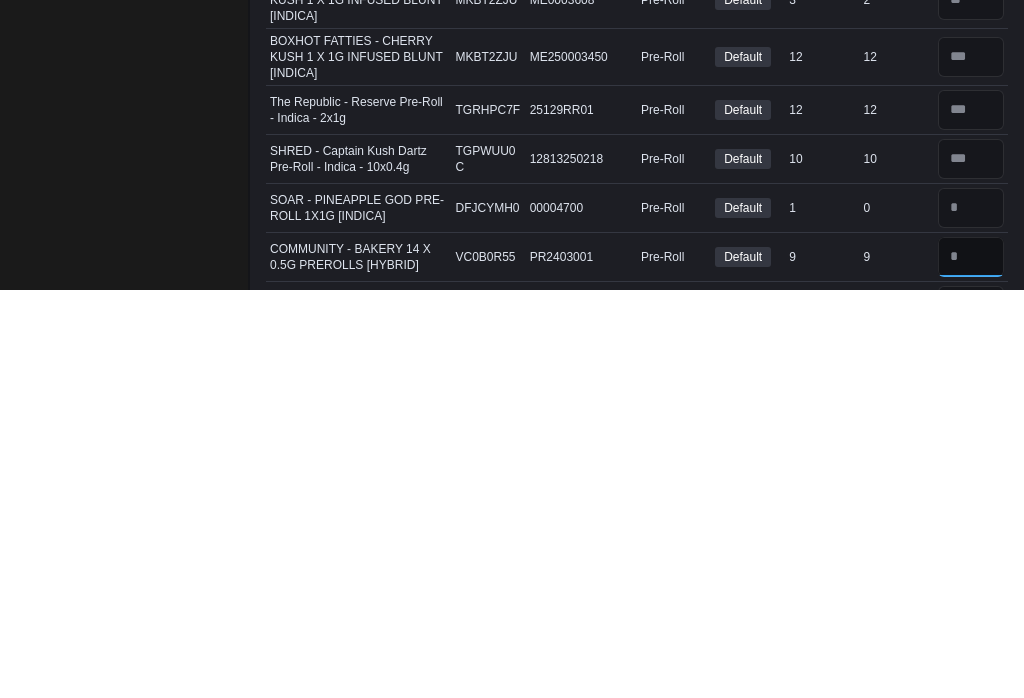 click at bounding box center (971, 665) 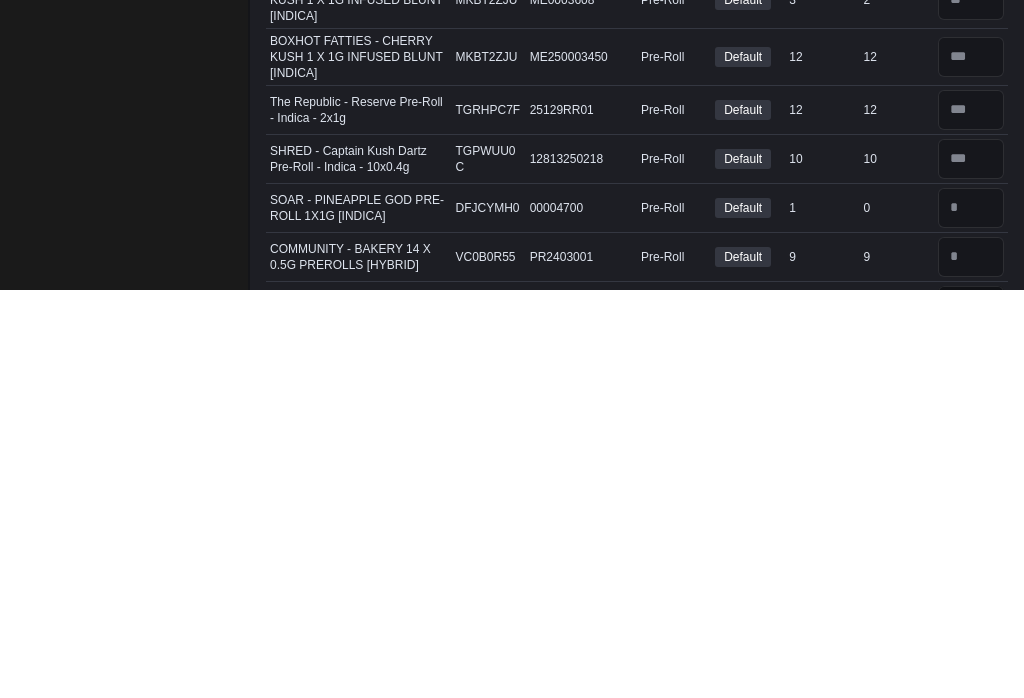 click at bounding box center [971, 714] 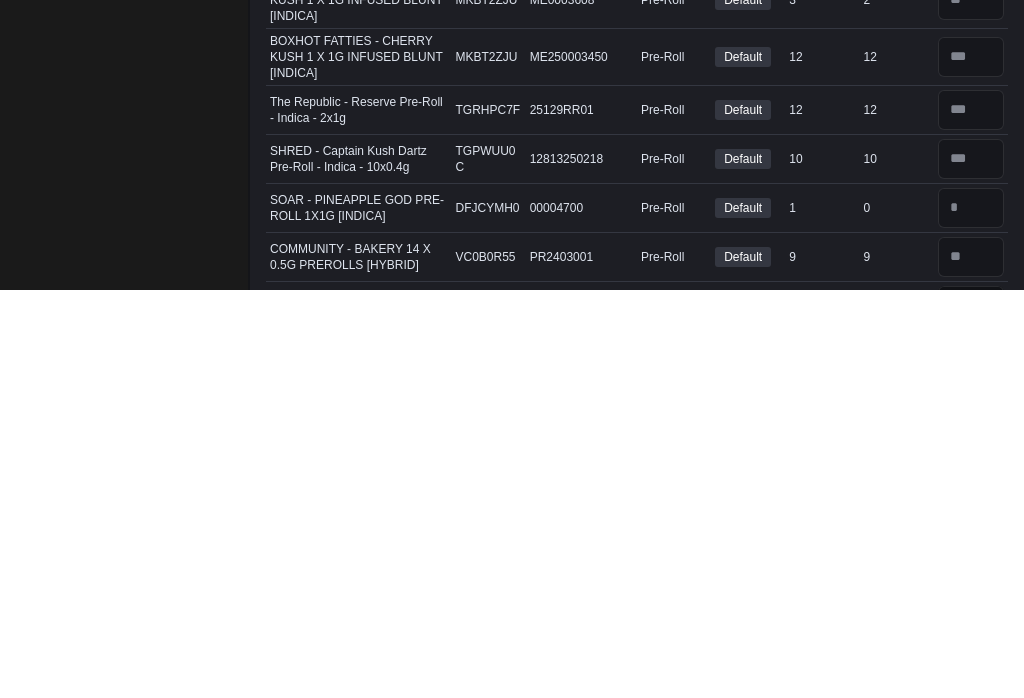 scroll, scrollTop: 8003, scrollLeft: 0, axis: vertical 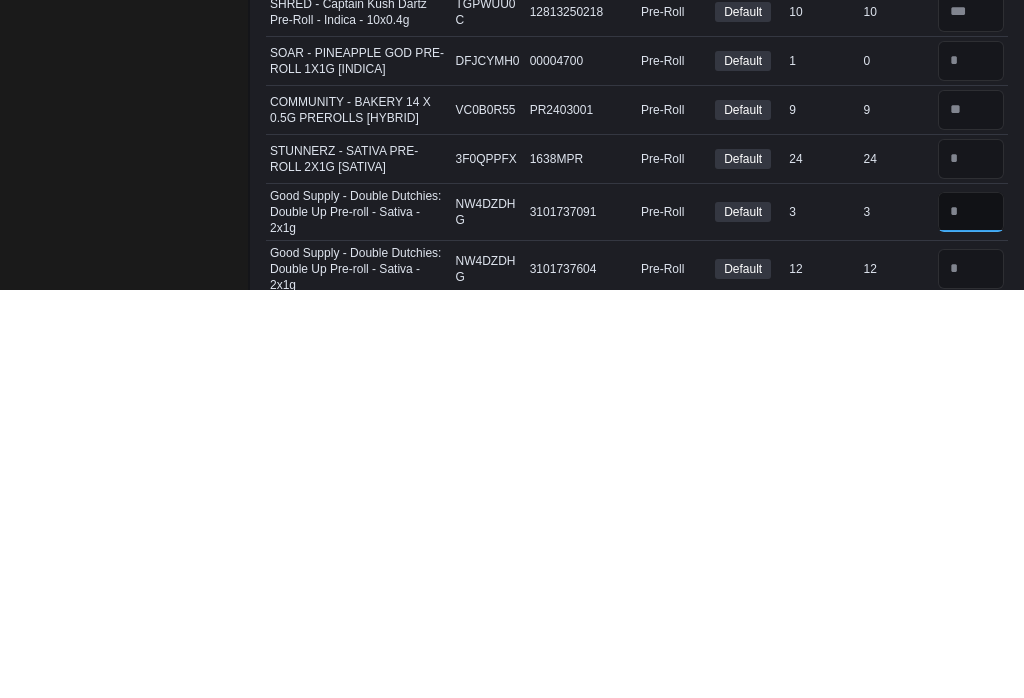 click at bounding box center [971, 620] 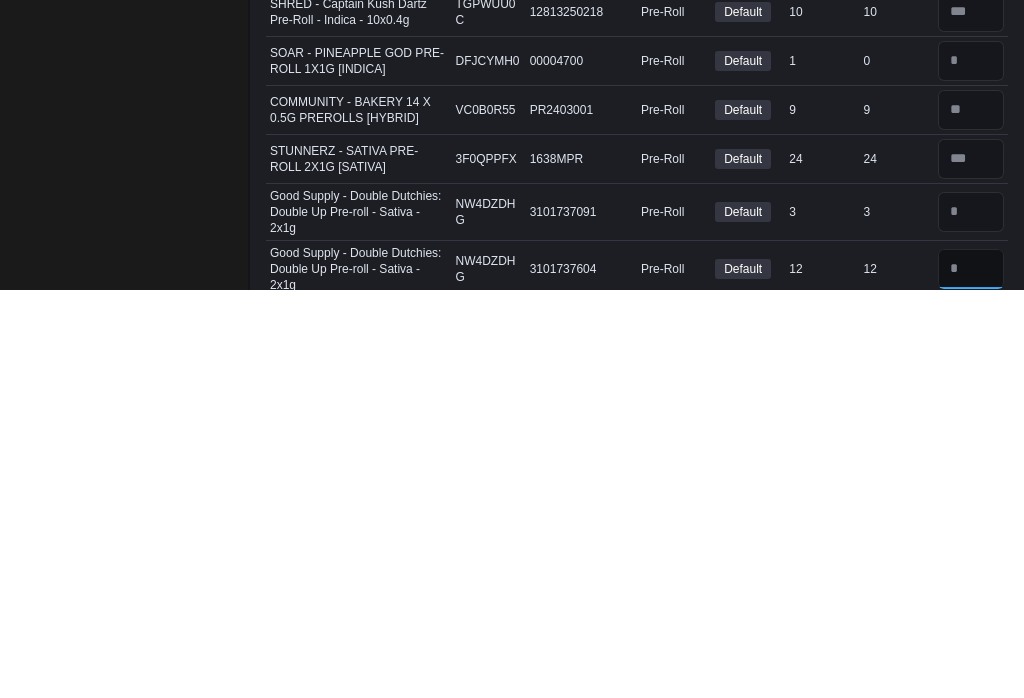 click at bounding box center (971, 677) 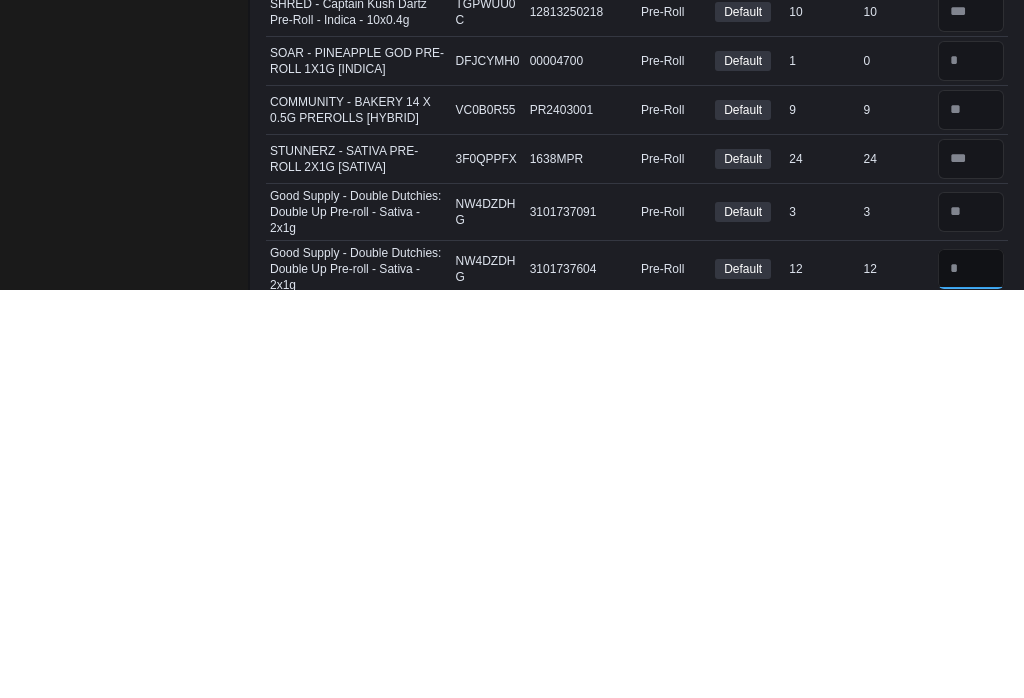 scroll, scrollTop: 8113, scrollLeft: 0, axis: vertical 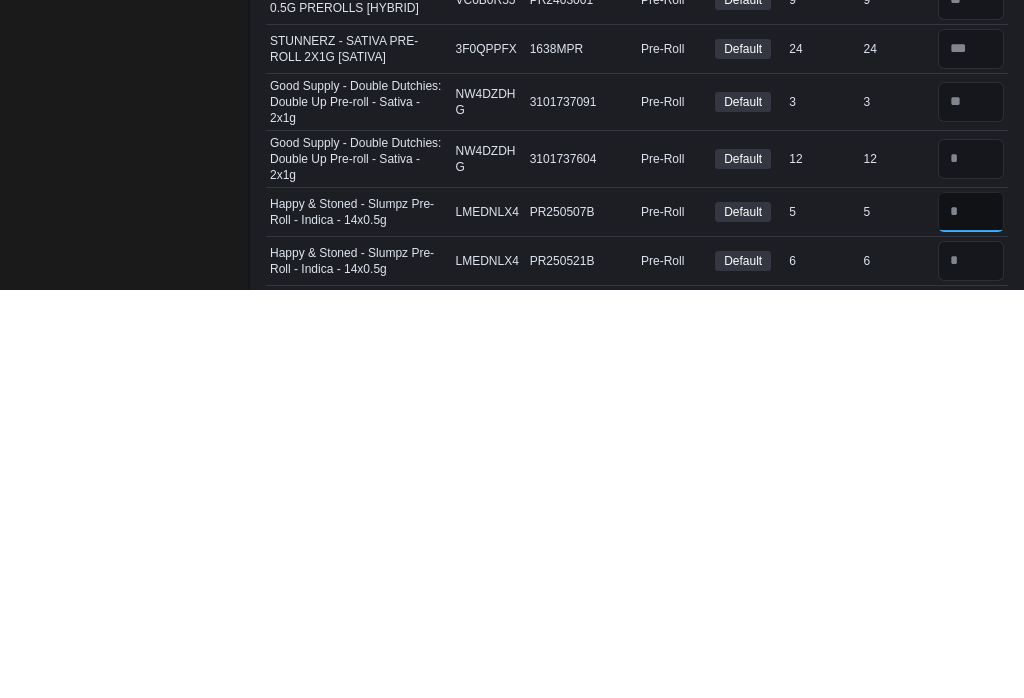 click at bounding box center [971, 620] 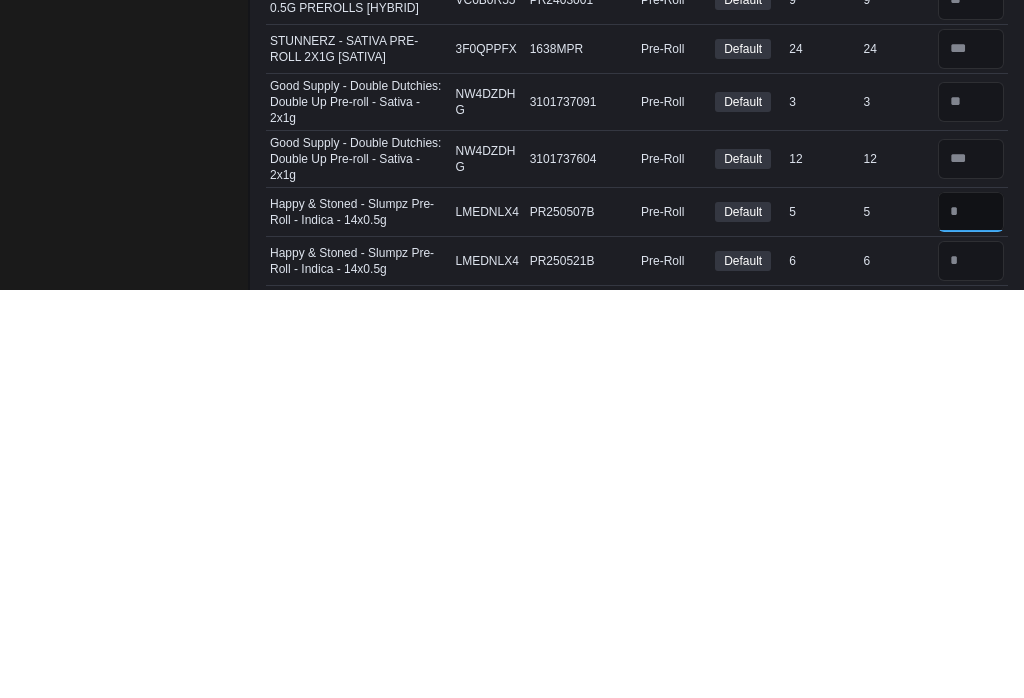 click on "*" at bounding box center (971, 620) 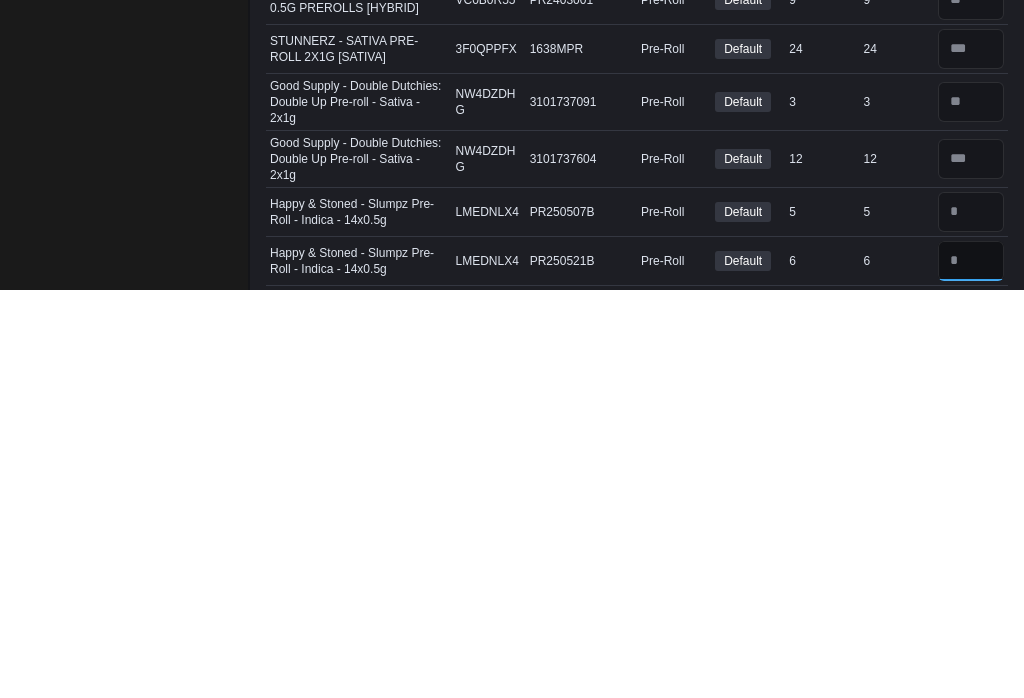 click at bounding box center [971, 669] 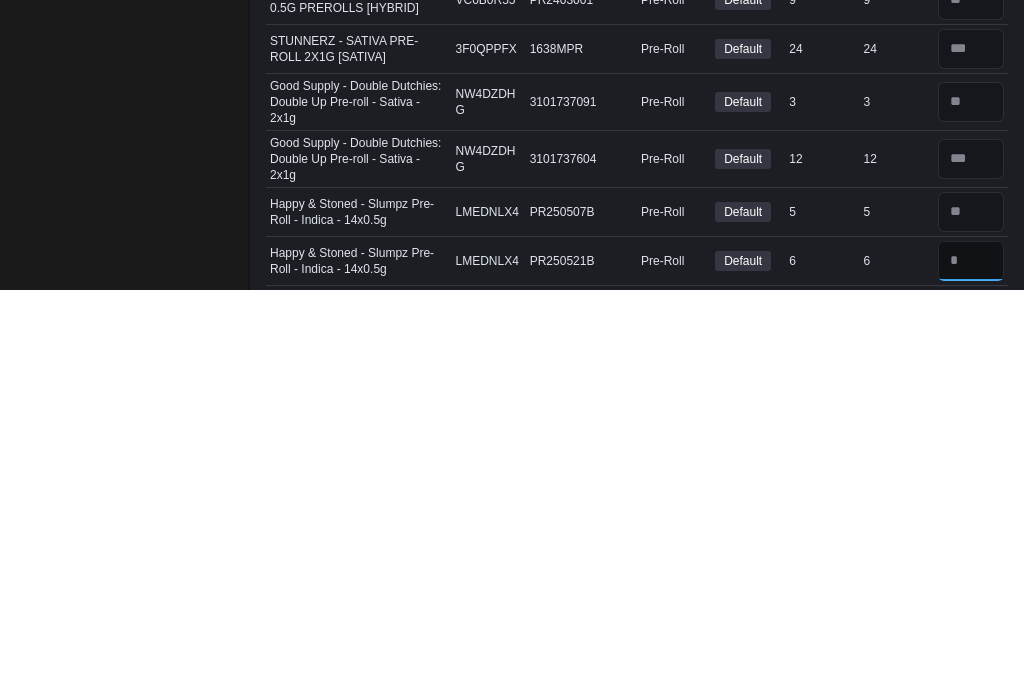 scroll, scrollTop: 8215, scrollLeft: 0, axis: vertical 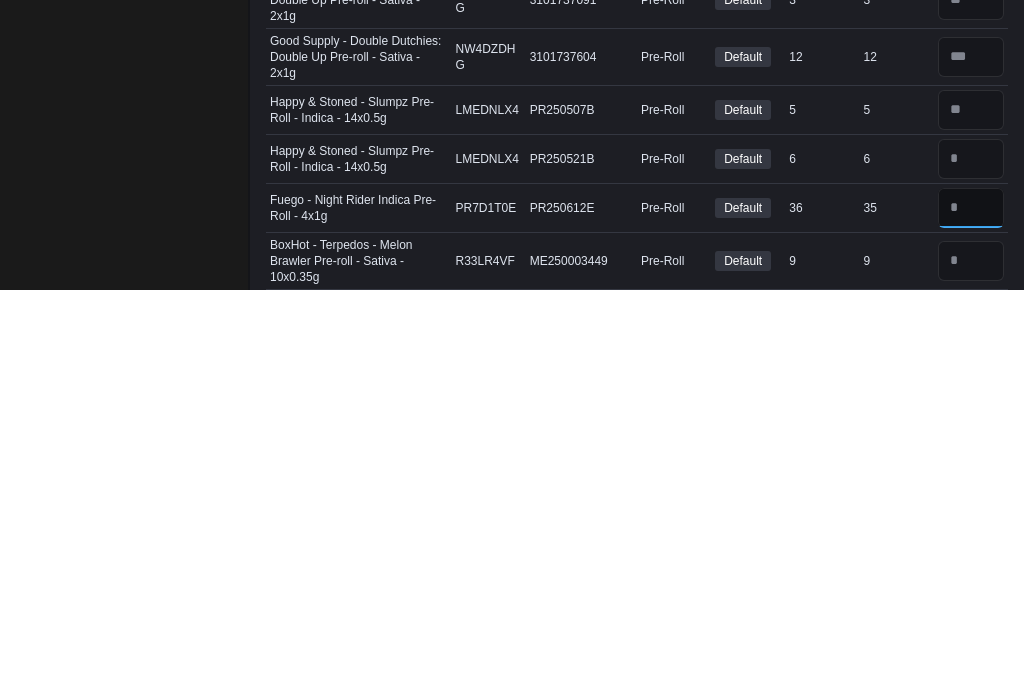 click at bounding box center [971, 616] 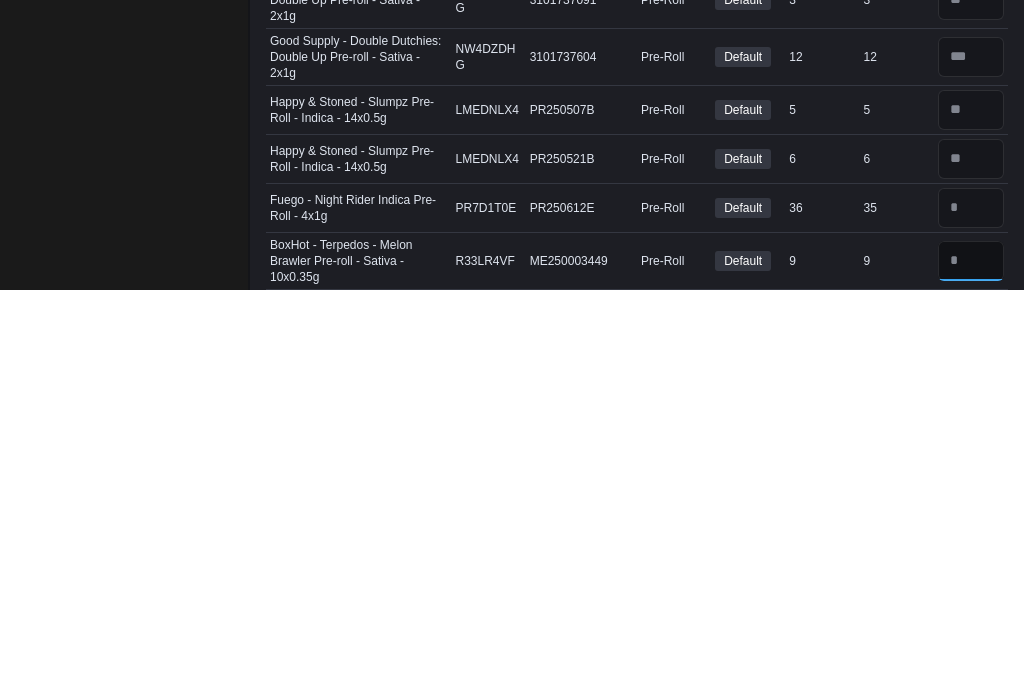 click at bounding box center (971, 669) 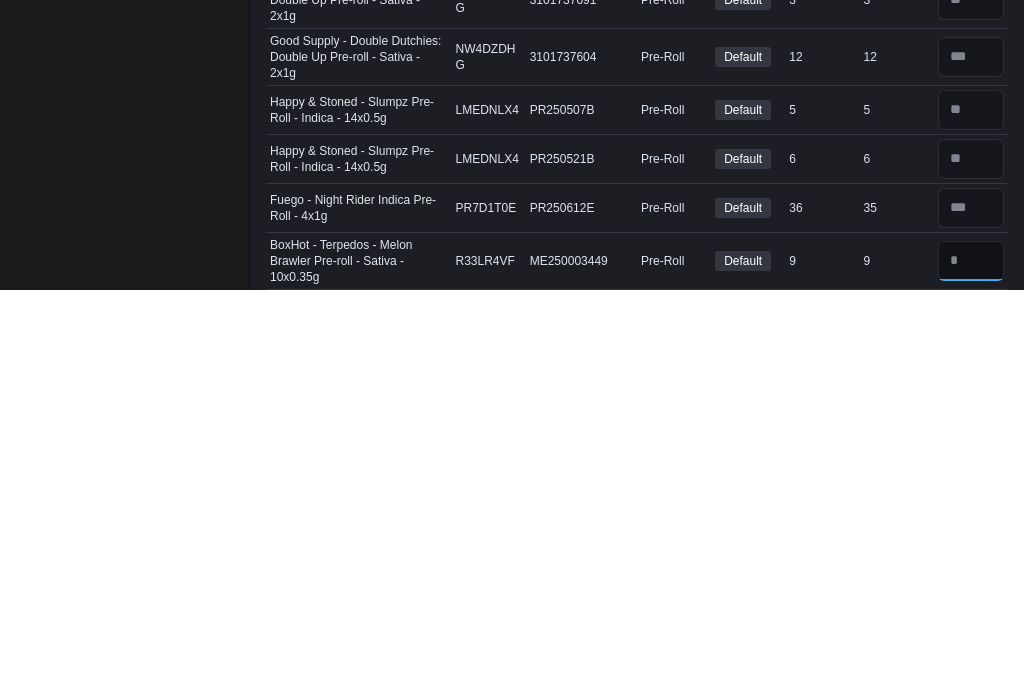 scroll, scrollTop: 8317, scrollLeft: 0, axis: vertical 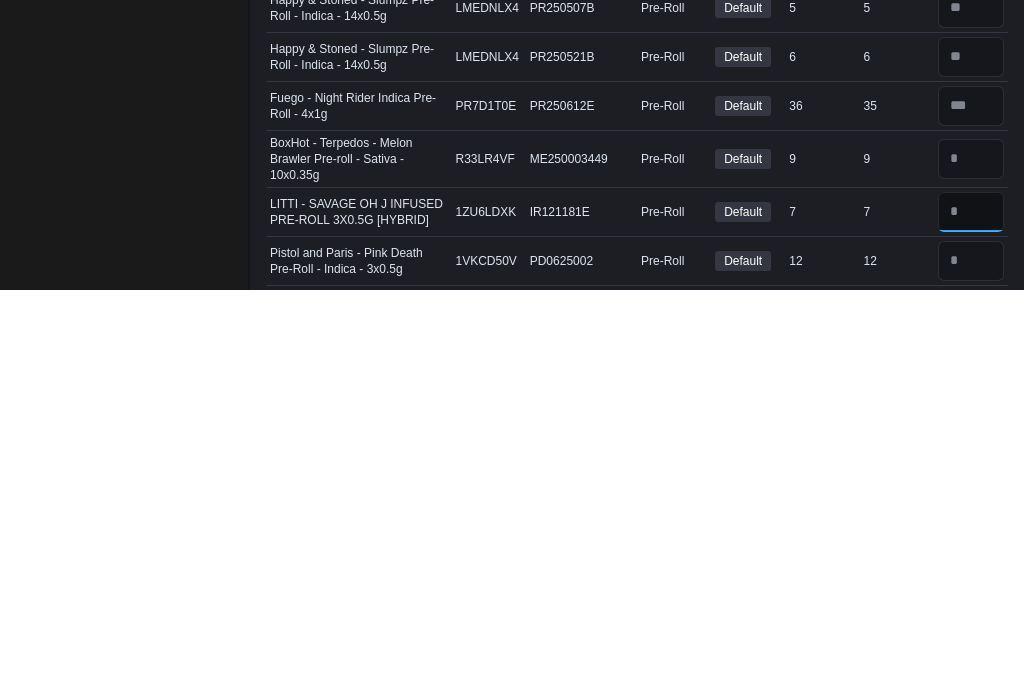 click at bounding box center [971, 620] 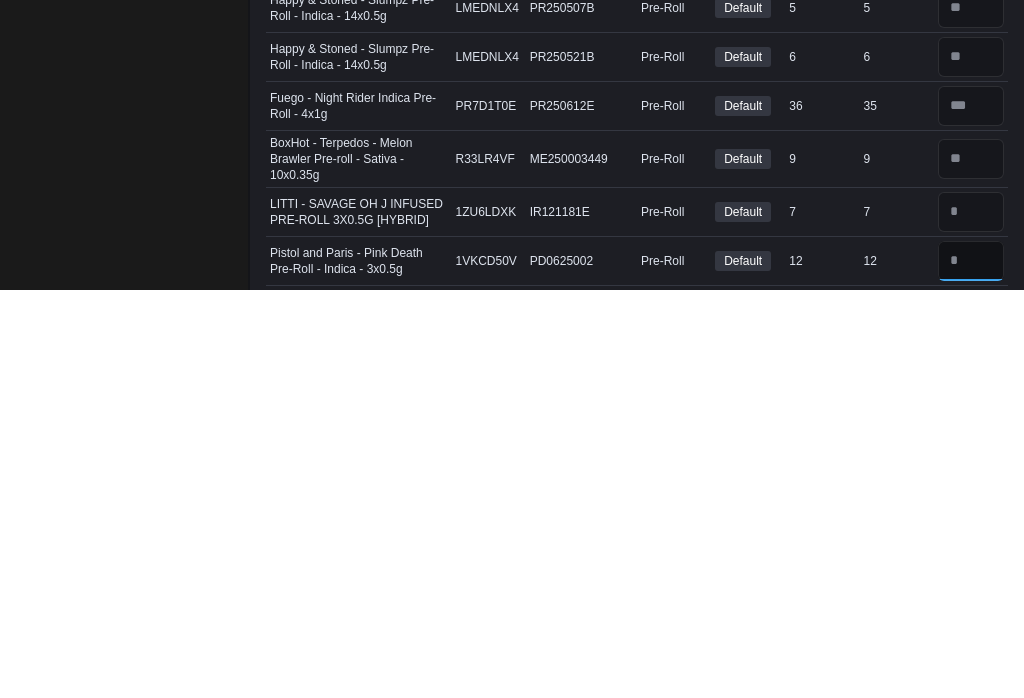 click at bounding box center [971, 669] 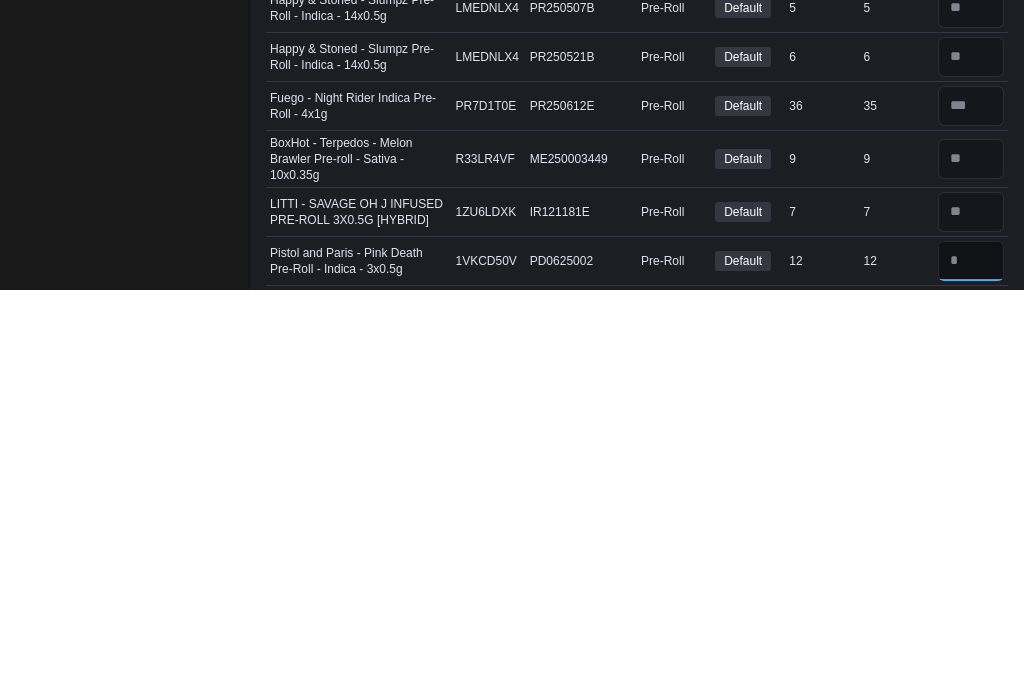scroll, scrollTop: 8419, scrollLeft: 0, axis: vertical 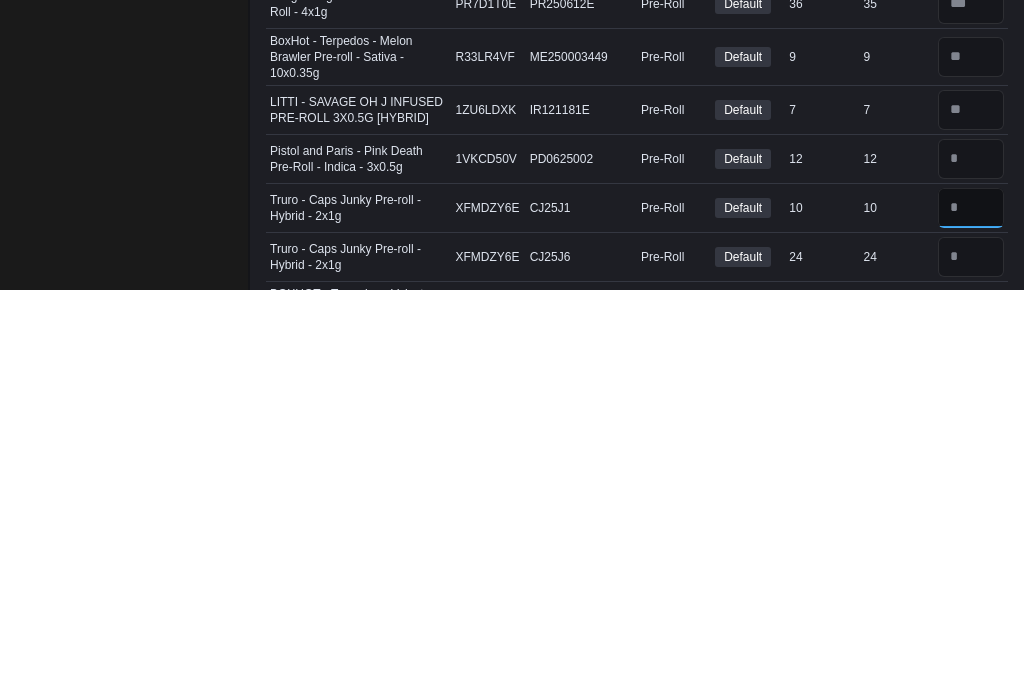 click at bounding box center [971, 616] 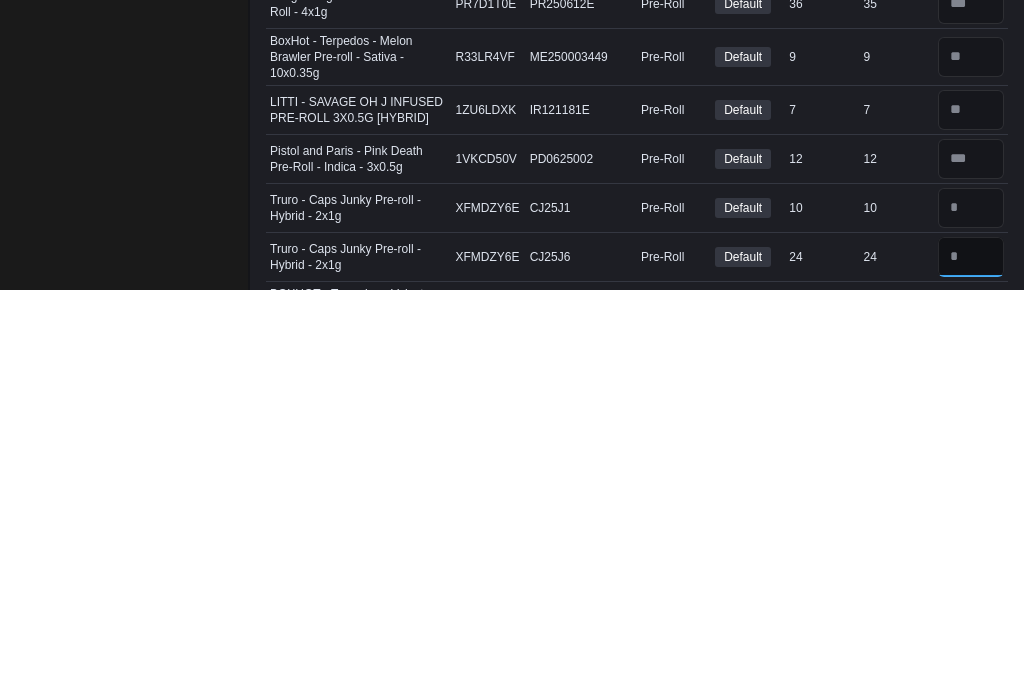 click at bounding box center [971, 665] 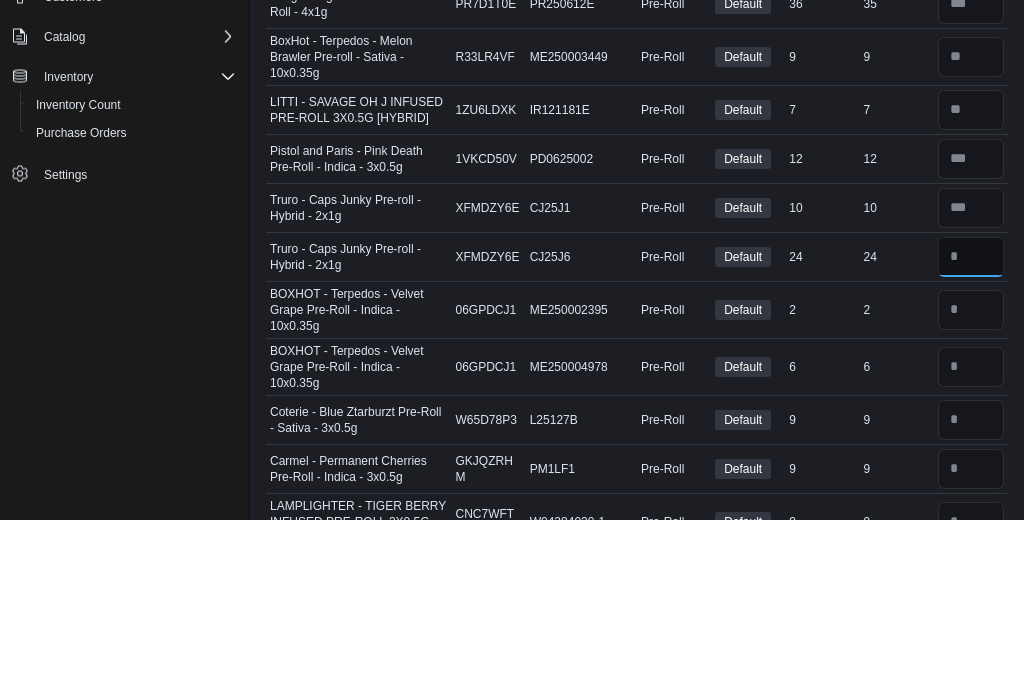 scroll, scrollTop: 8649, scrollLeft: 0, axis: vertical 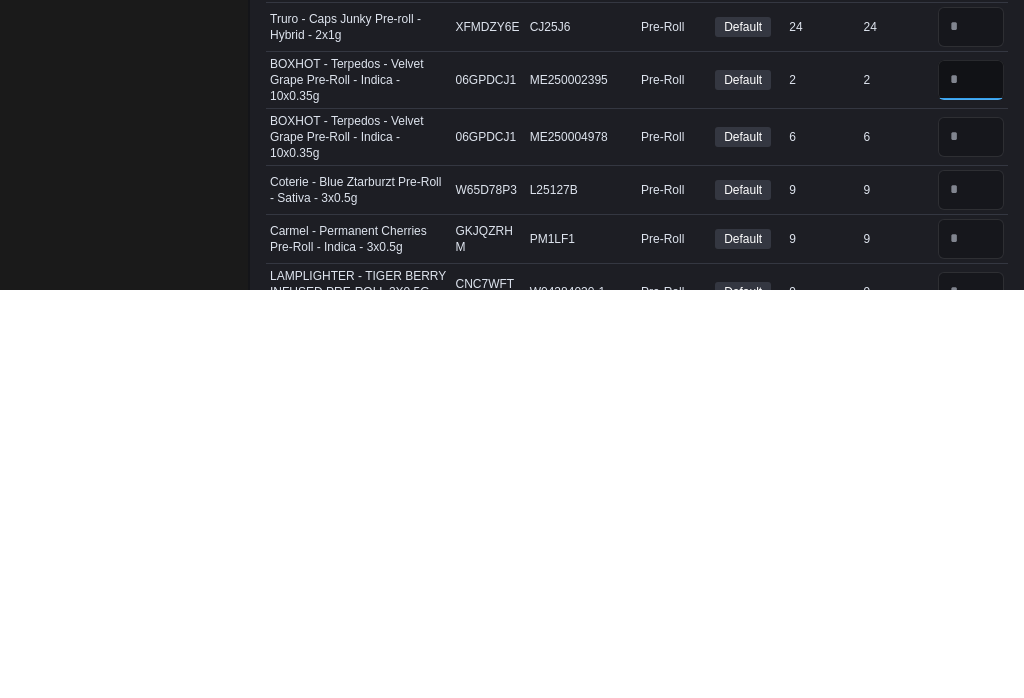 click at bounding box center (971, 488) 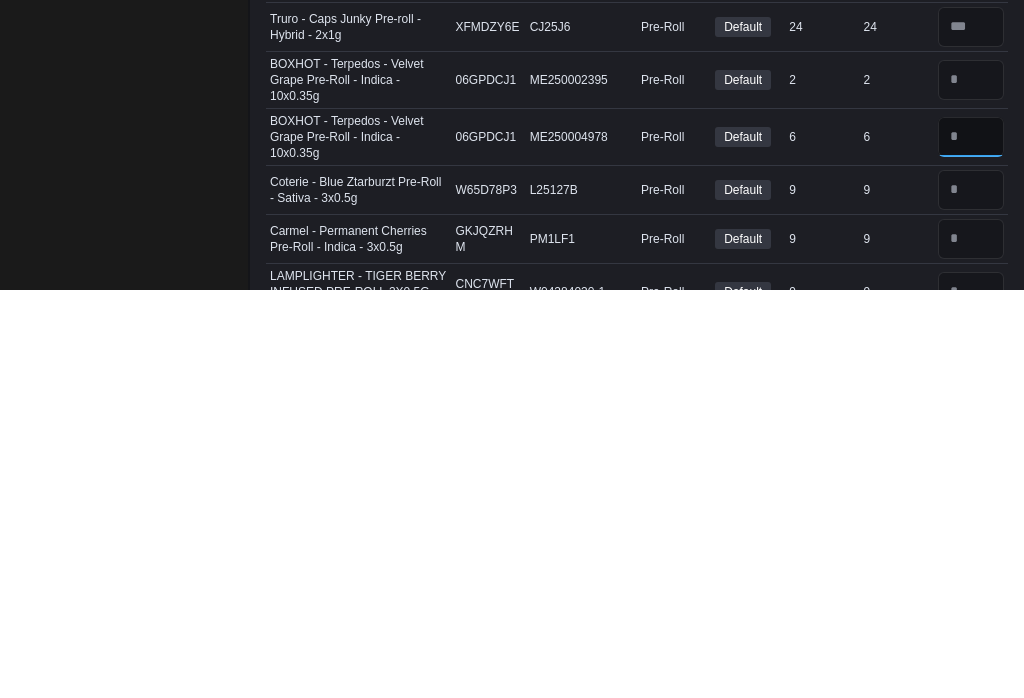 click at bounding box center (971, 545) 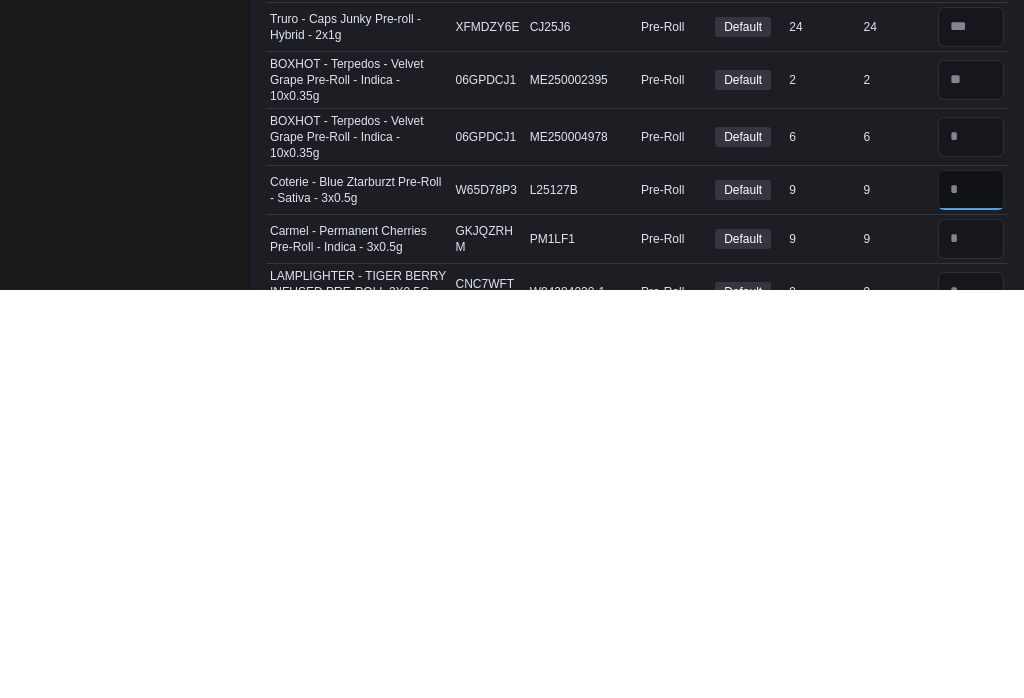 click at bounding box center (971, 598) 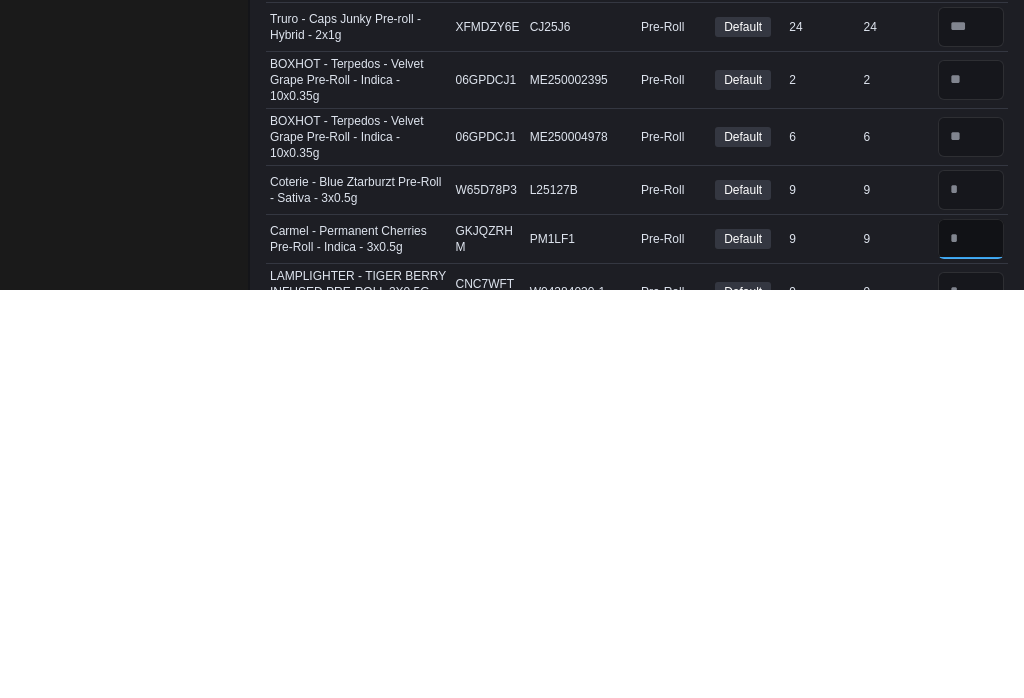 click at bounding box center [971, 647] 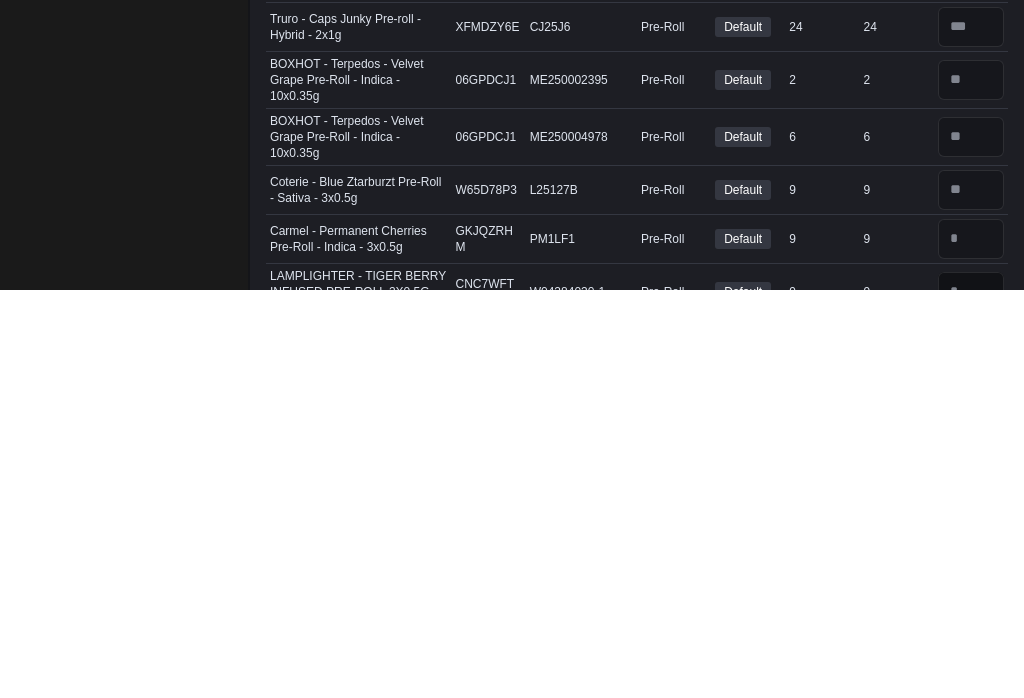 click at bounding box center [971, 700] 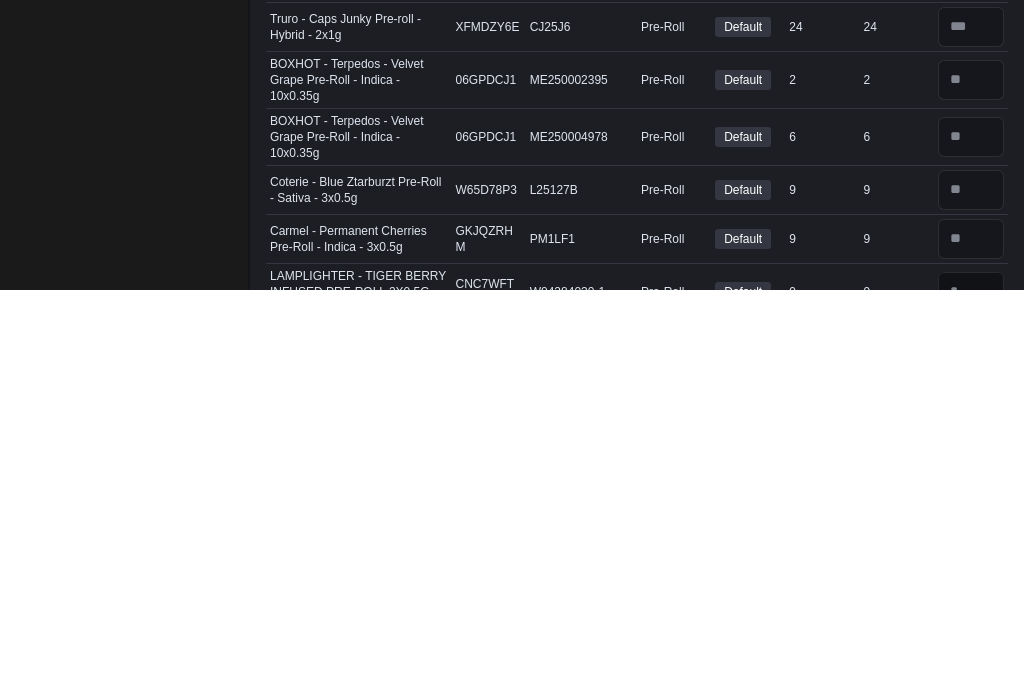 scroll, scrollTop: 8782, scrollLeft: 0, axis: vertical 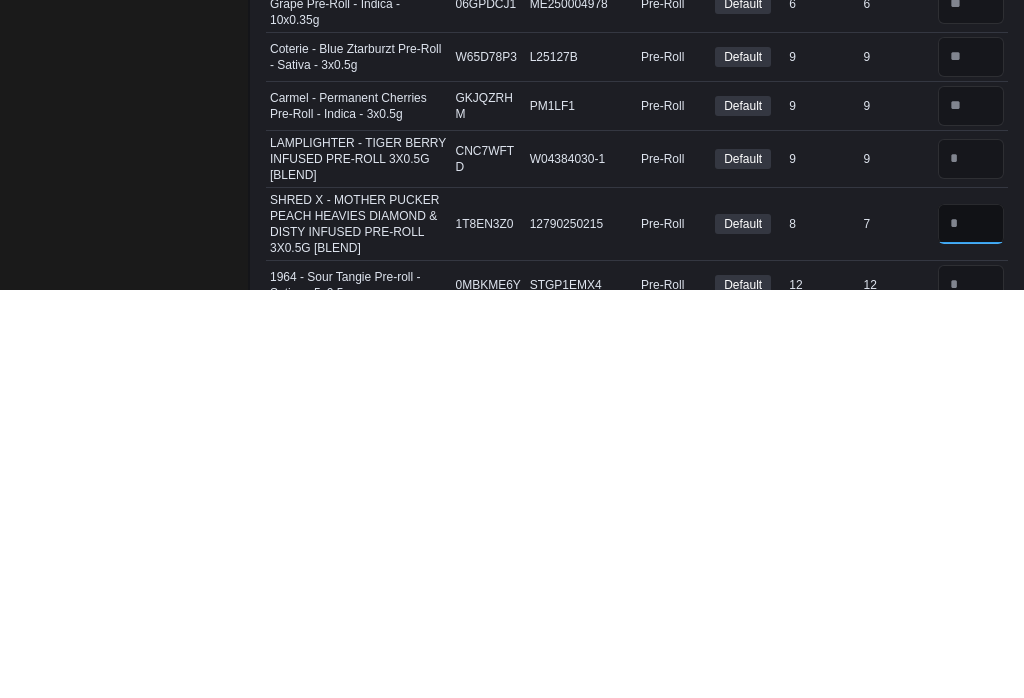 click at bounding box center [971, 632] 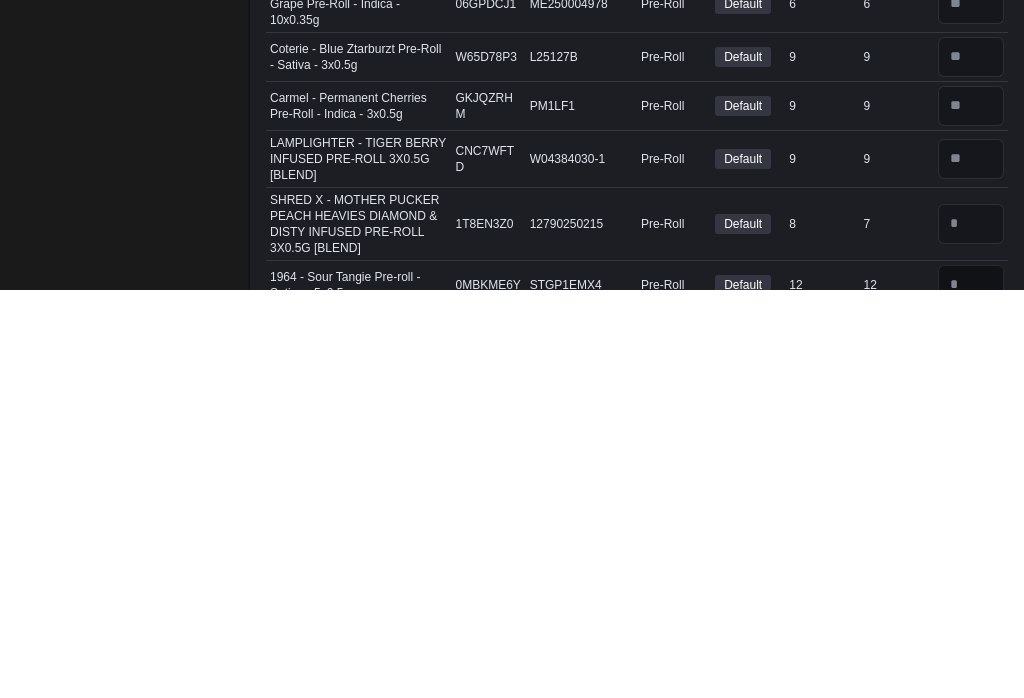 click at bounding box center (971, 693) 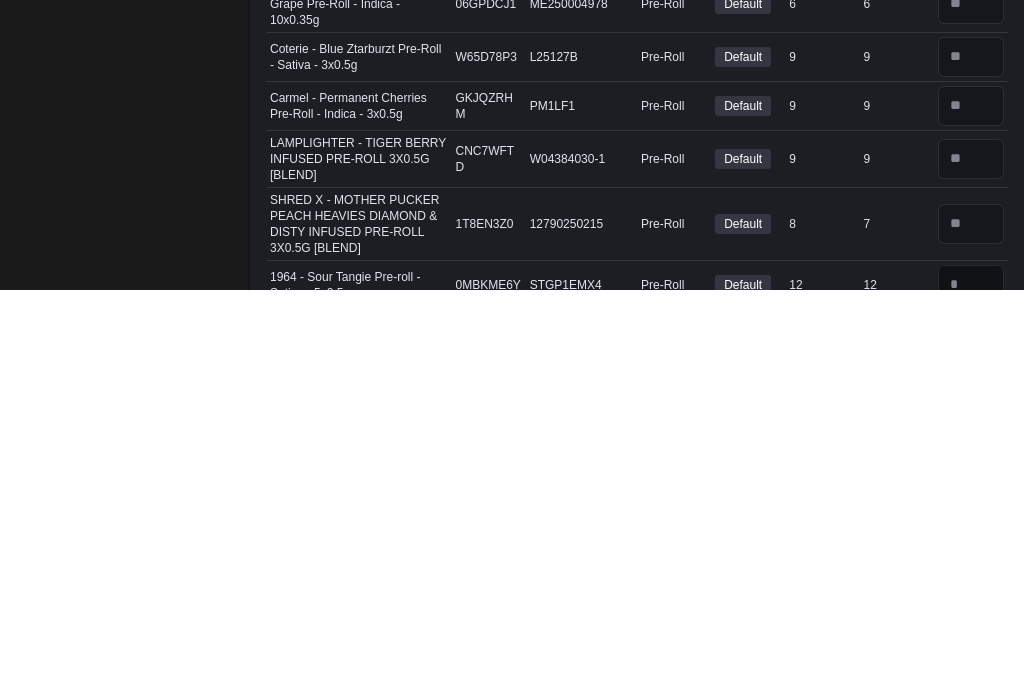 scroll, scrollTop: 8908, scrollLeft: 0, axis: vertical 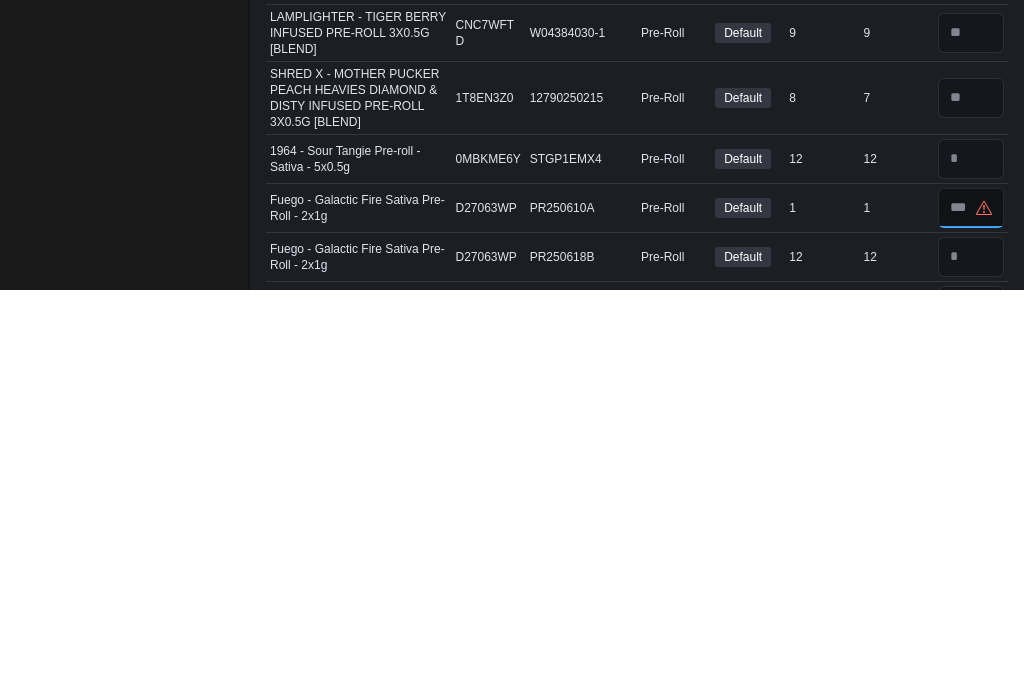 click at bounding box center (971, 616) 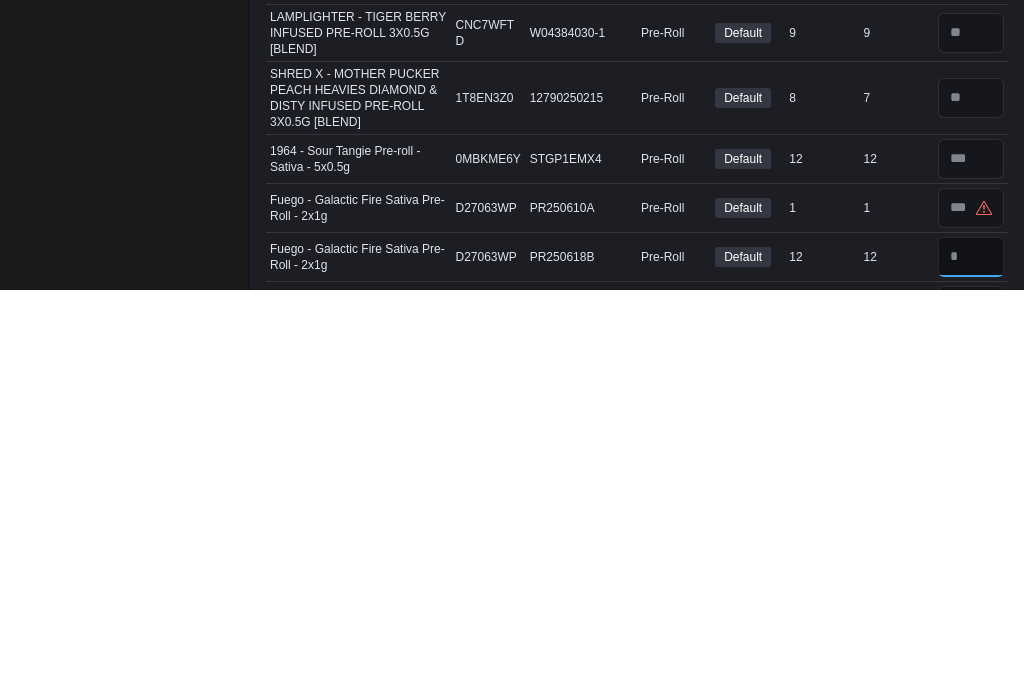 click at bounding box center [971, 665] 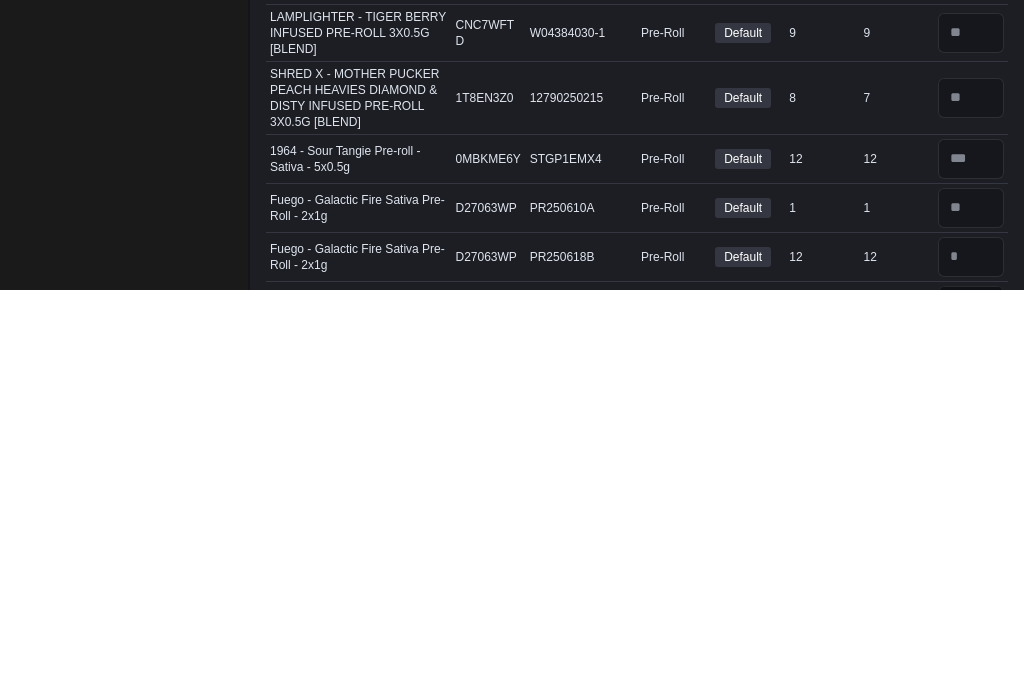 click at bounding box center [971, 714] 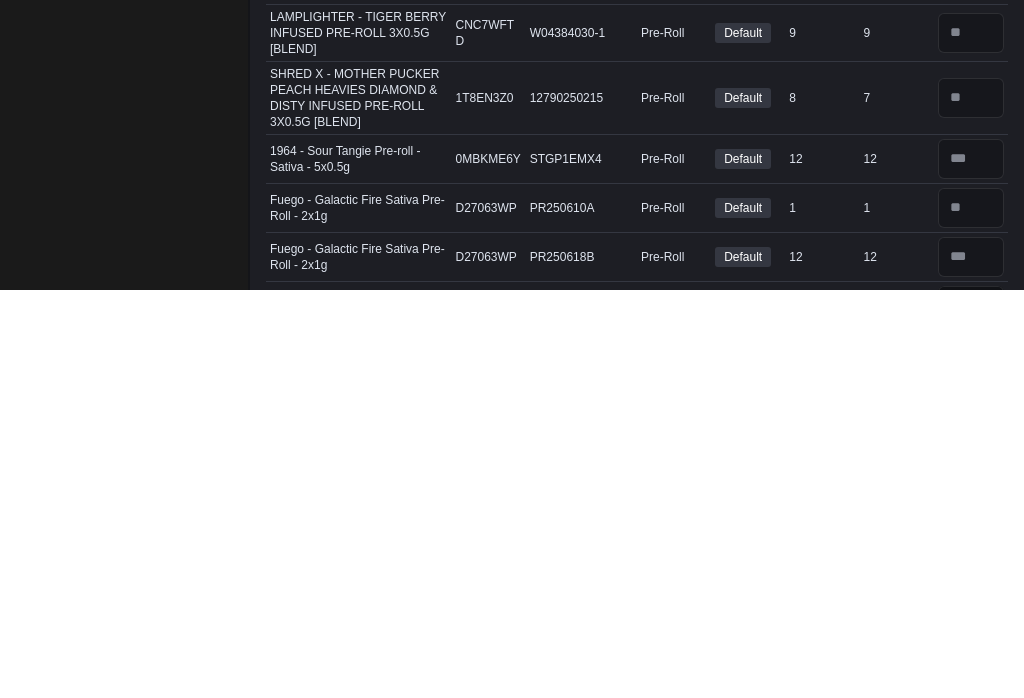 scroll, scrollTop: 9055, scrollLeft: 0, axis: vertical 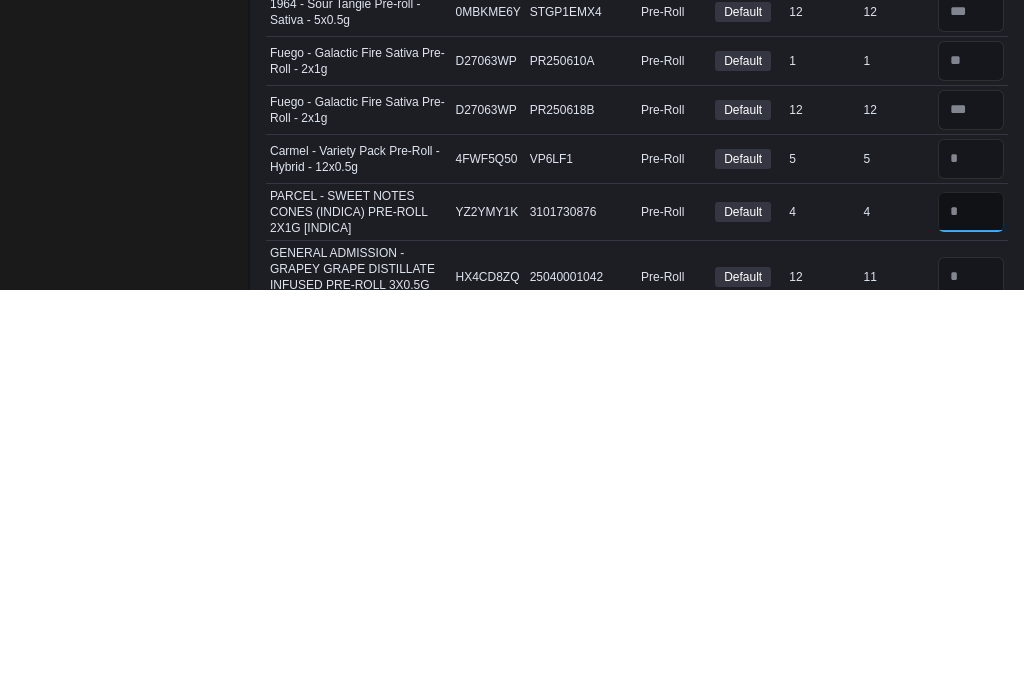 click at bounding box center (971, 620) 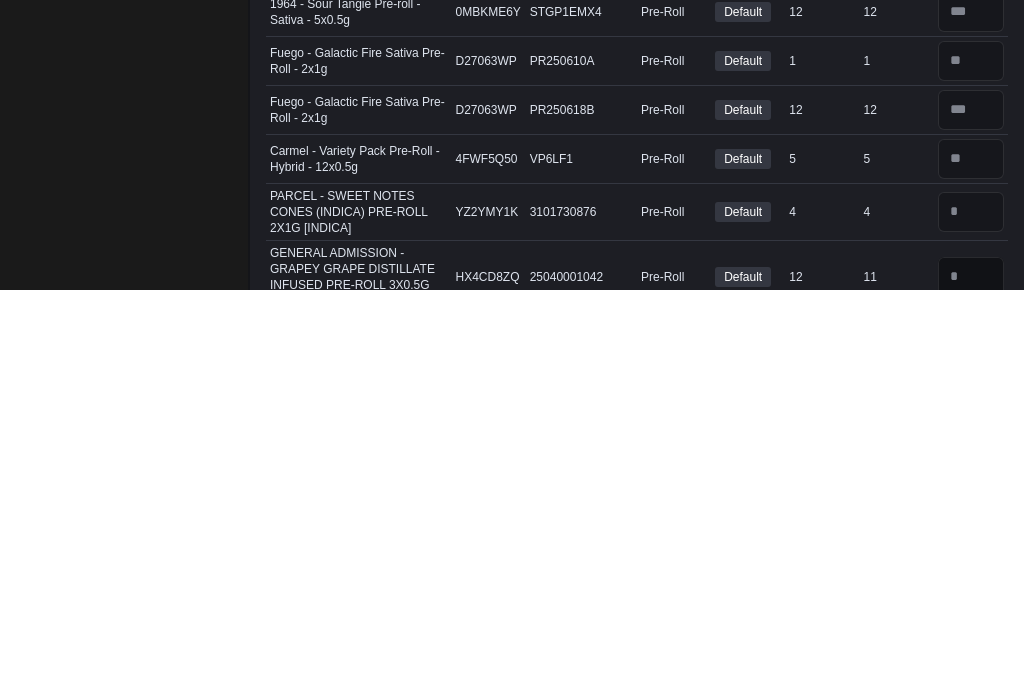 click at bounding box center (971, 685) 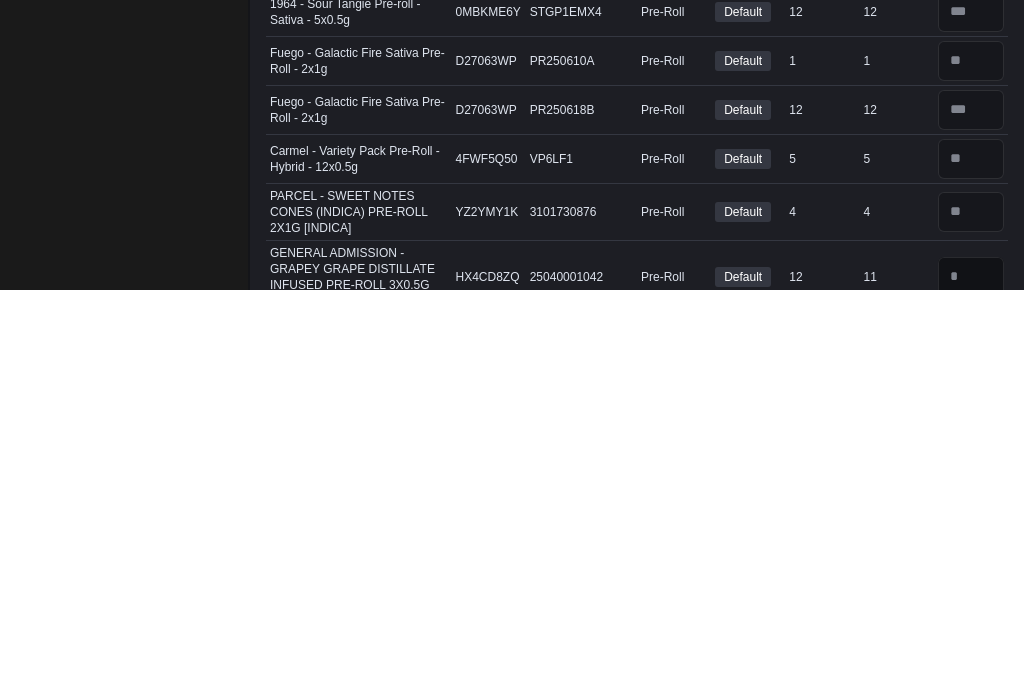 scroll, scrollTop: 9173, scrollLeft: 0, axis: vertical 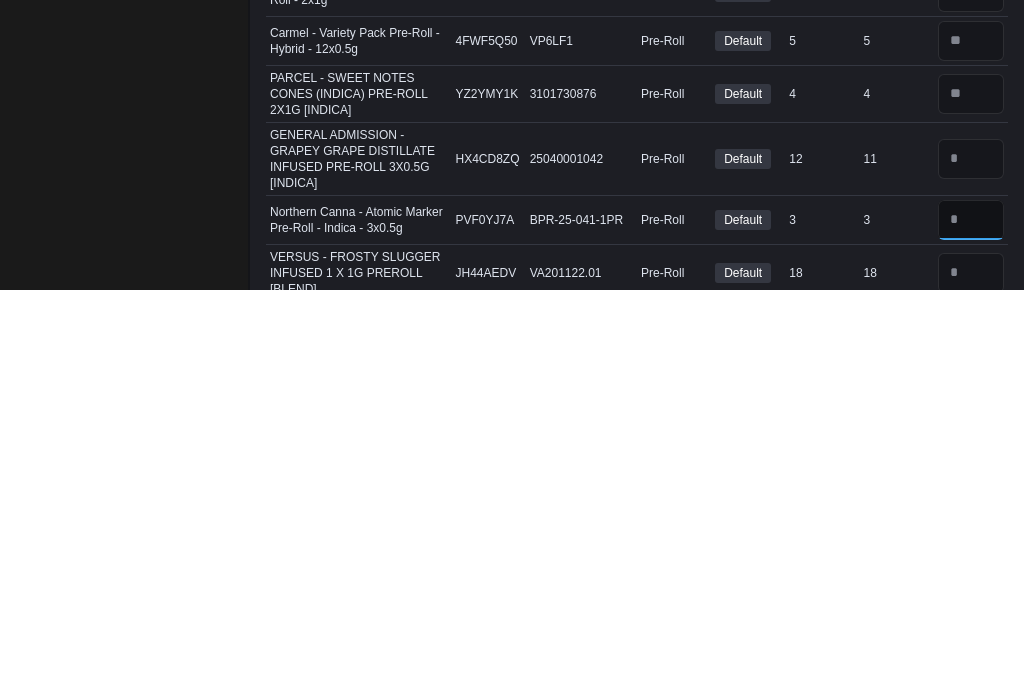 click at bounding box center [971, 628] 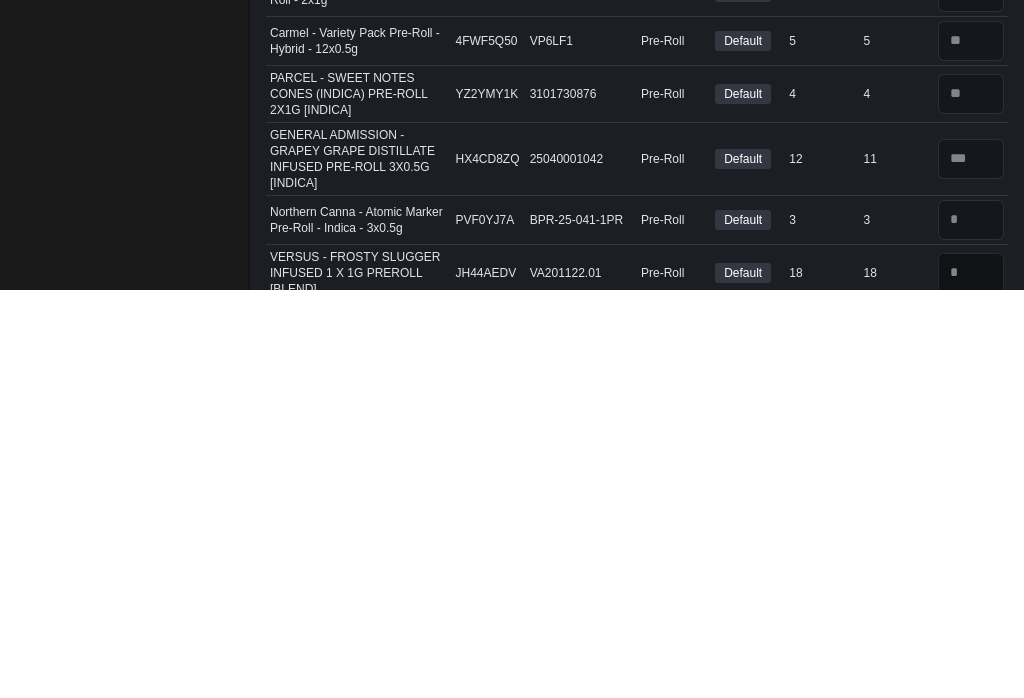 click at bounding box center [971, 681] 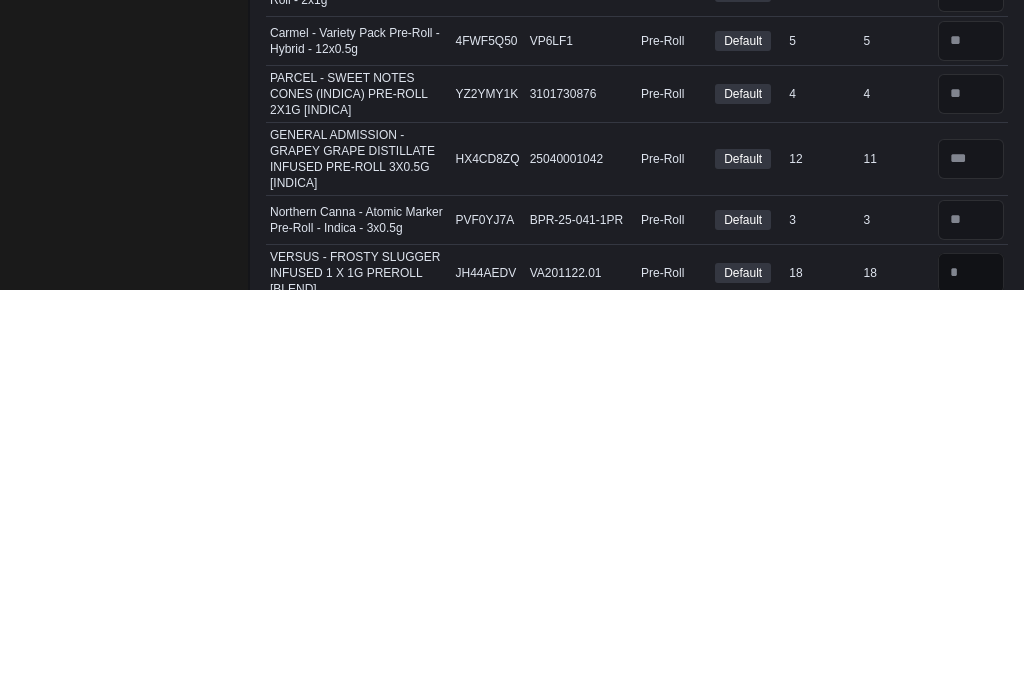 scroll, scrollTop: 9287, scrollLeft: 0, axis: vertical 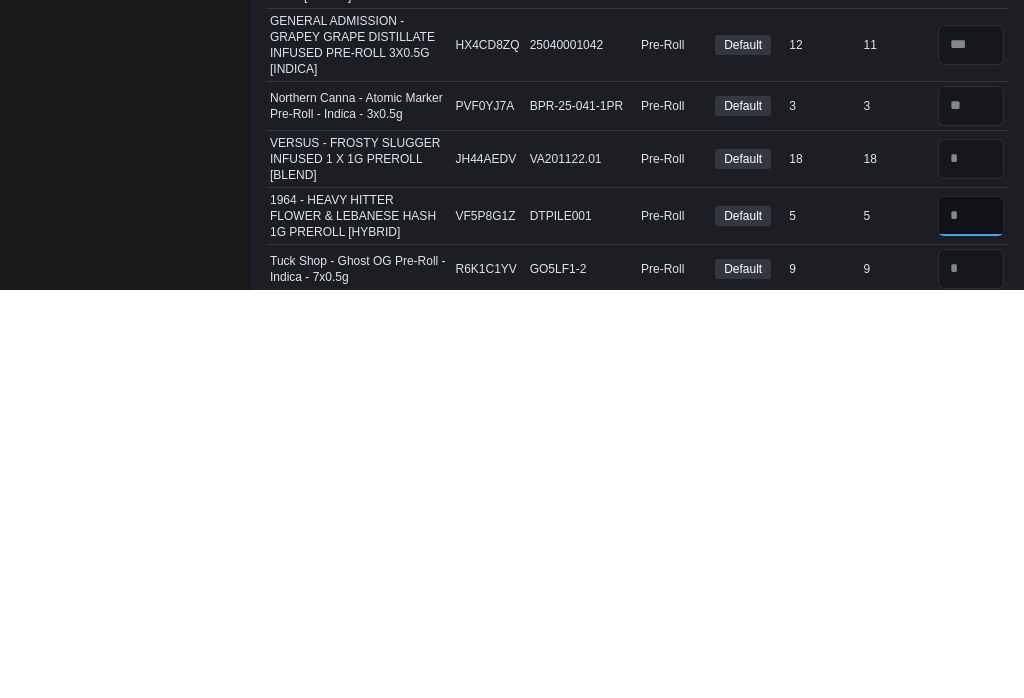 click at bounding box center (971, 624) 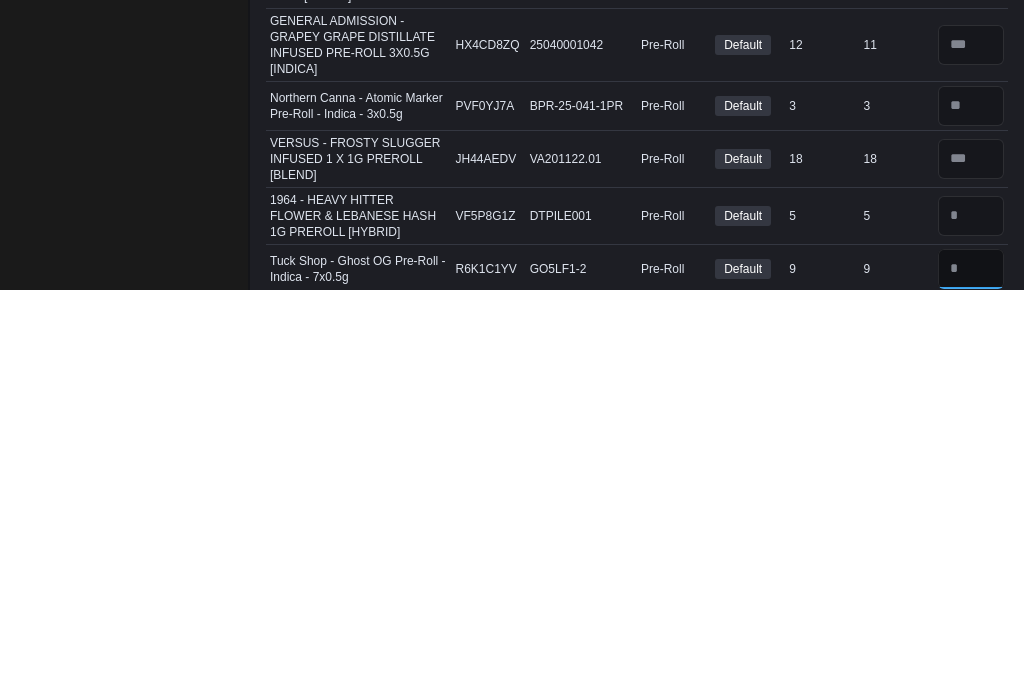 click at bounding box center (971, 677) 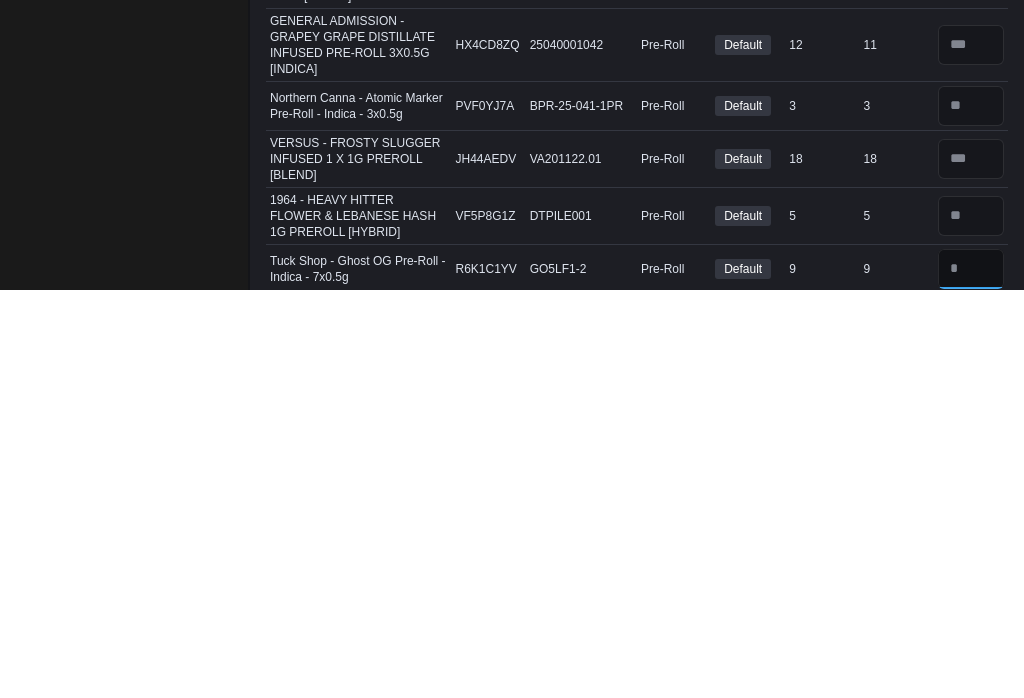 scroll, scrollTop: 9397, scrollLeft: 0, axis: vertical 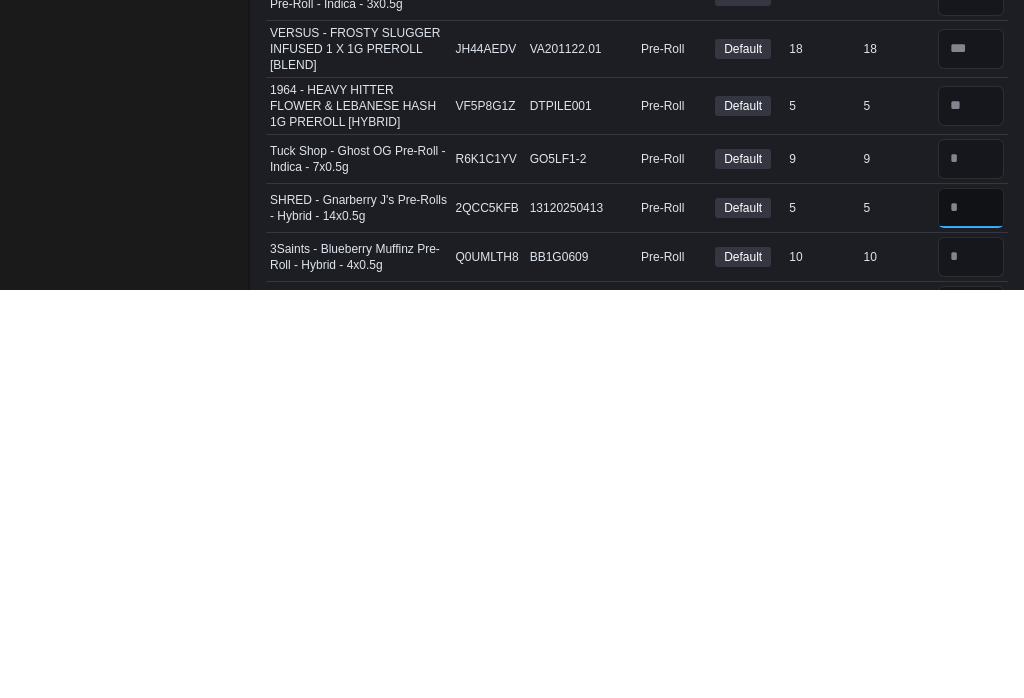 click at bounding box center (971, 616) 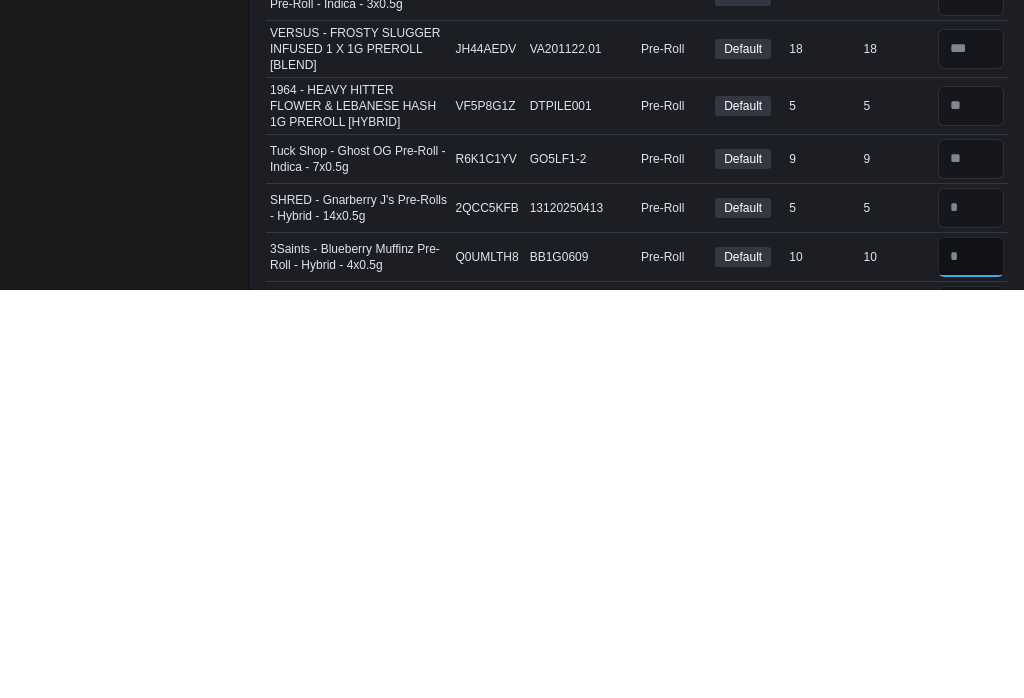 click at bounding box center [971, 665] 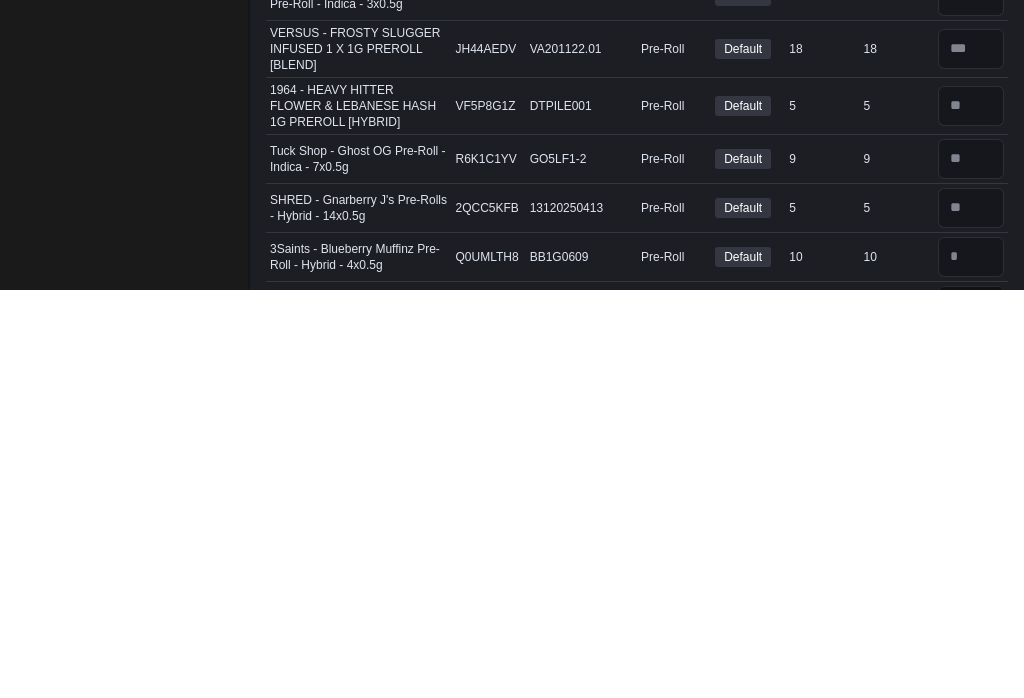 click at bounding box center [971, 714] 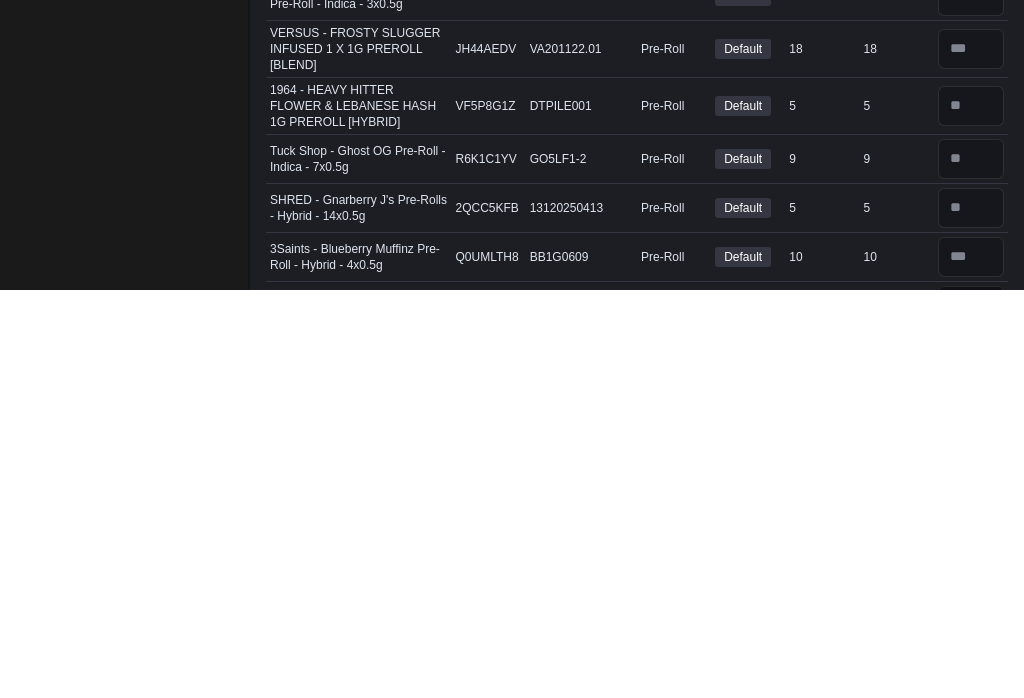 scroll, scrollTop: 9544, scrollLeft: 0, axis: vertical 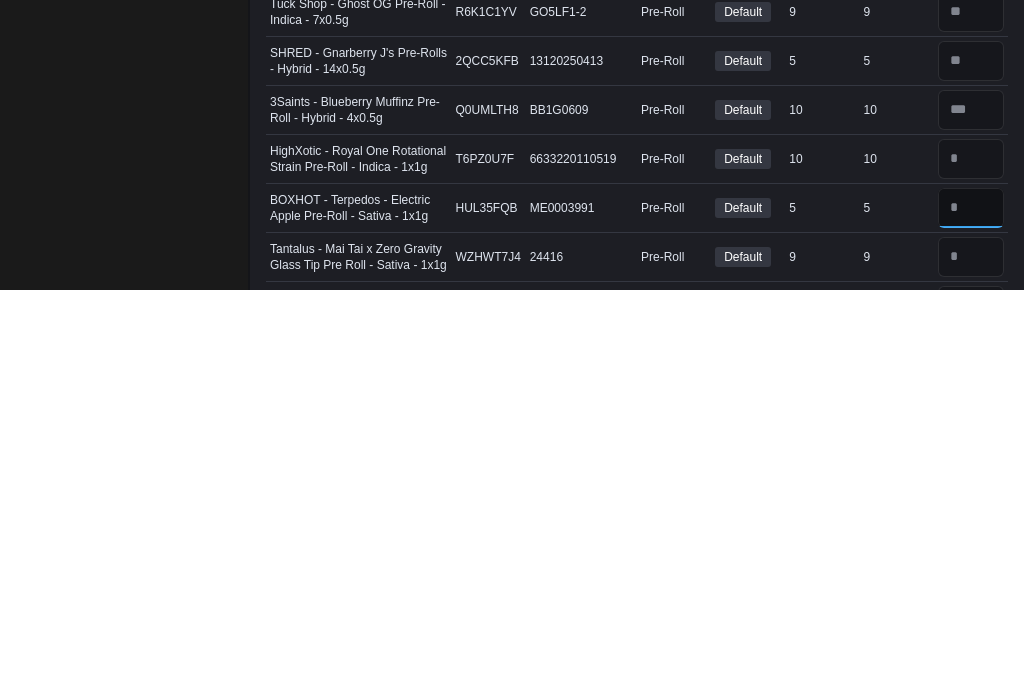 click at bounding box center (971, 616) 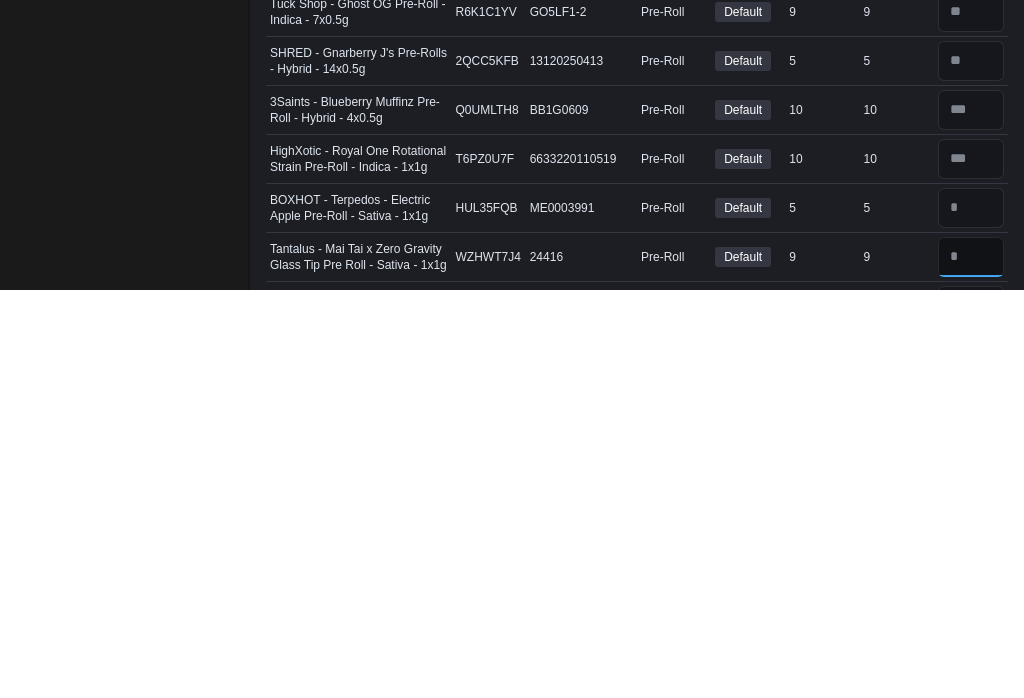 click at bounding box center [971, 665] 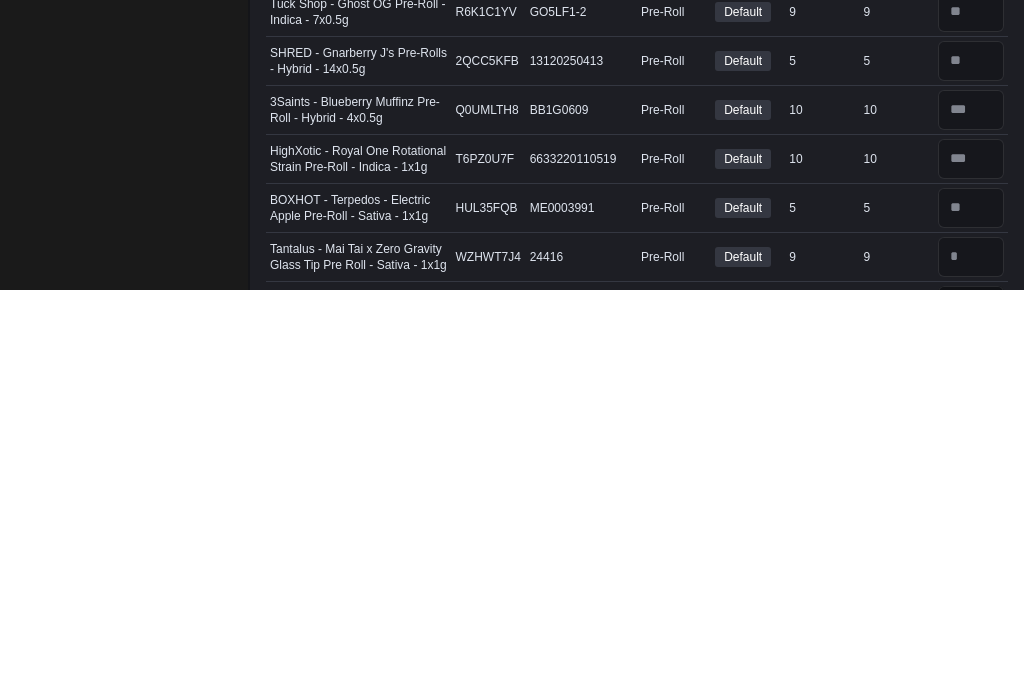 click at bounding box center (971, 714) 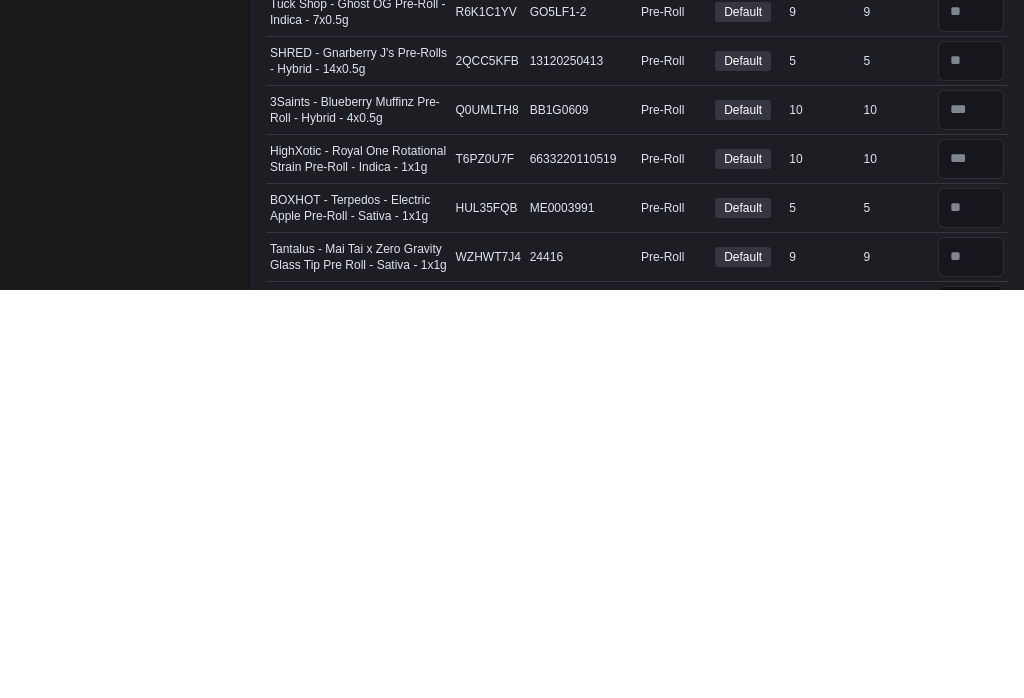 scroll, scrollTop: 9691, scrollLeft: 0, axis: vertical 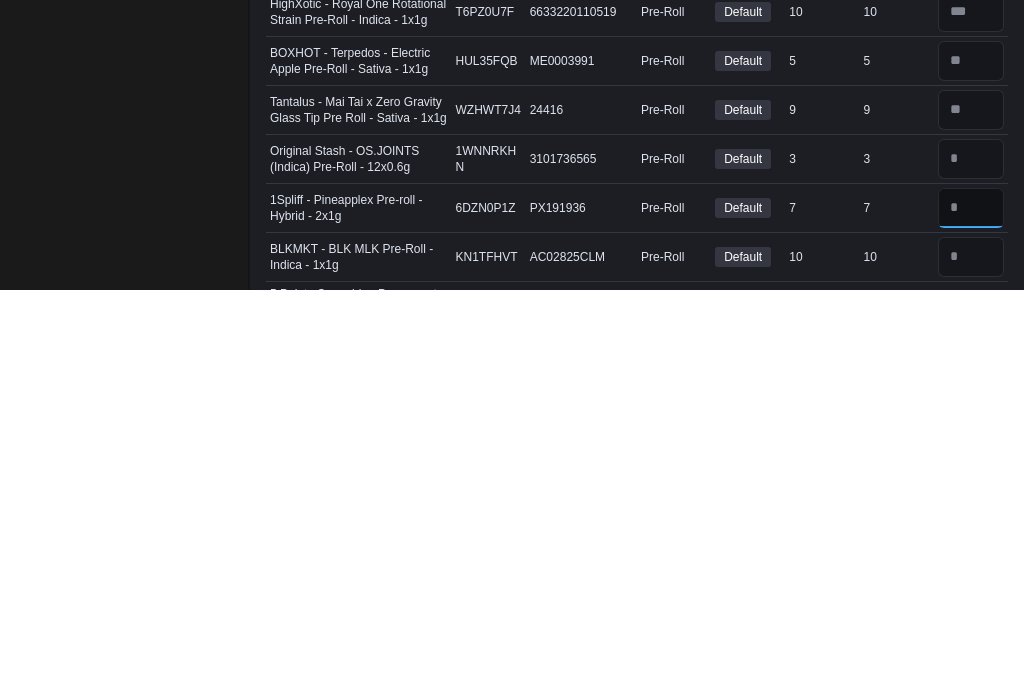 click at bounding box center (971, 616) 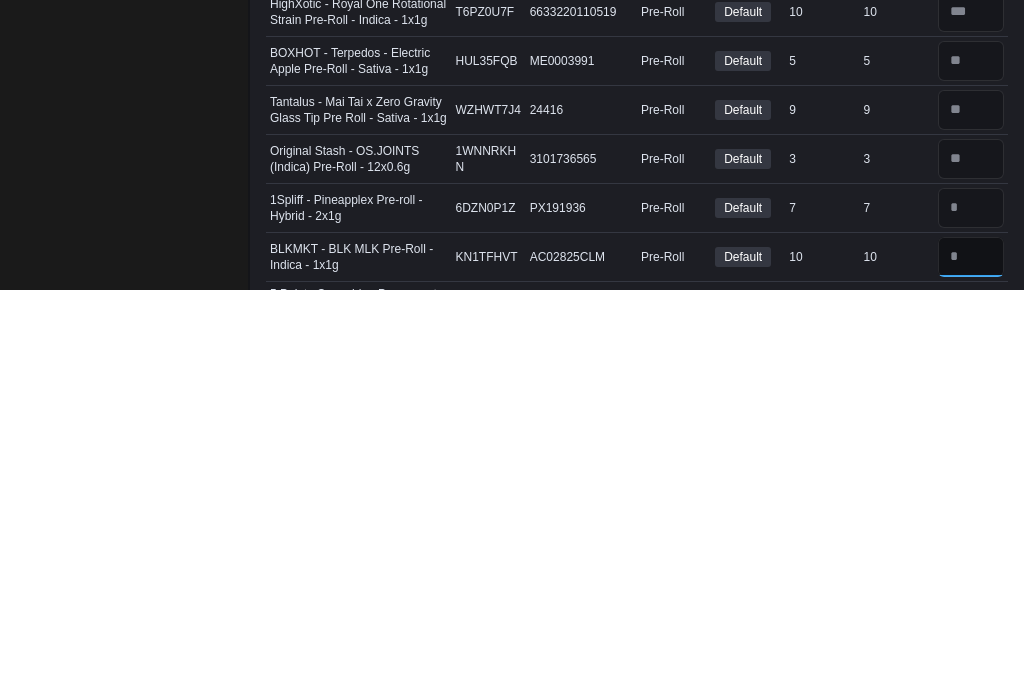 click at bounding box center (971, 665) 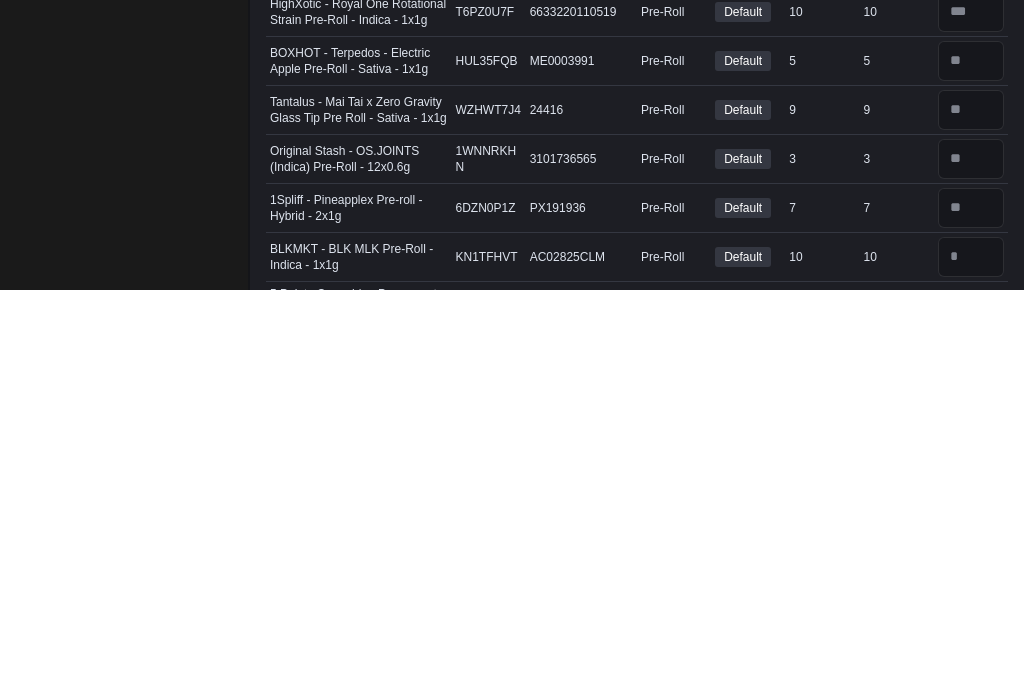 click at bounding box center (971, 718) 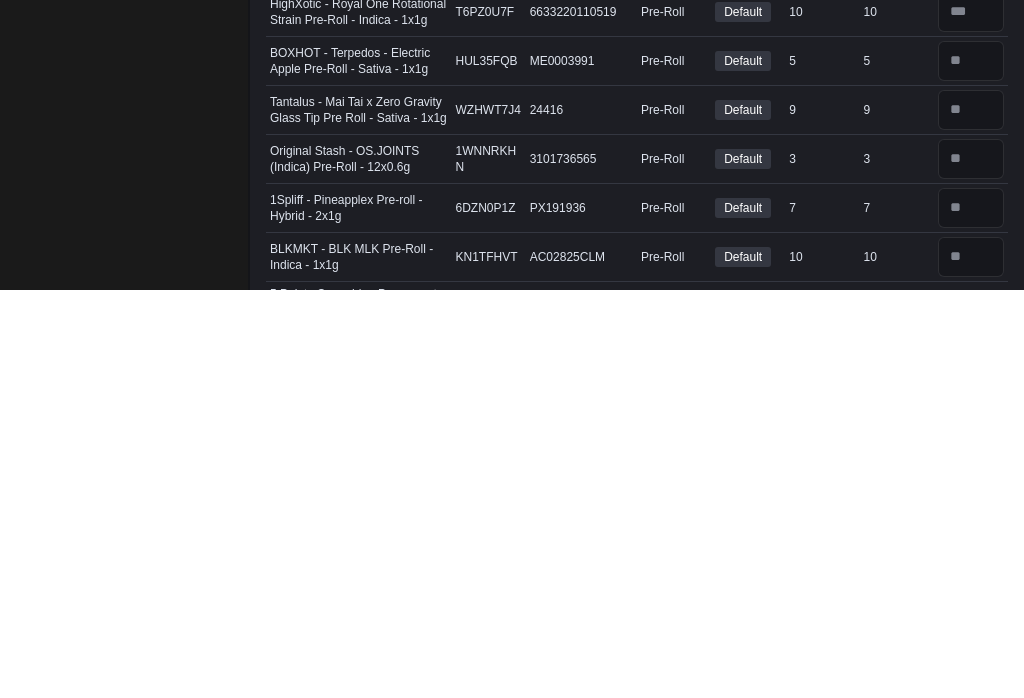 scroll, scrollTop: 9842, scrollLeft: 0, axis: vertical 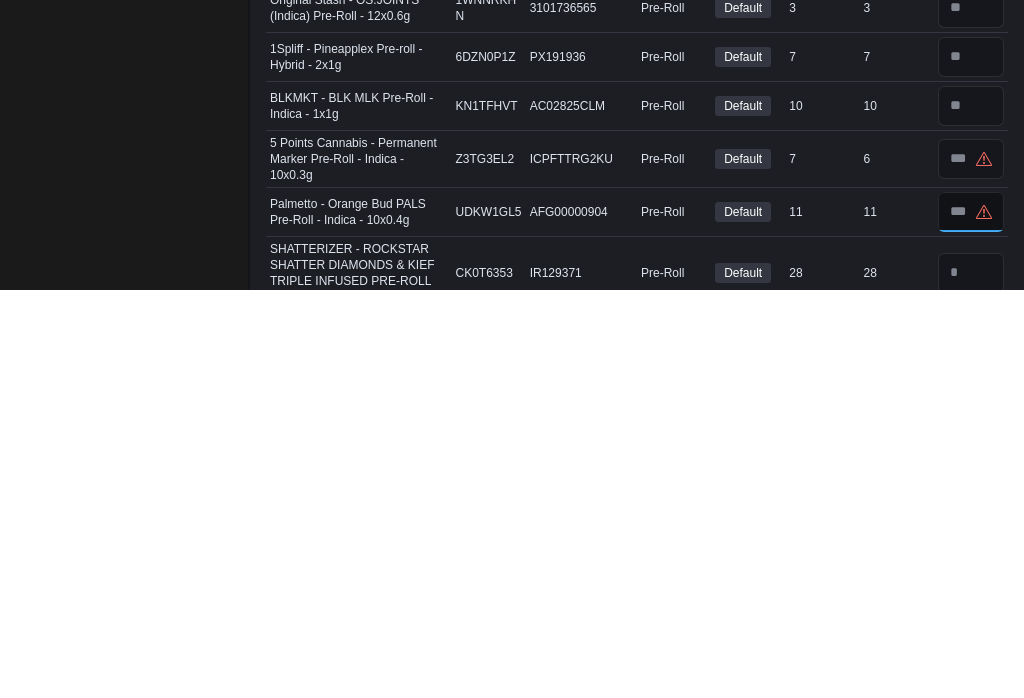 click at bounding box center (971, 620) 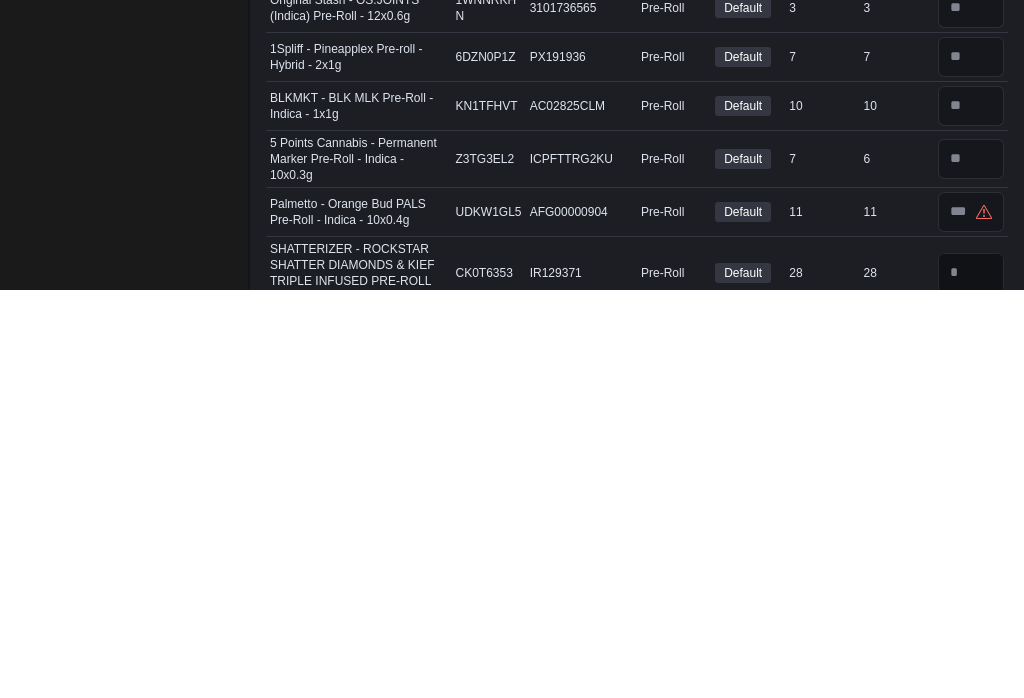 click at bounding box center (971, 681) 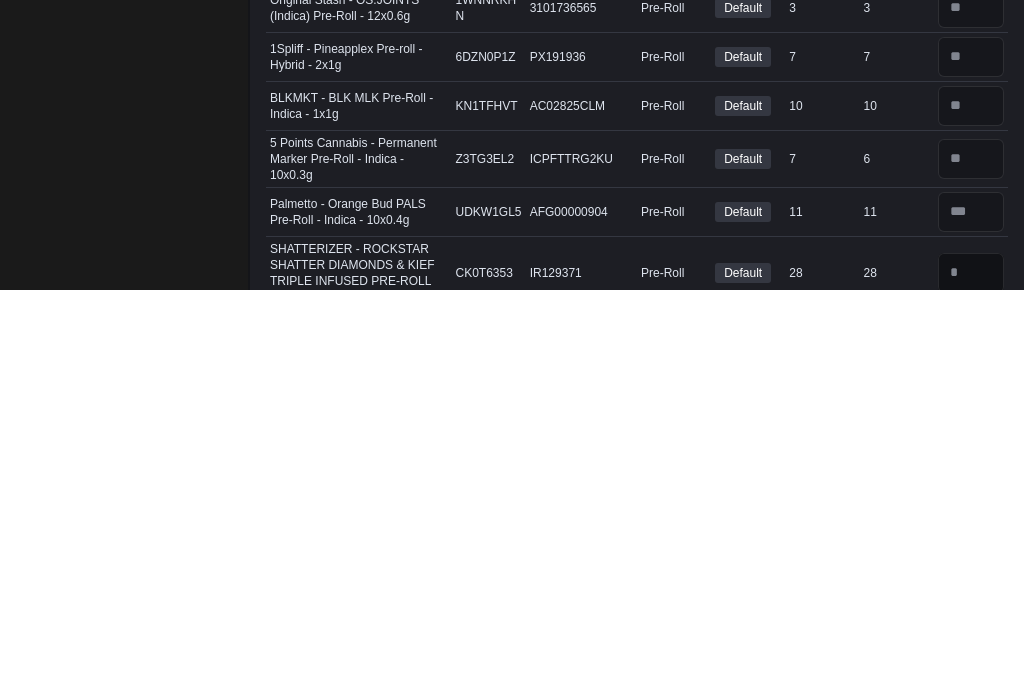 scroll, scrollTop: 9956, scrollLeft: 0, axis: vertical 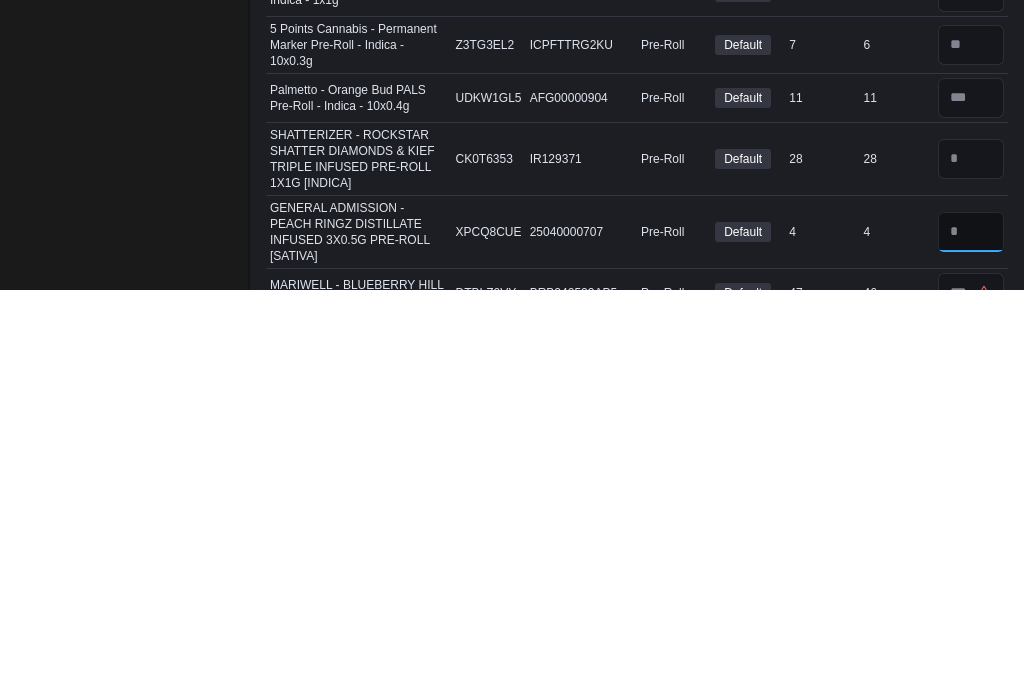 click at bounding box center (971, 640) 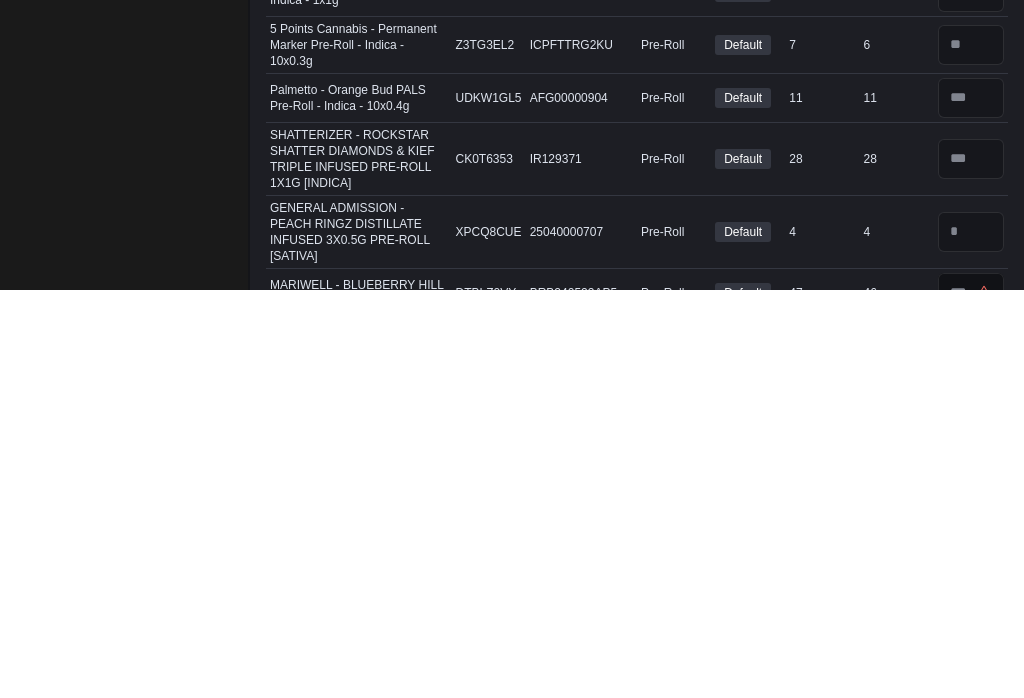 click at bounding box center [971, 701] 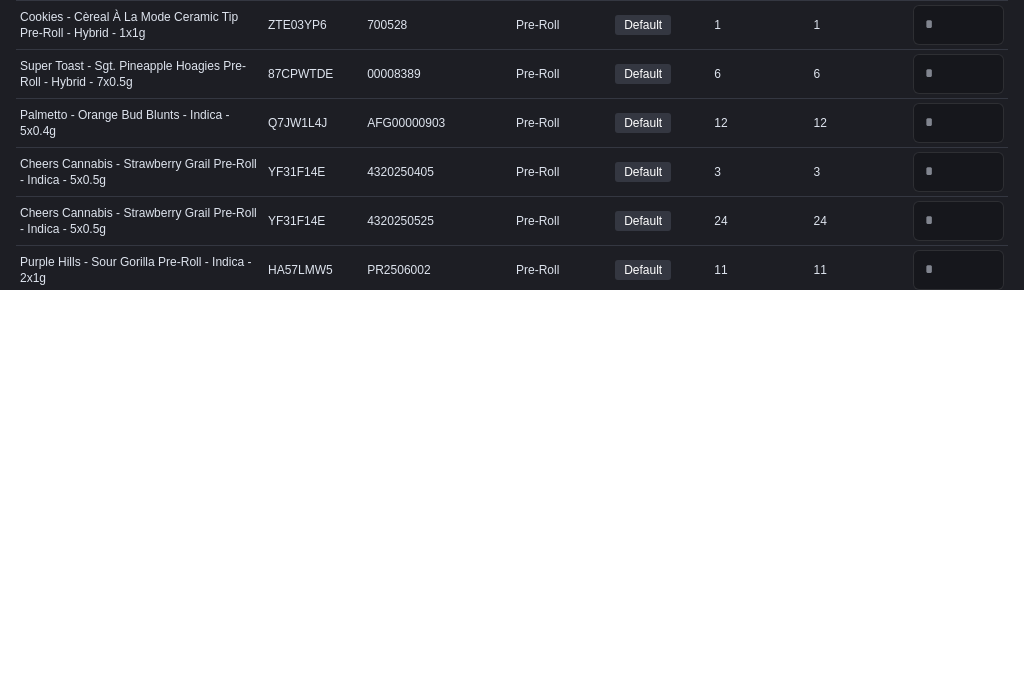 scroll, scrollTop: 10498, scrollLeft: 0, axis: vertical 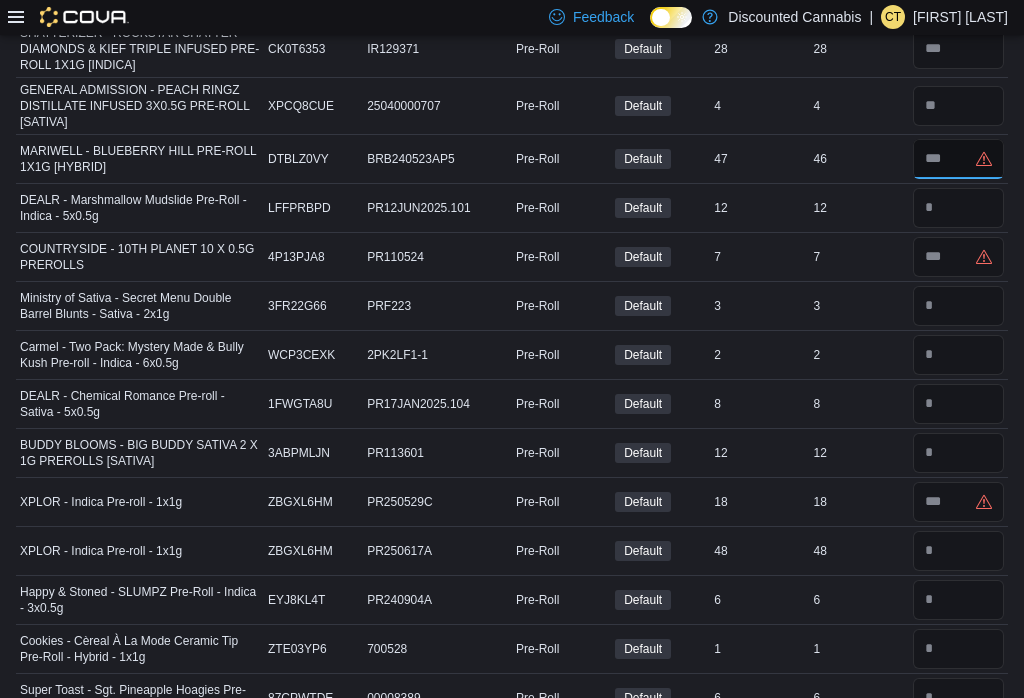 click at bounding box center [958, 159] 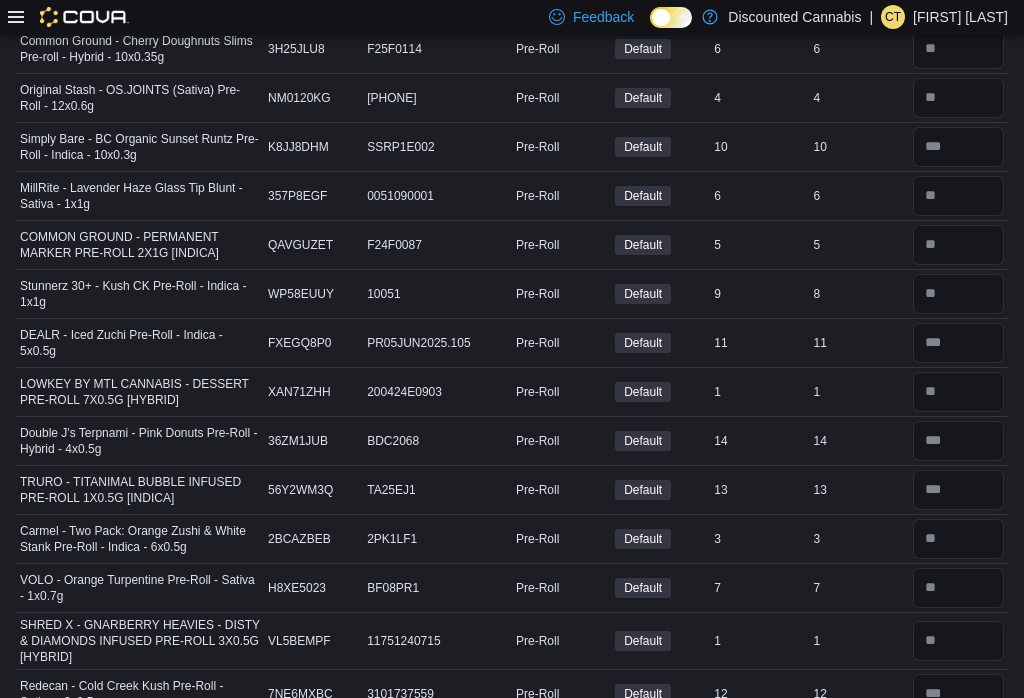 scroll, scrollTop: 3243, scrollLeft: 0, axis: vertical 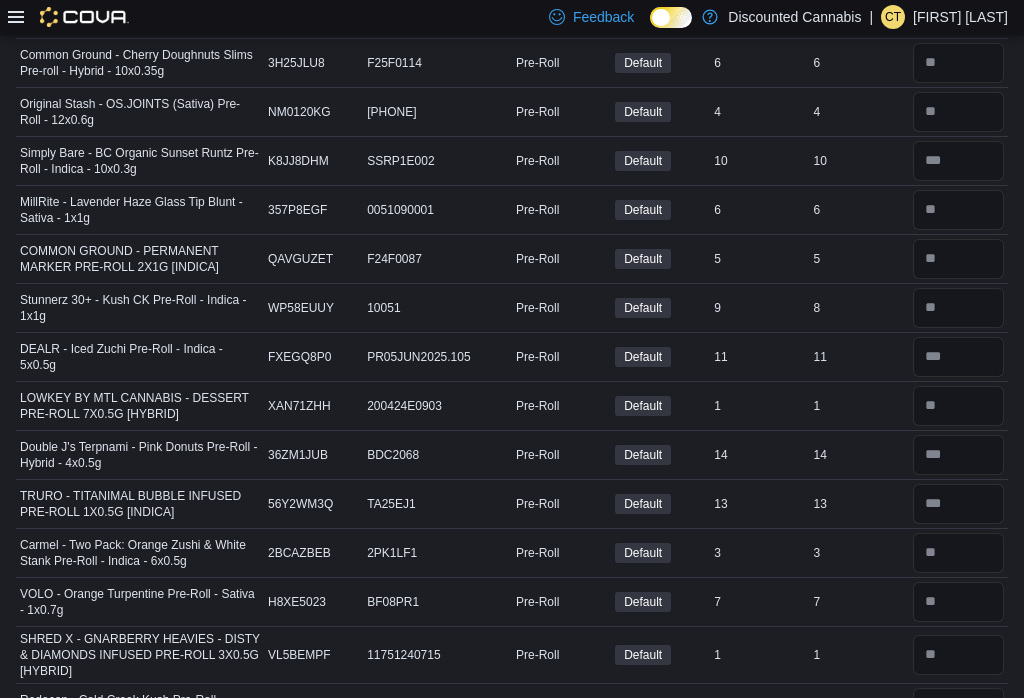 click on "Default" at bounding box center [660, 503] 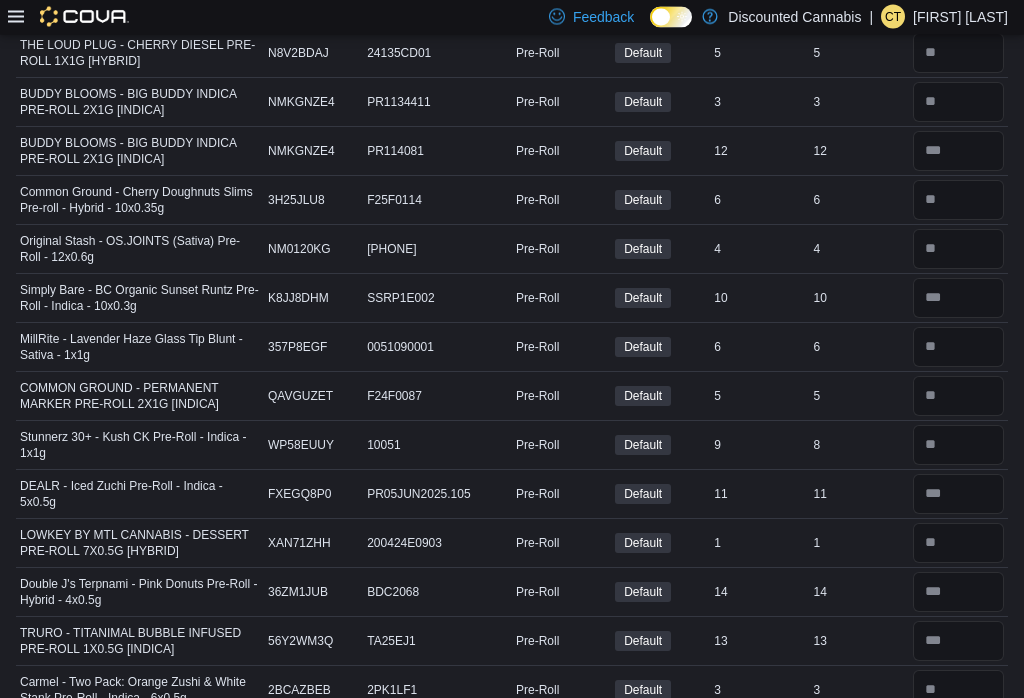 scroll, scrollTop: 3060, scrollLeft: 0, axis: vertical 